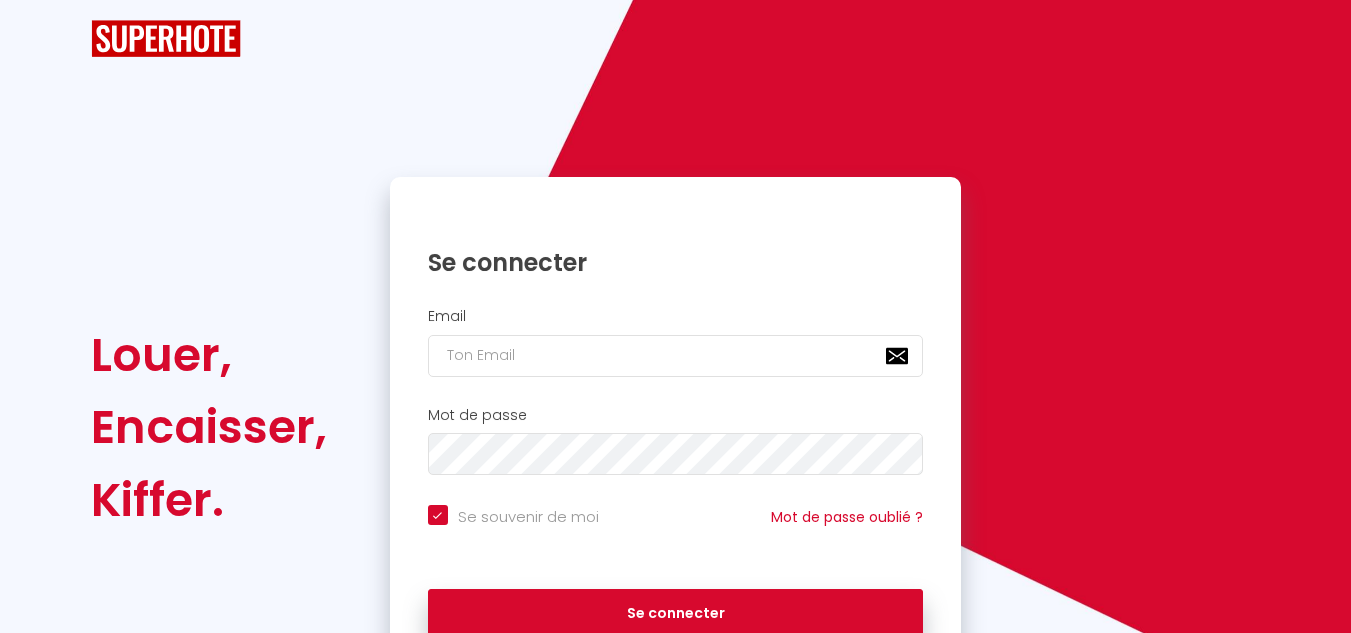 scroll, scrollTop: 0, scrollLeft: 0, axis: both 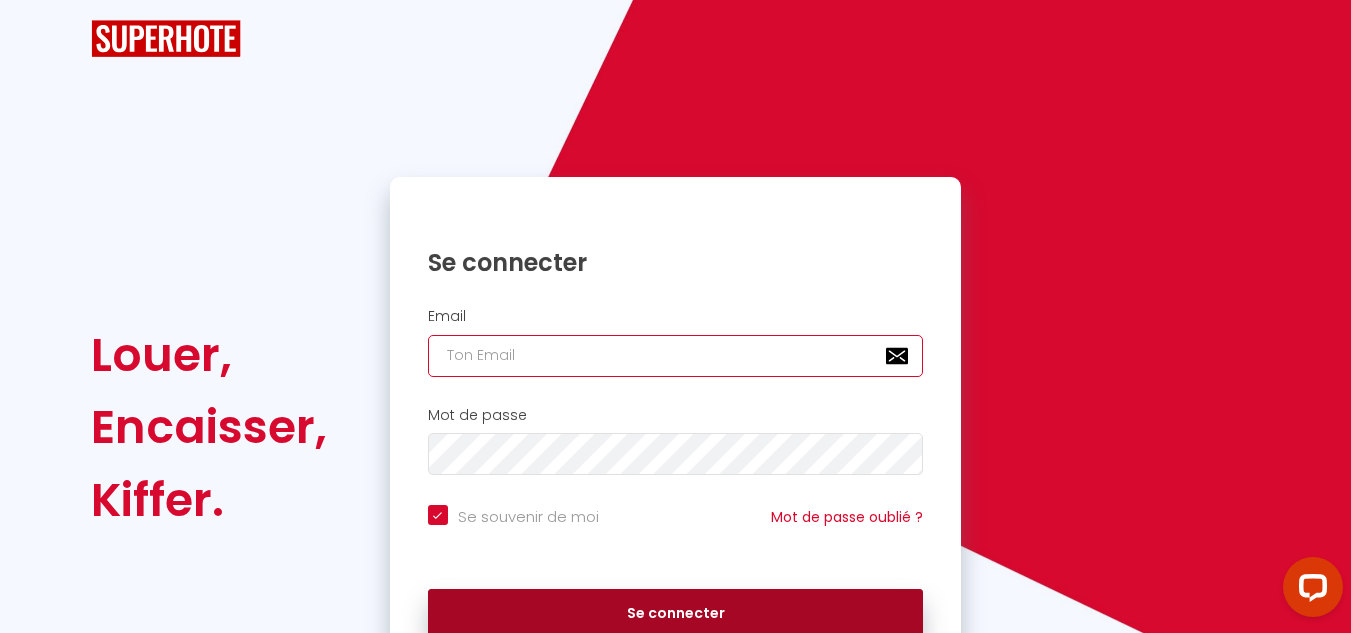 type on "[EMAIL_ADDRESS][DOMAIN_NAME]" 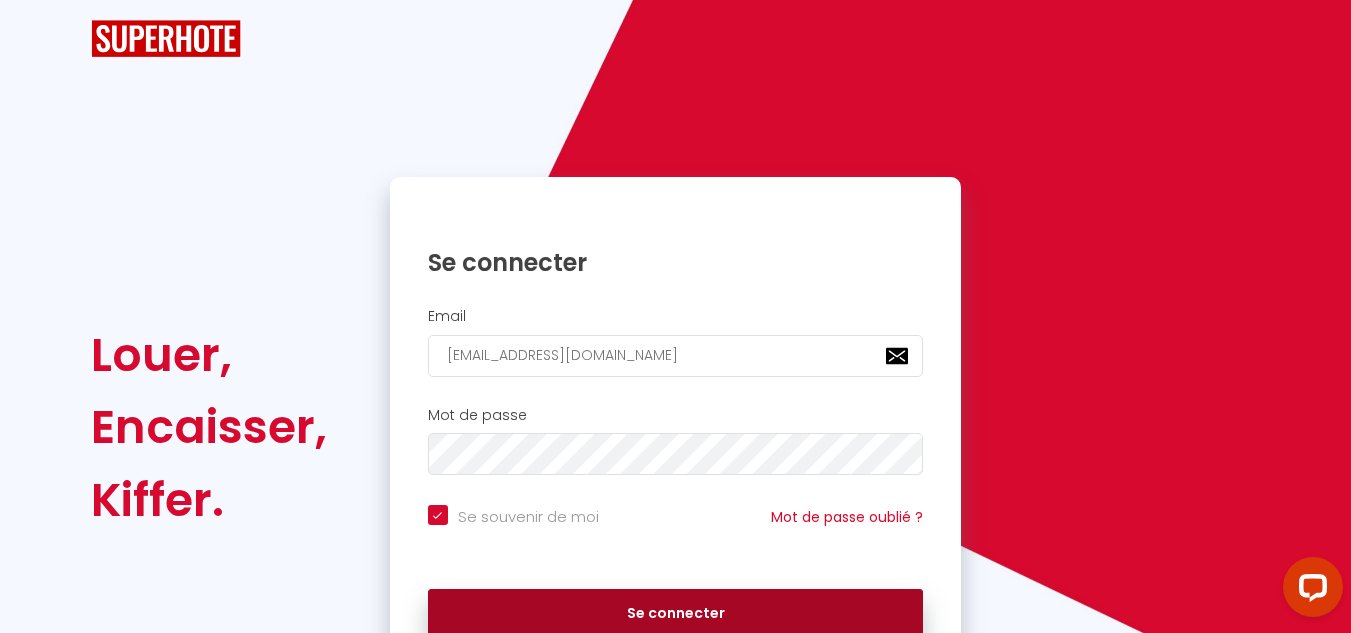 click on "Se connecter" at bounding box center (676, 614) 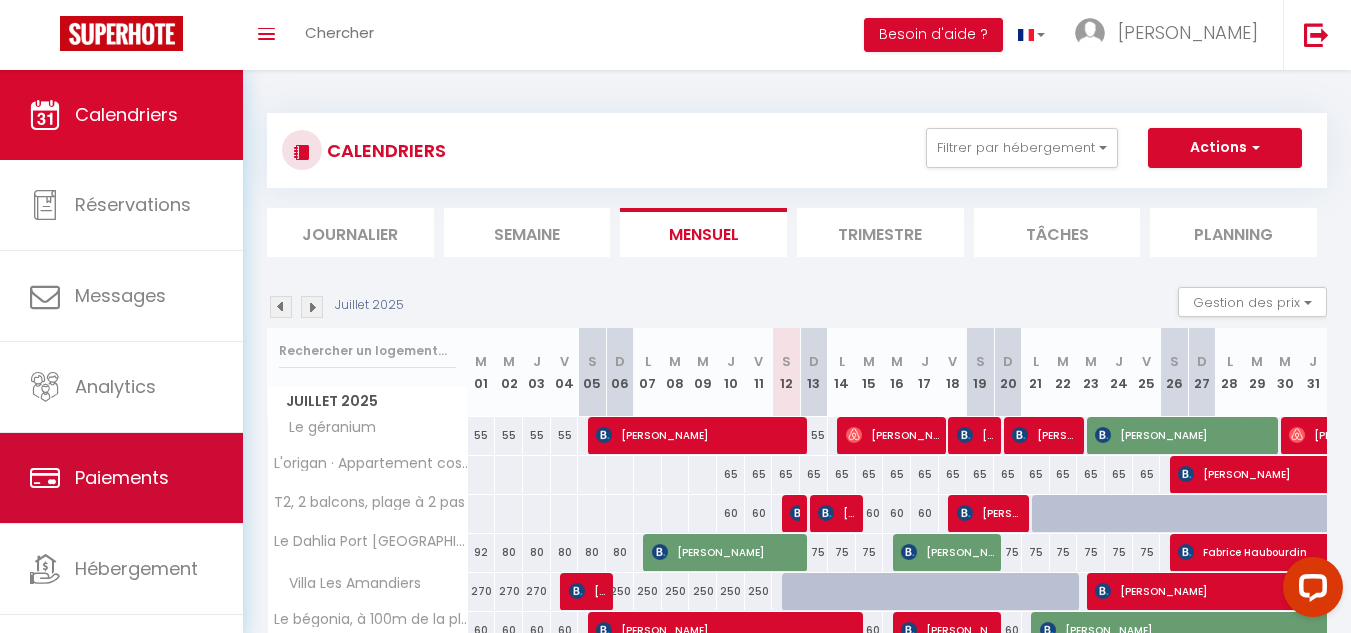 scroll, scrollTop: 69, scrollLeft: 0, axis: vertical 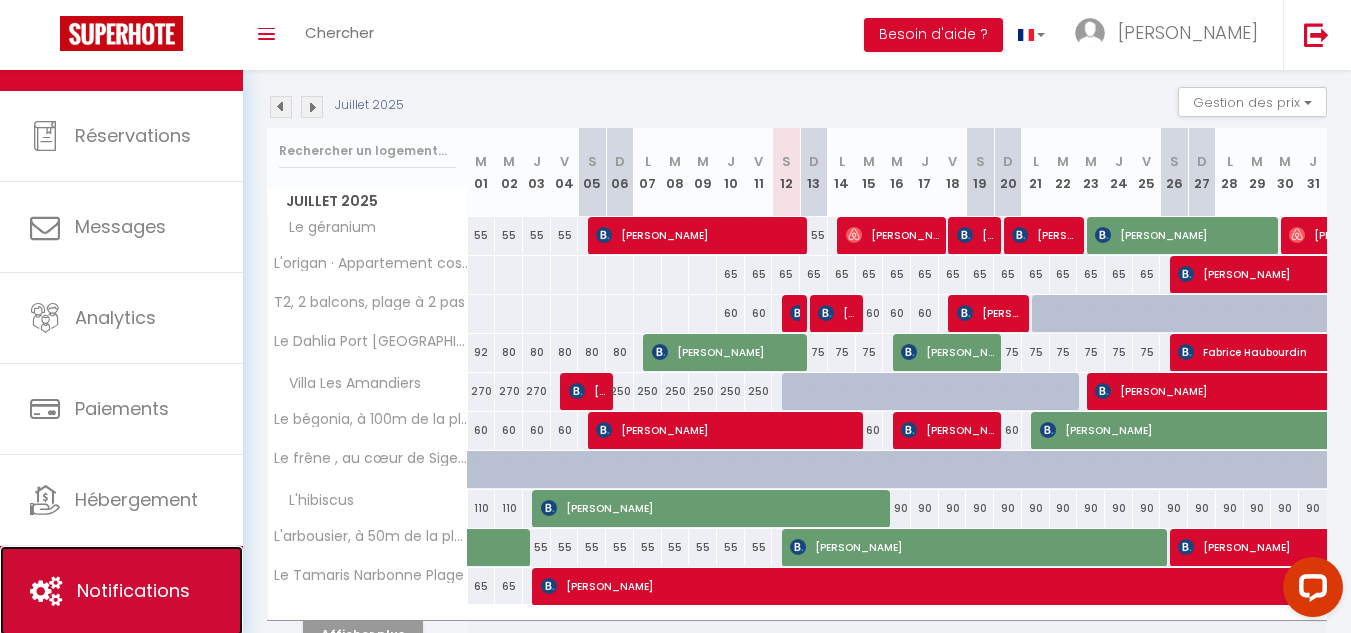 click on "Notifications" at bounding box center (133, 590) 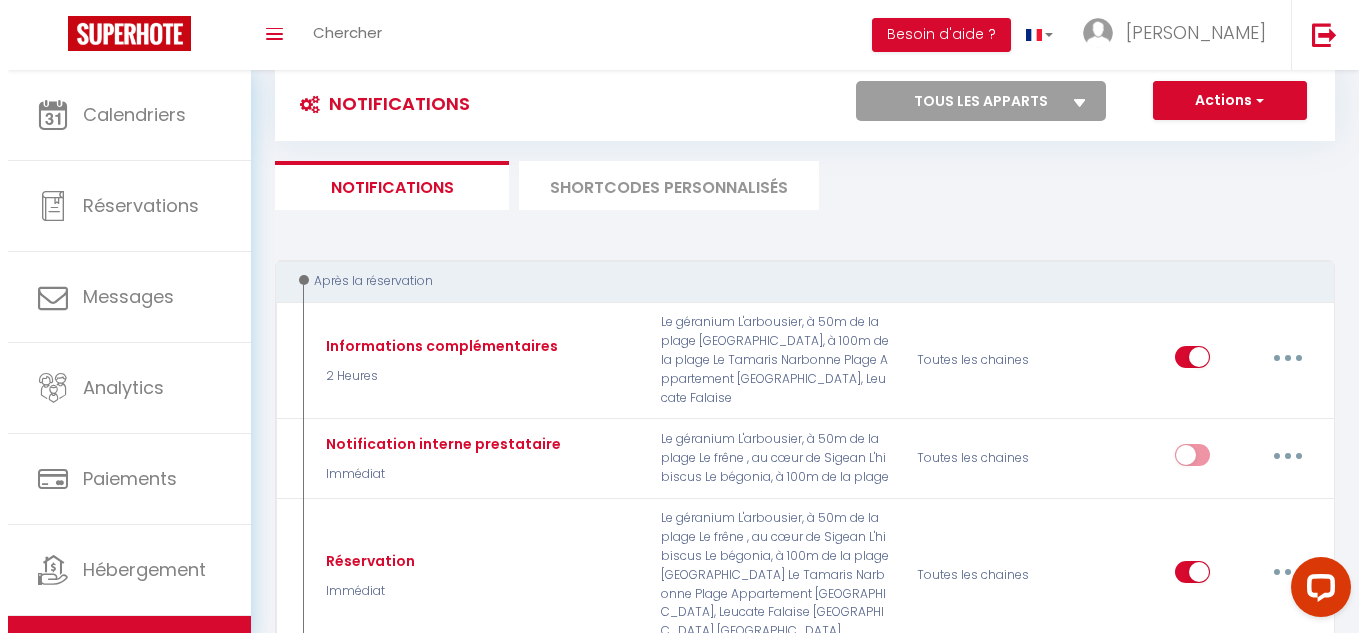 scroll, scrollTop: 0, scrollLeft: 0, axis: both 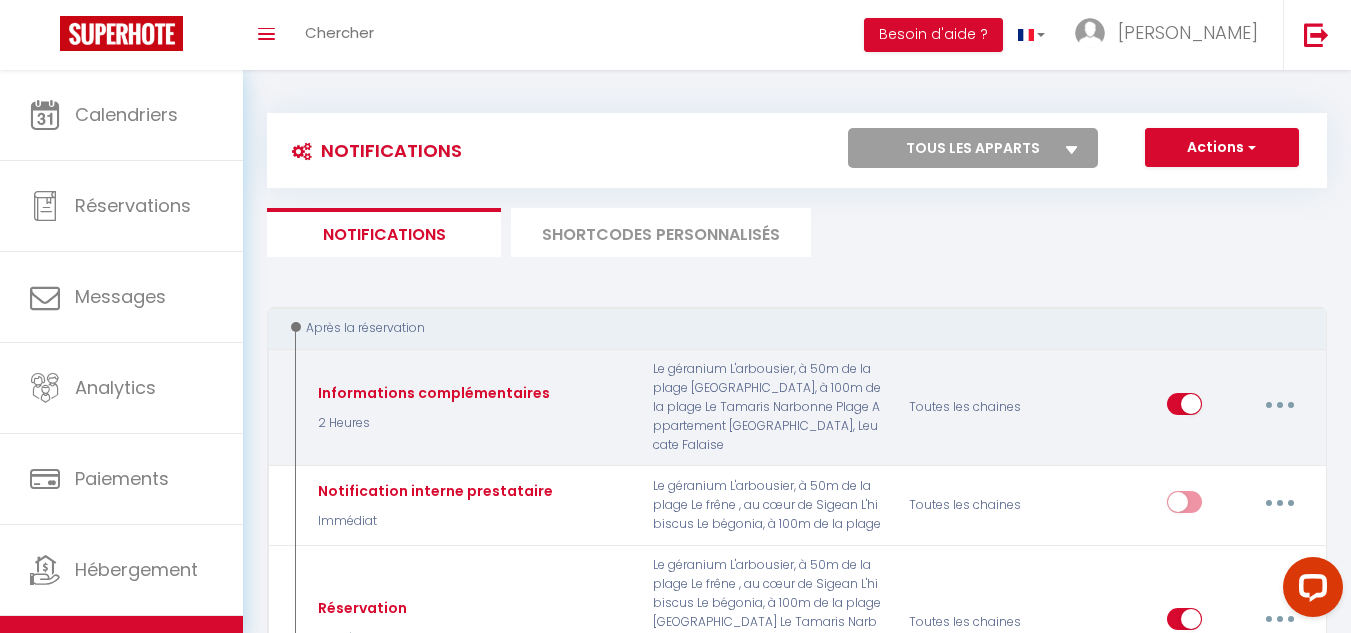 click on "Toutes les chaines" at bounding box center (981, 407) 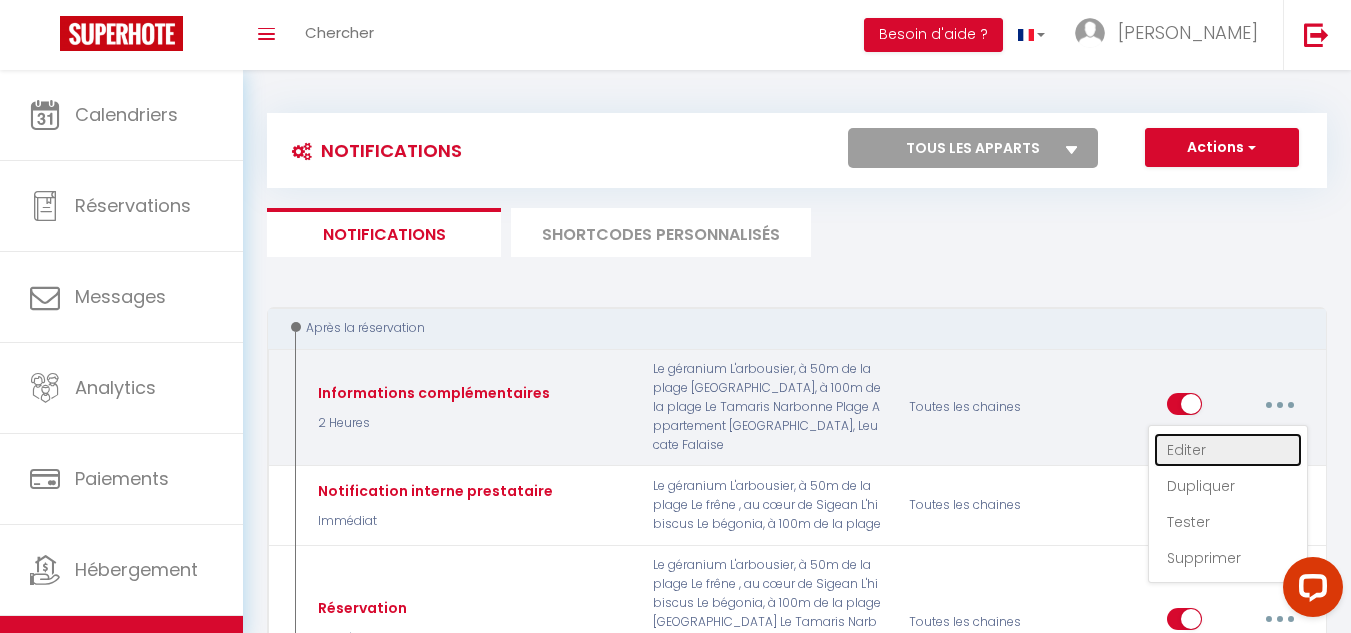 click on "Editer" at bounding box center [1228, 450] 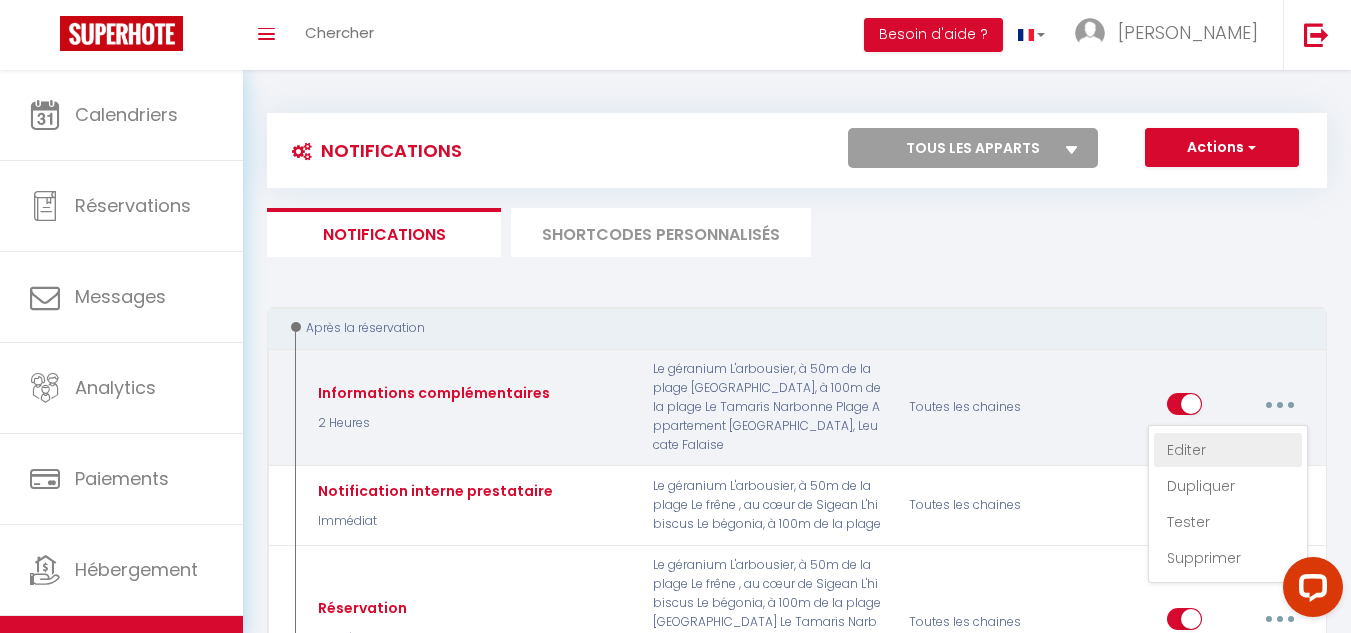type on "Informations complémentaires" 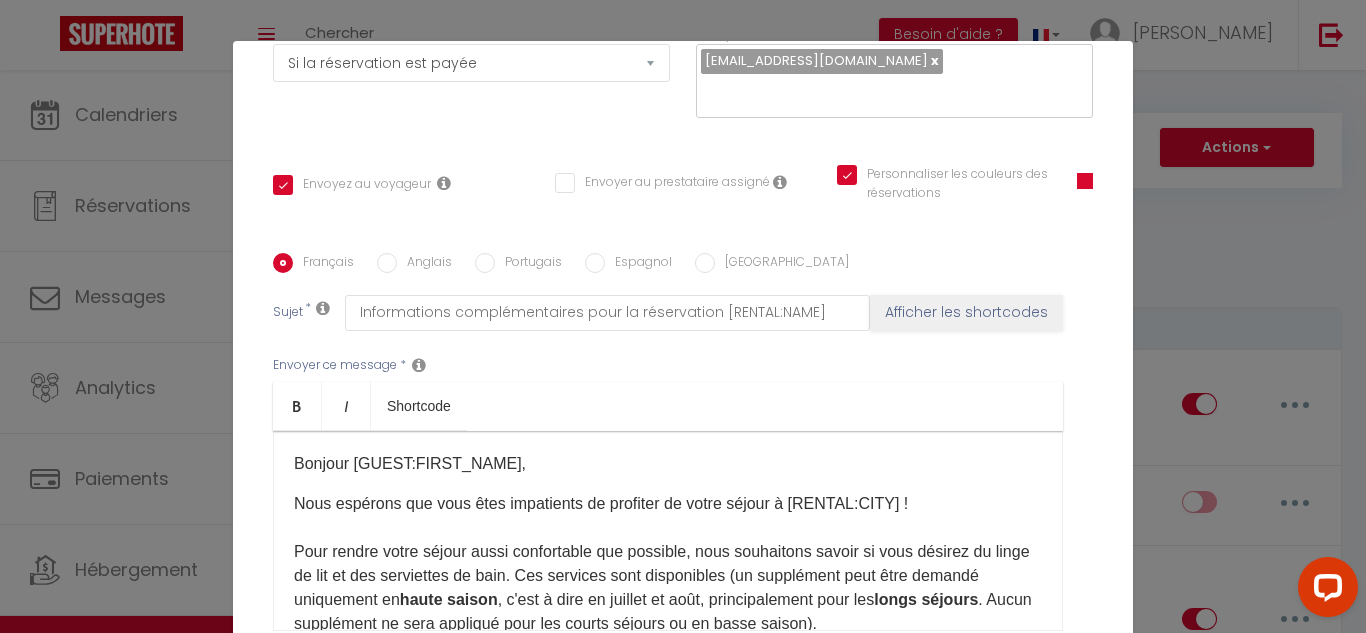 scroll, scrollTop: 400, scrollLeft: 0, axis: vertical 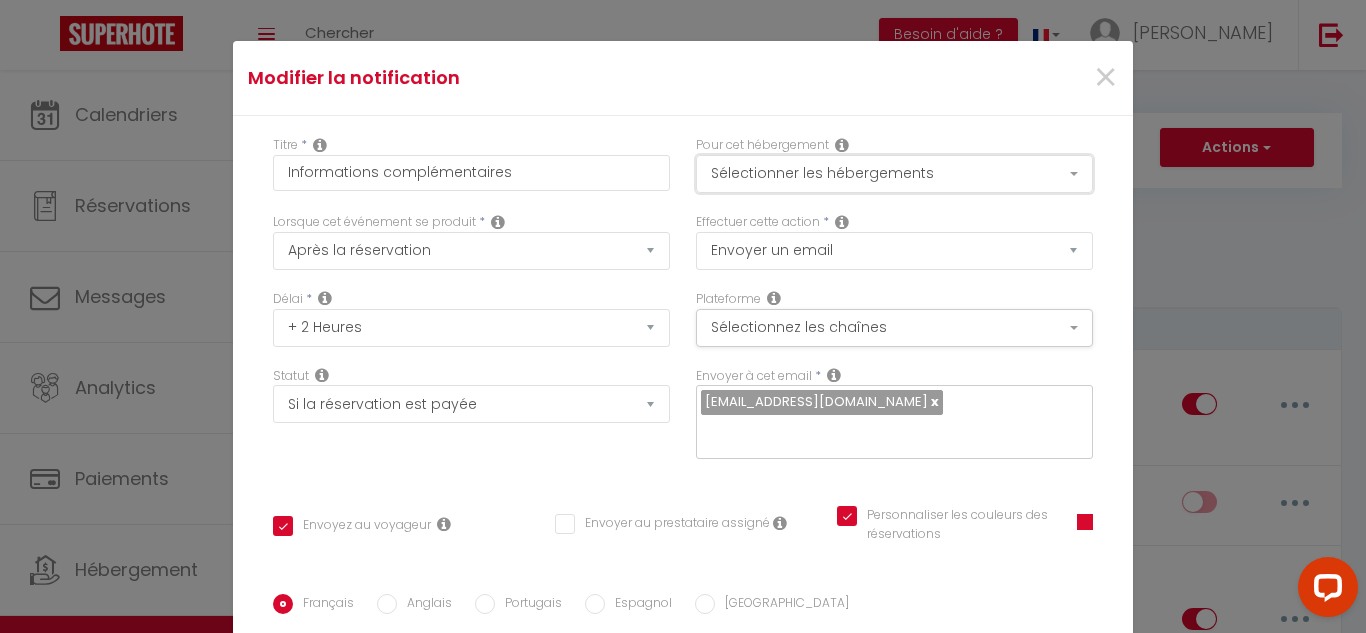 click on "Sélectionner les hébergements" at bounding box center [894, 174] 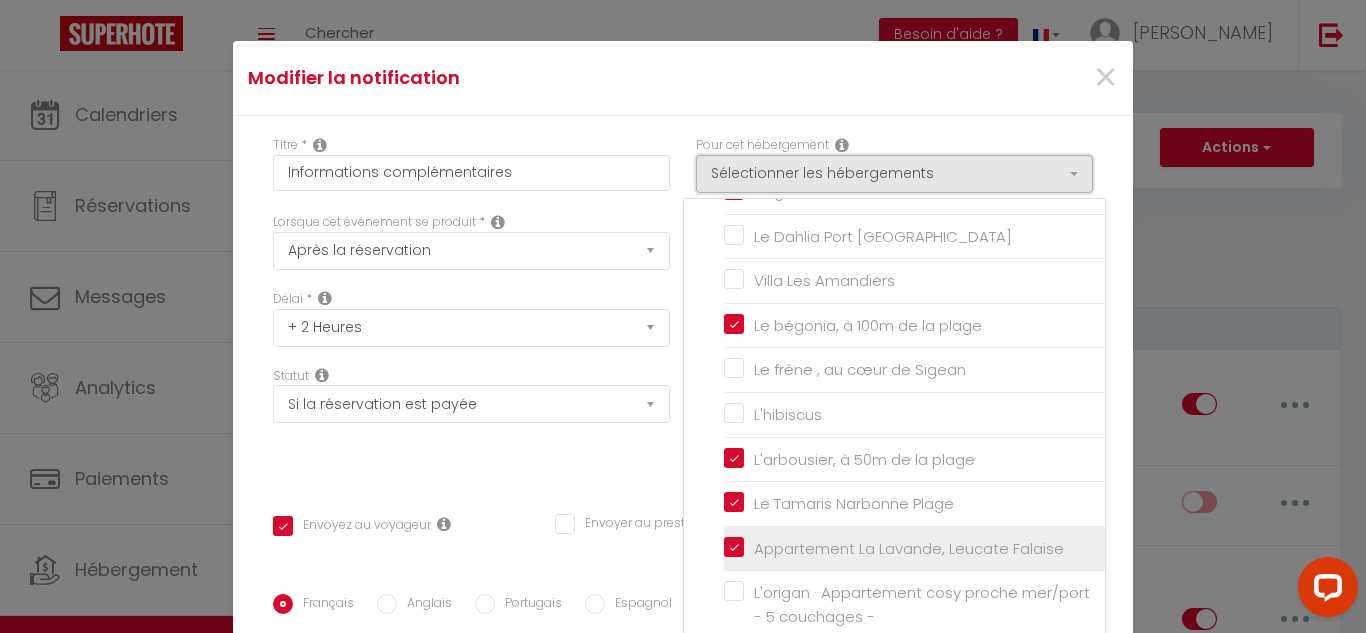 scroll, scrollTop: 102, scrollLeft: 0, axis: vertical 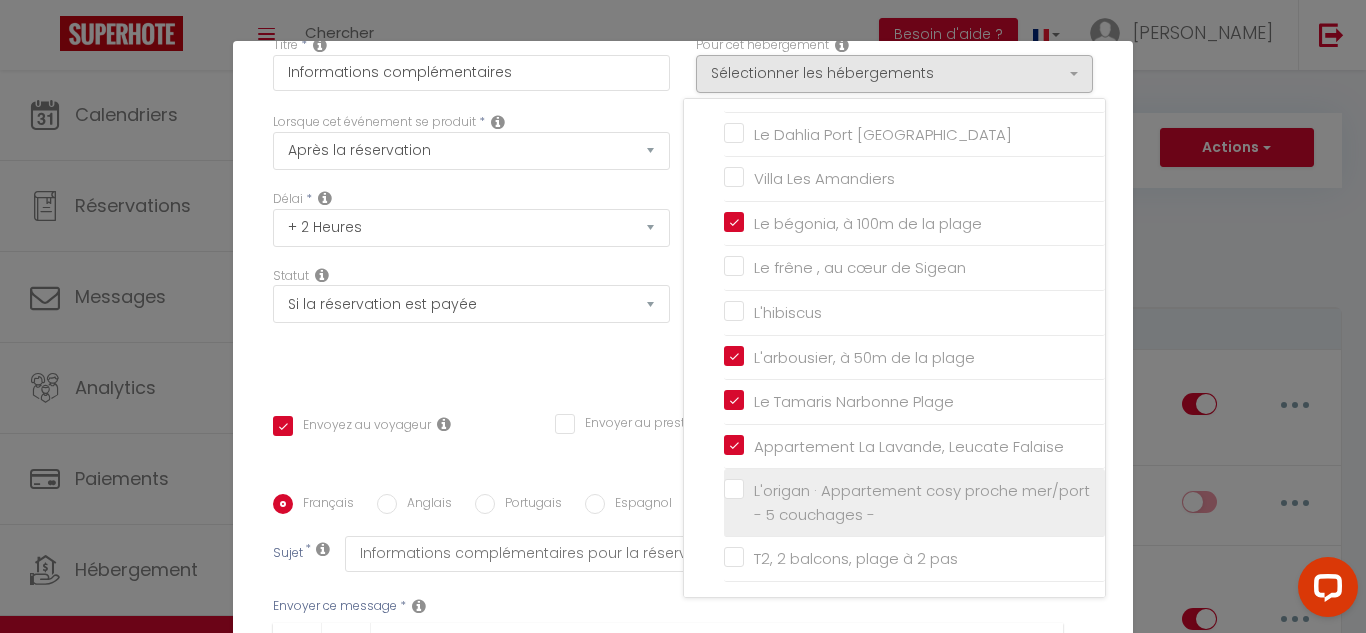 click on "L'origan · Appartement cosy proche mer/port - 5 couchages -" at bounding box center [918, 502] 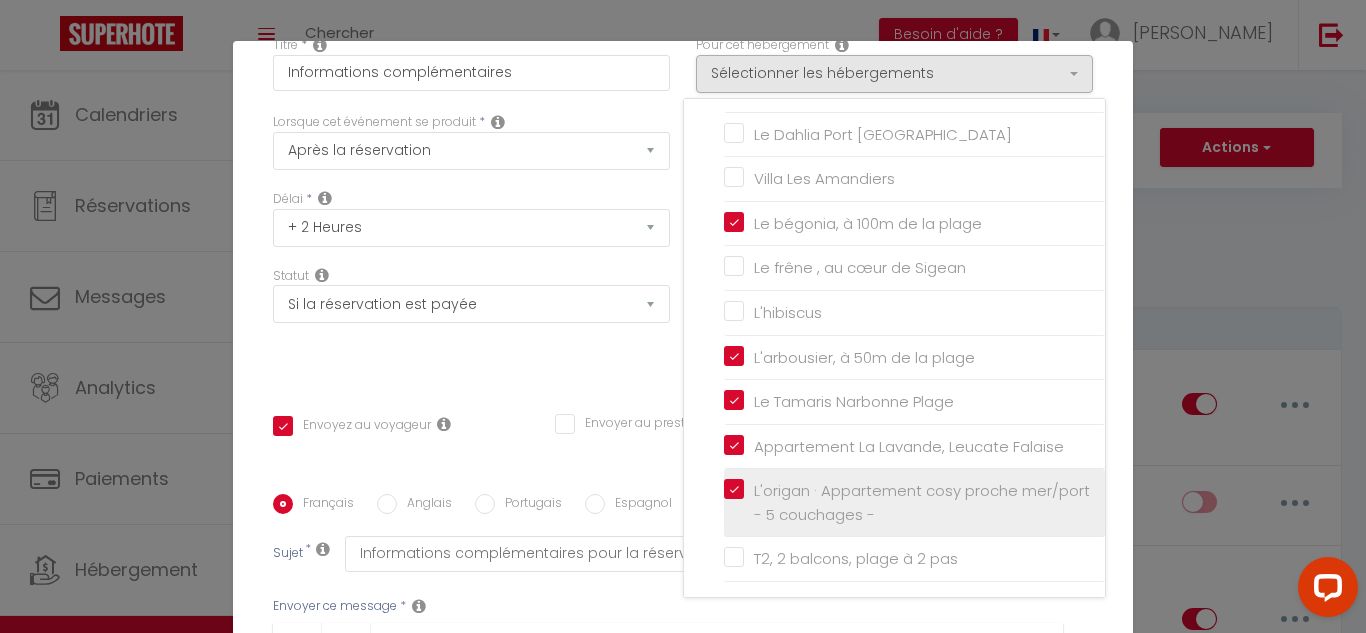 checkbox on "true" 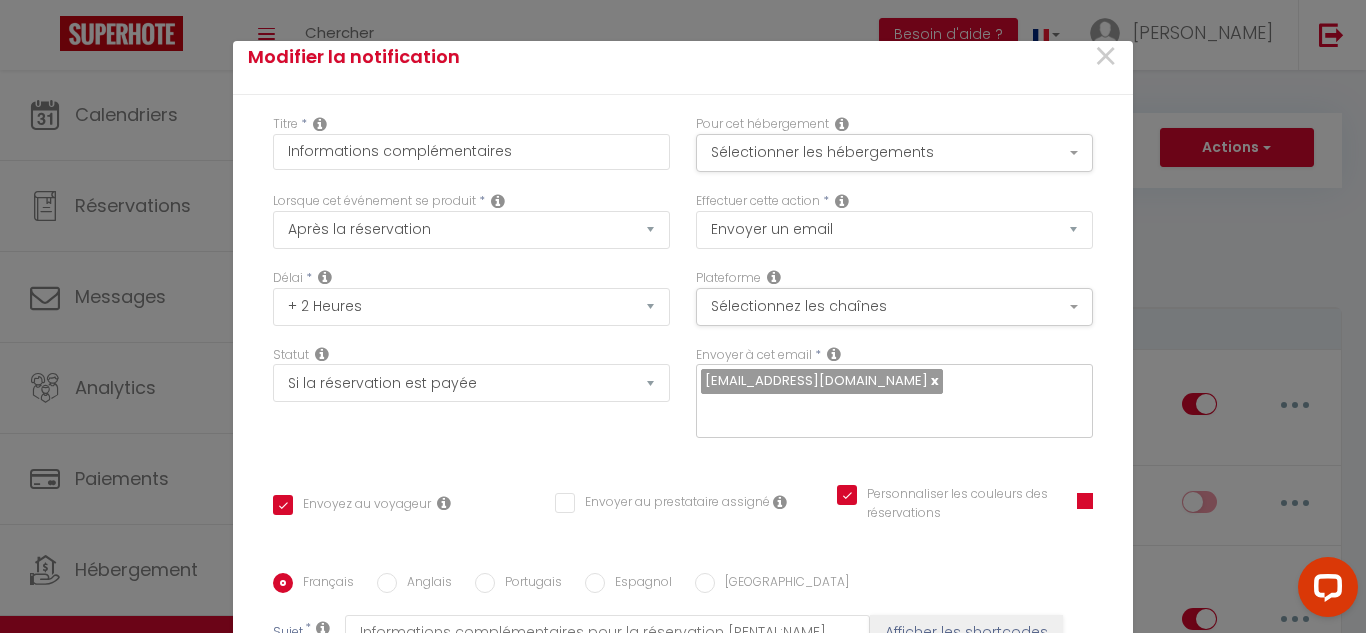 scroll, scrollTop: 0, scrollLeft: 0, axis: both 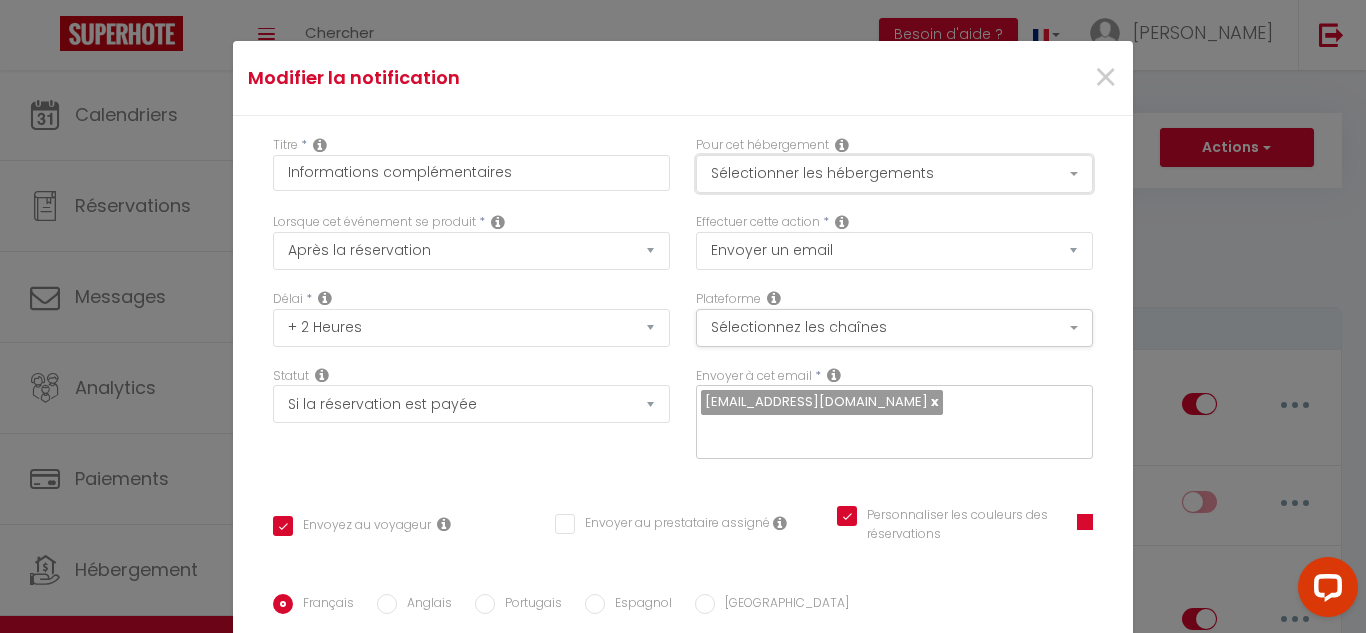 click on "Sélectionner les hébergements" at bounding box center (894, 174) 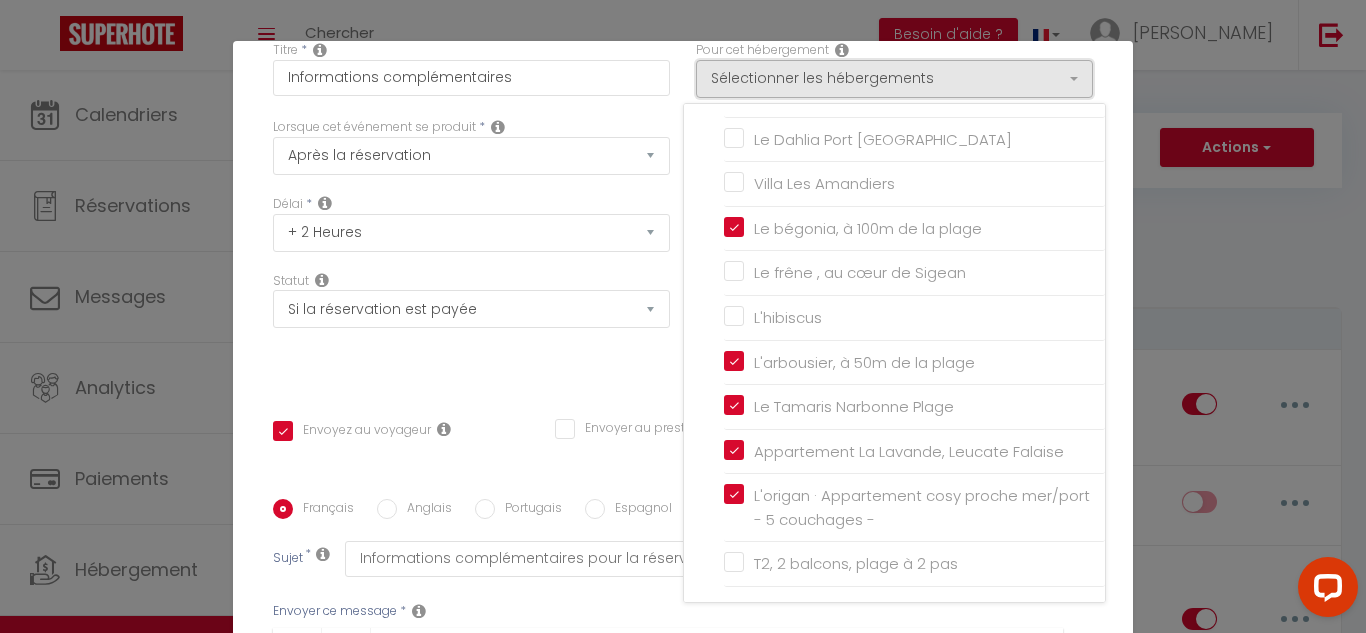 scroll, scrollTop: 100, scrollLeft: 0, axis: vertical 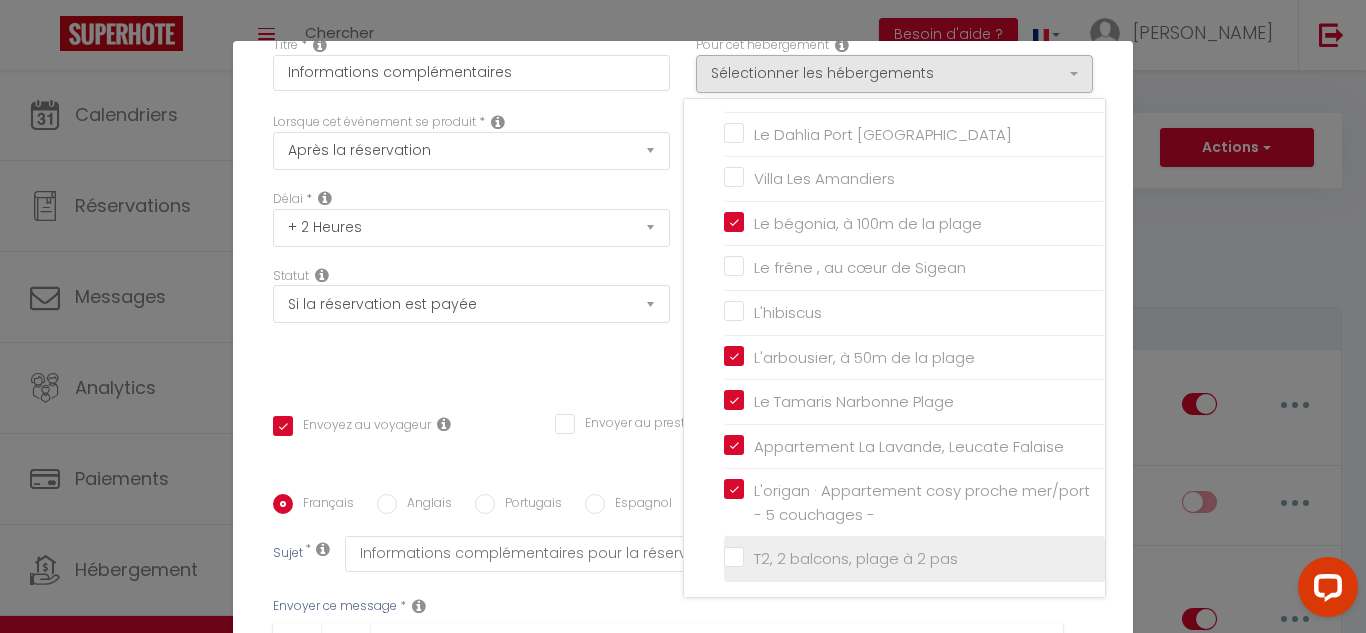 click on "T2, 2 balcons, plage à 2 pas" at bounding box center (914, 559) 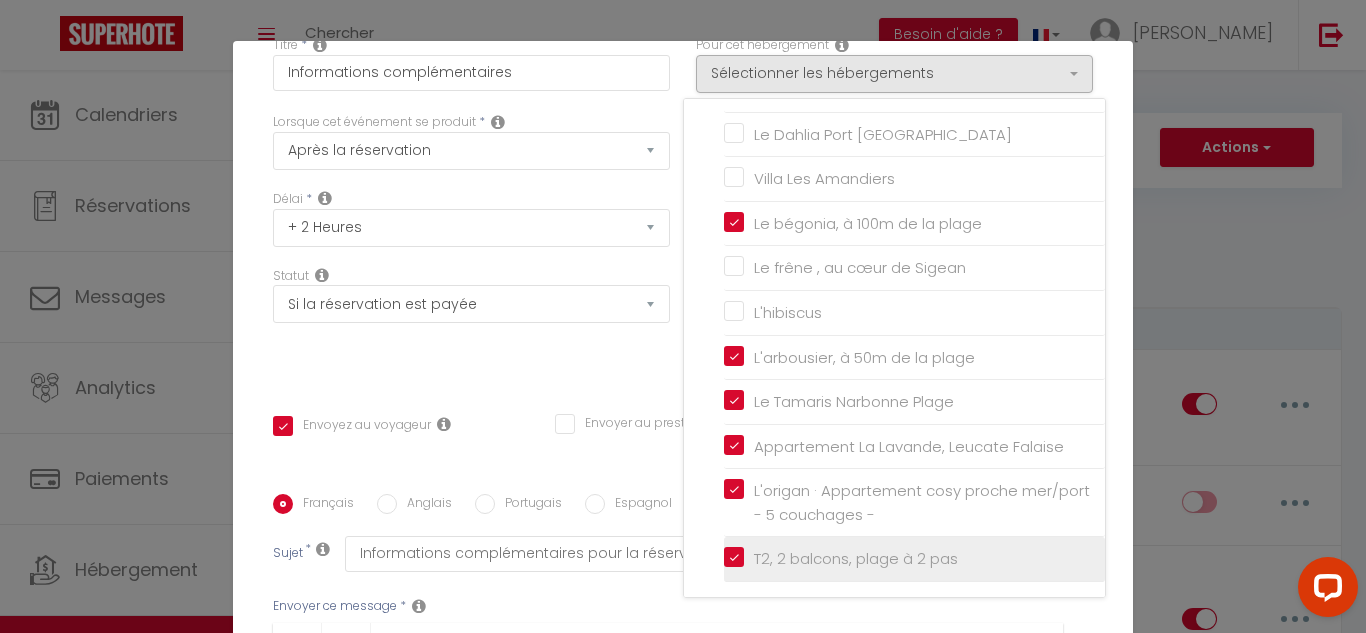 checkbox on "true" 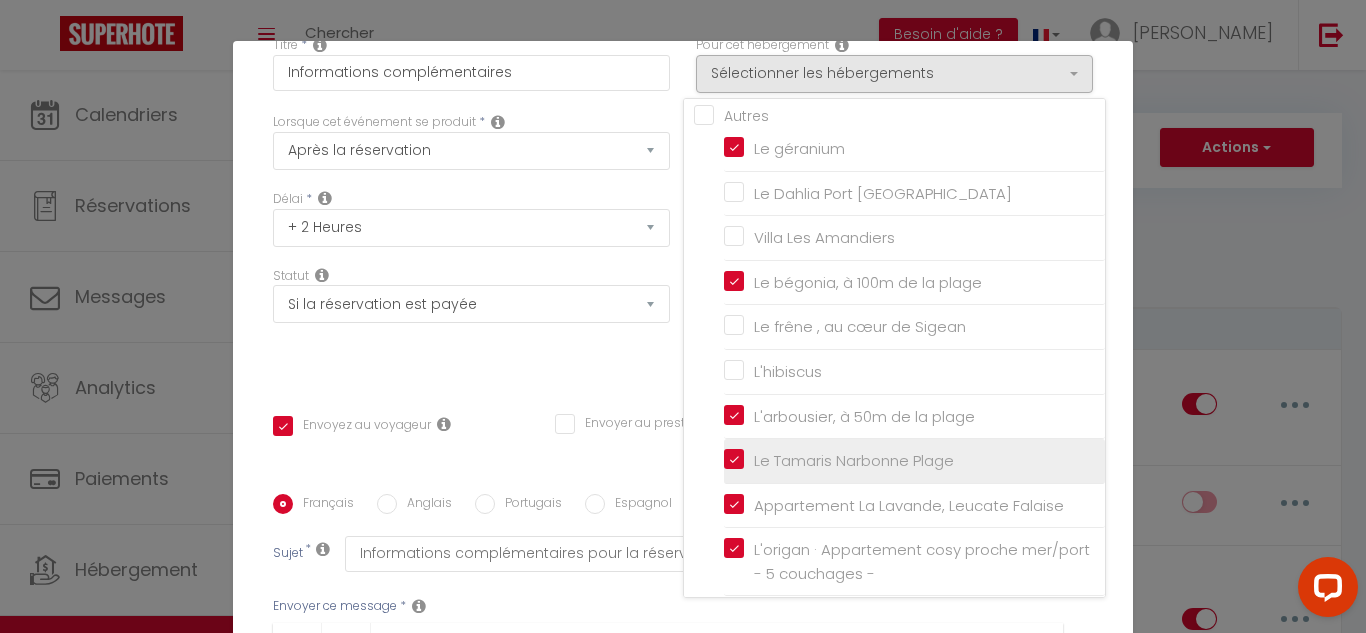scroll, scrollTop: 2, scrollLeft: 0, axis: vertical 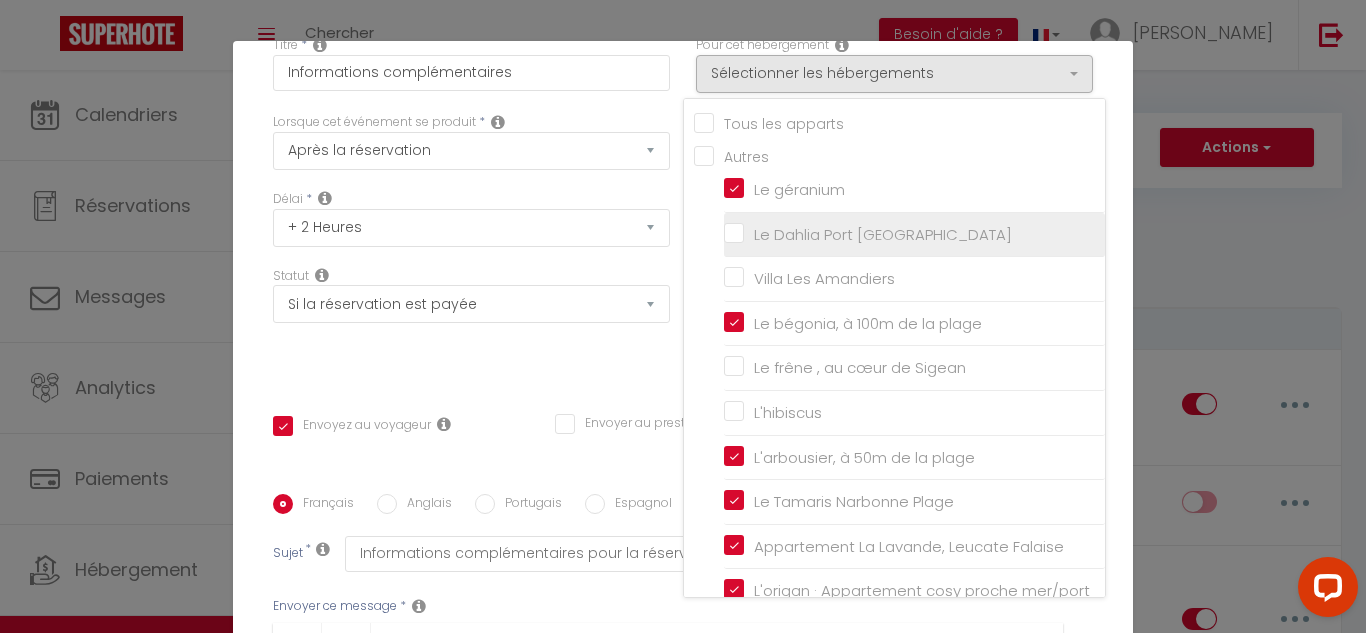 click on "Le Dahlia Port [GEOGRAPHIC_DATA]" at bounding box center [878, 235] 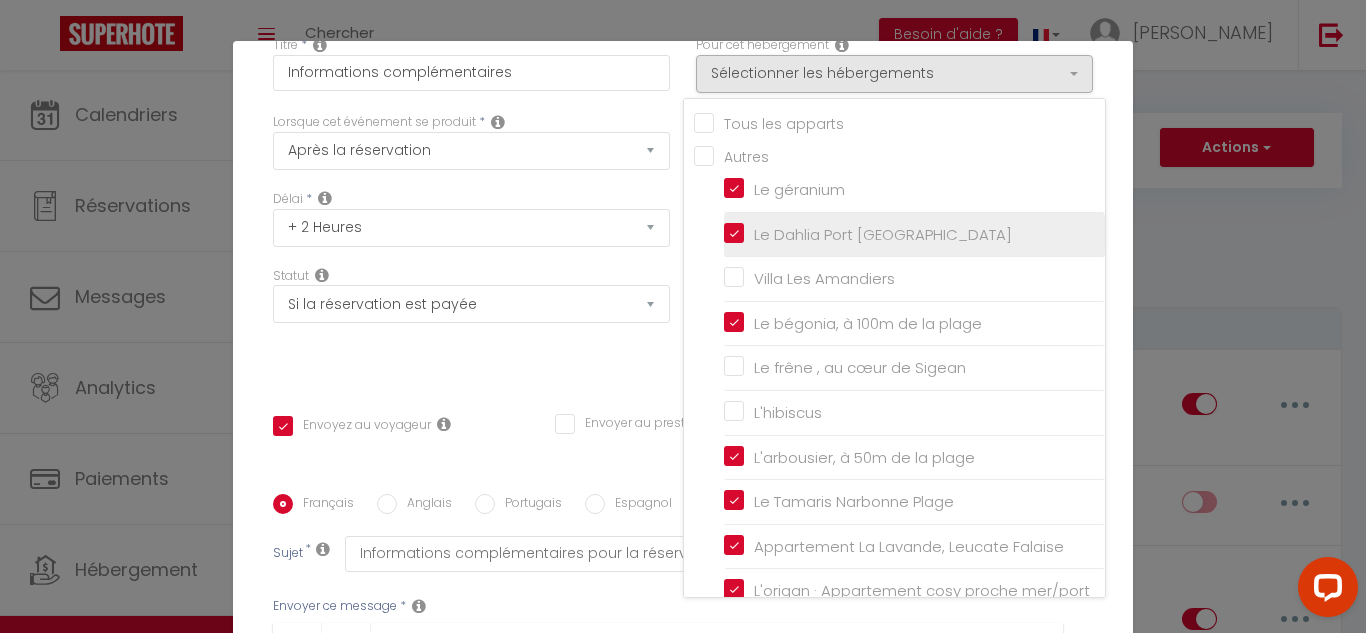 checkbox on "true" 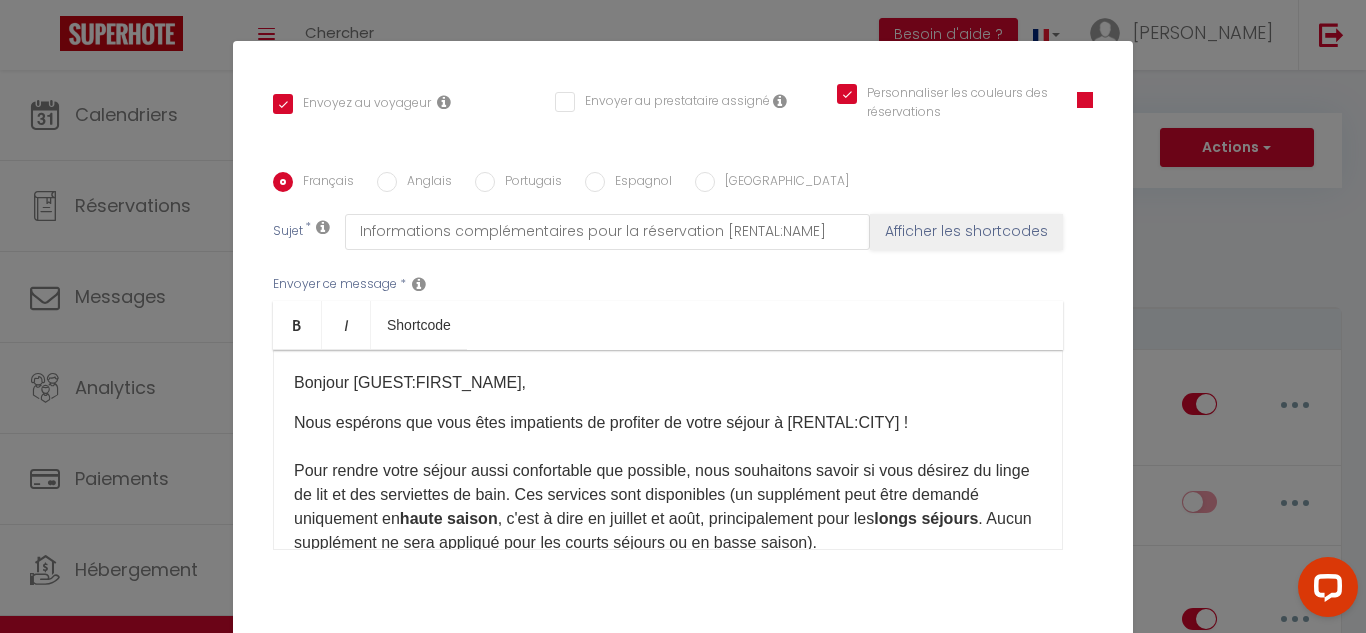 scroll, scrollTop: 458, scrollLeft: 0, axis: vertical 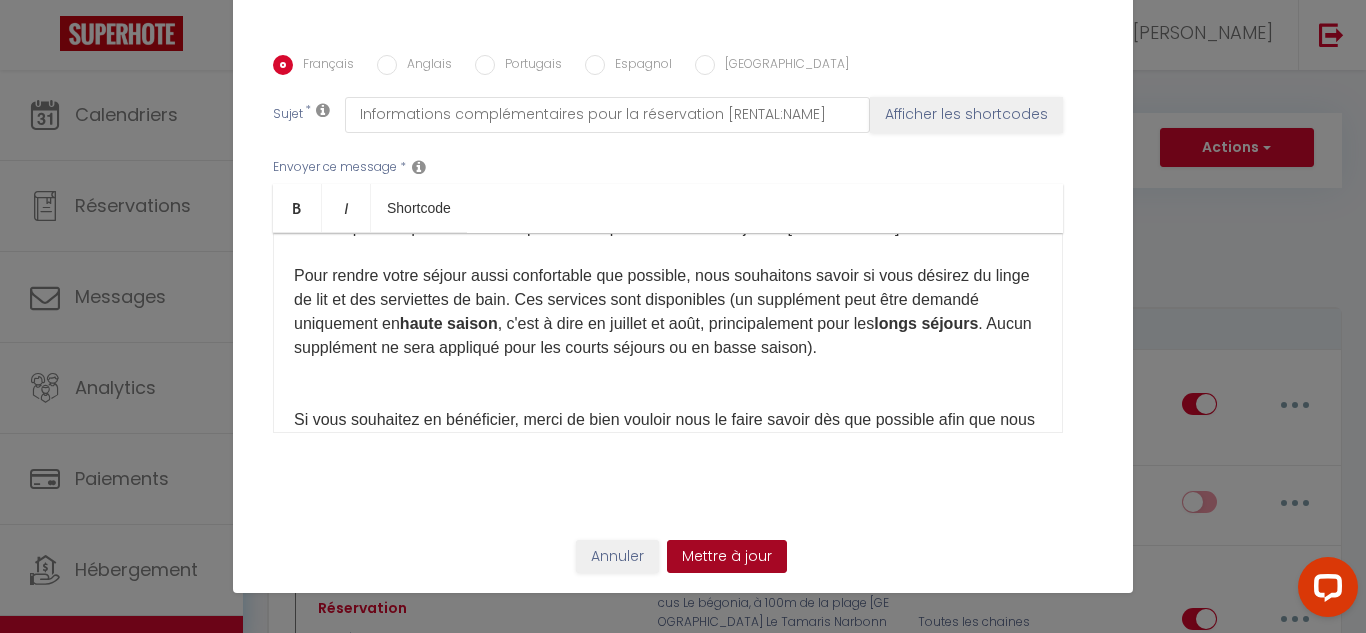 click on "Mettre à jour" at bounding box center (727, 557) 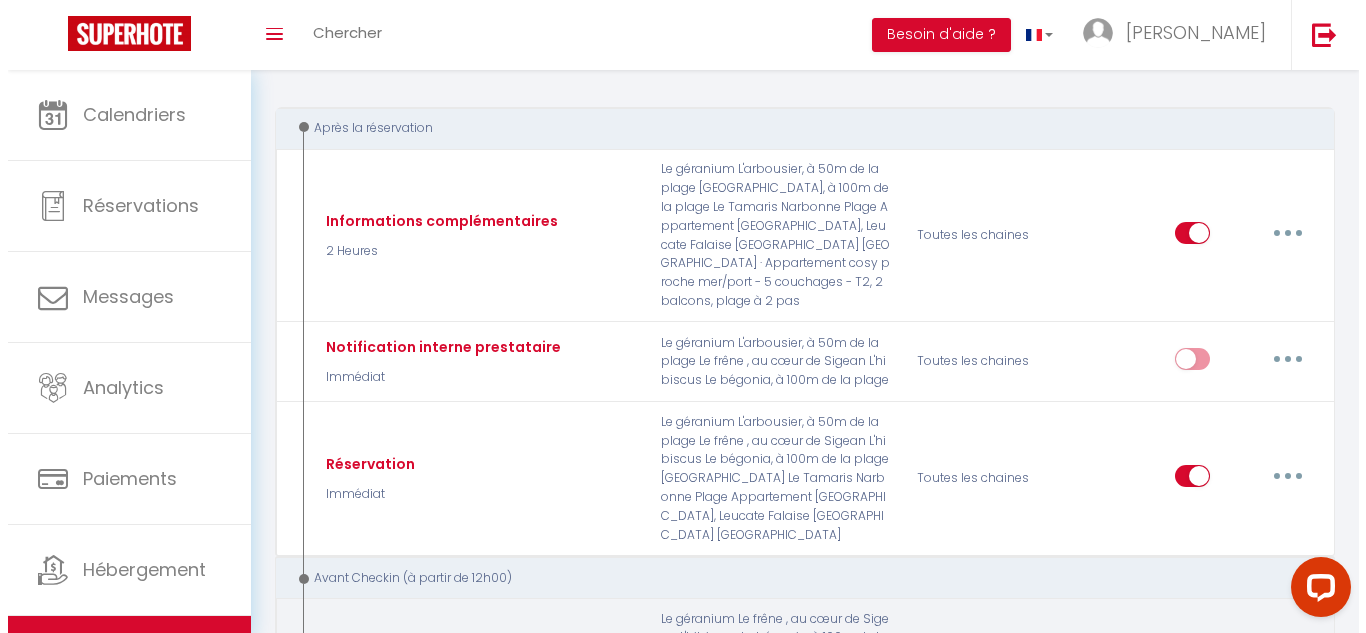 scroll, scrollTop: 300, scrollLeft: 0, axis: vertical 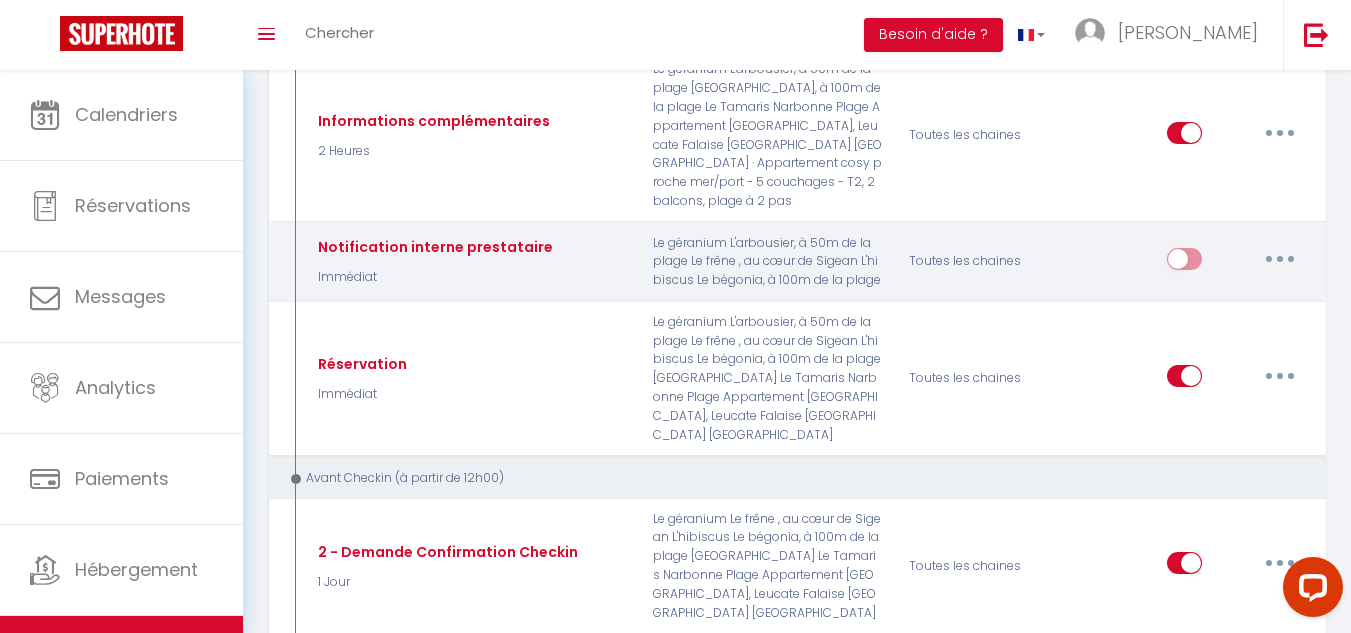 click at bounding box center [1280, 259] 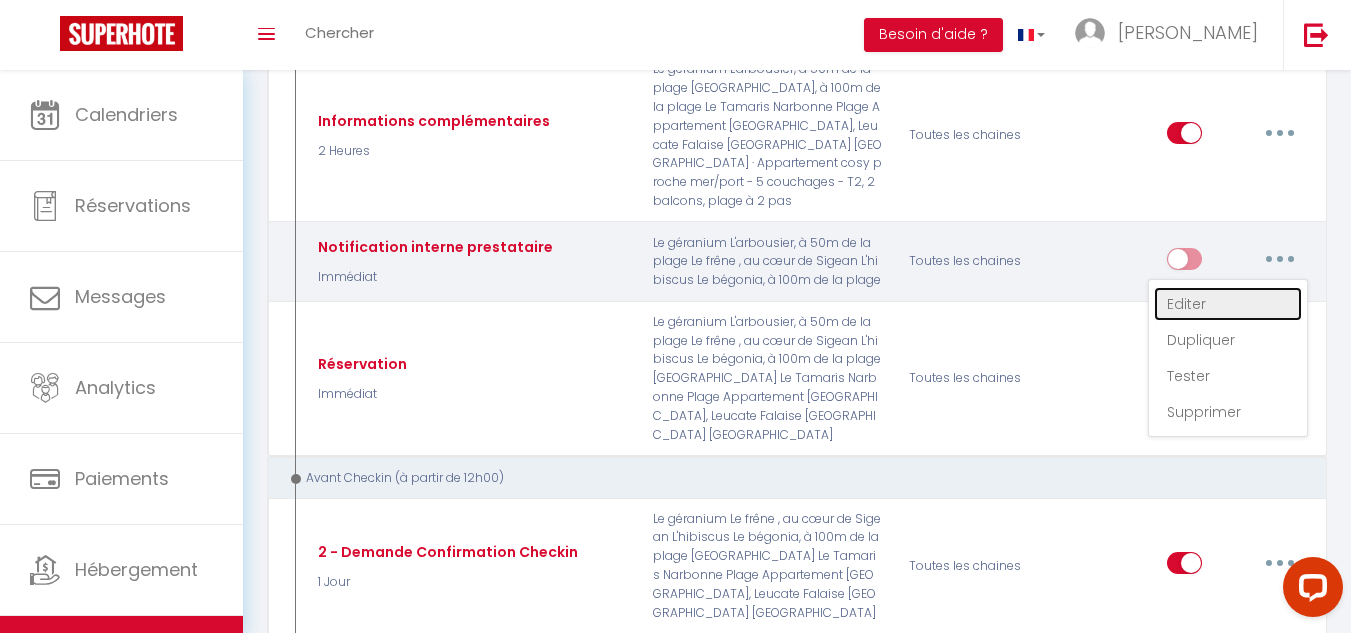 click on "Editer" at bounding box center [1228, 304] 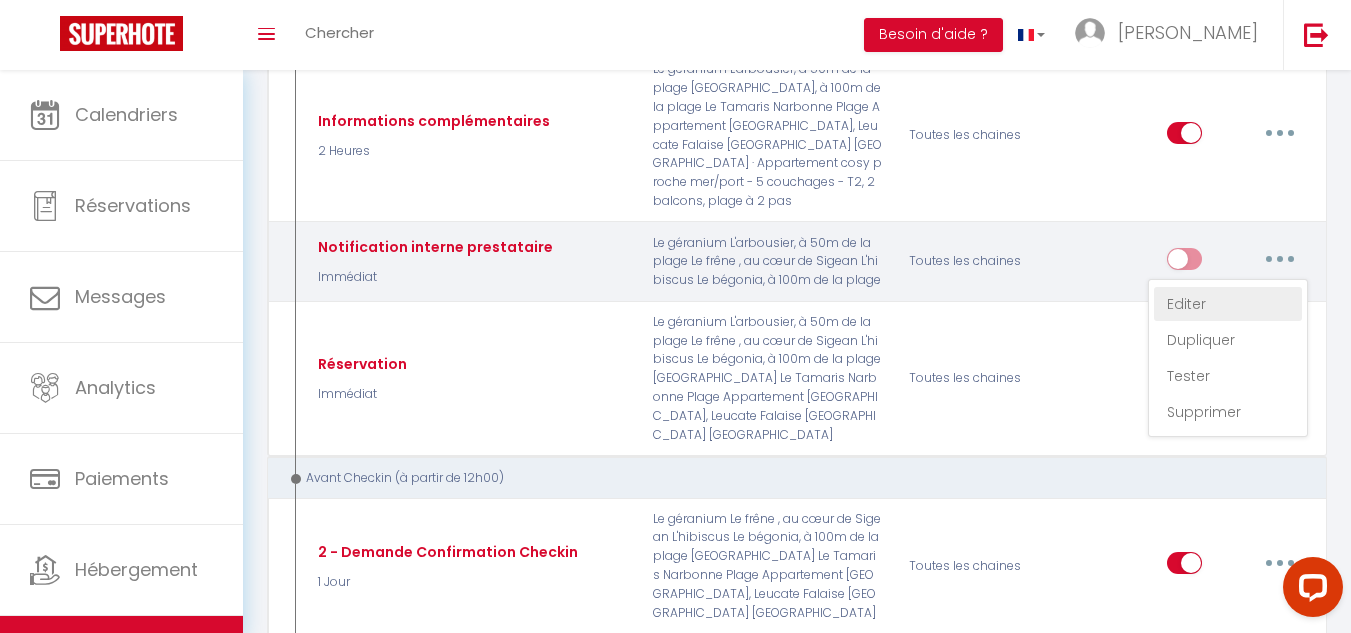 type on "Notification interne prestataire" 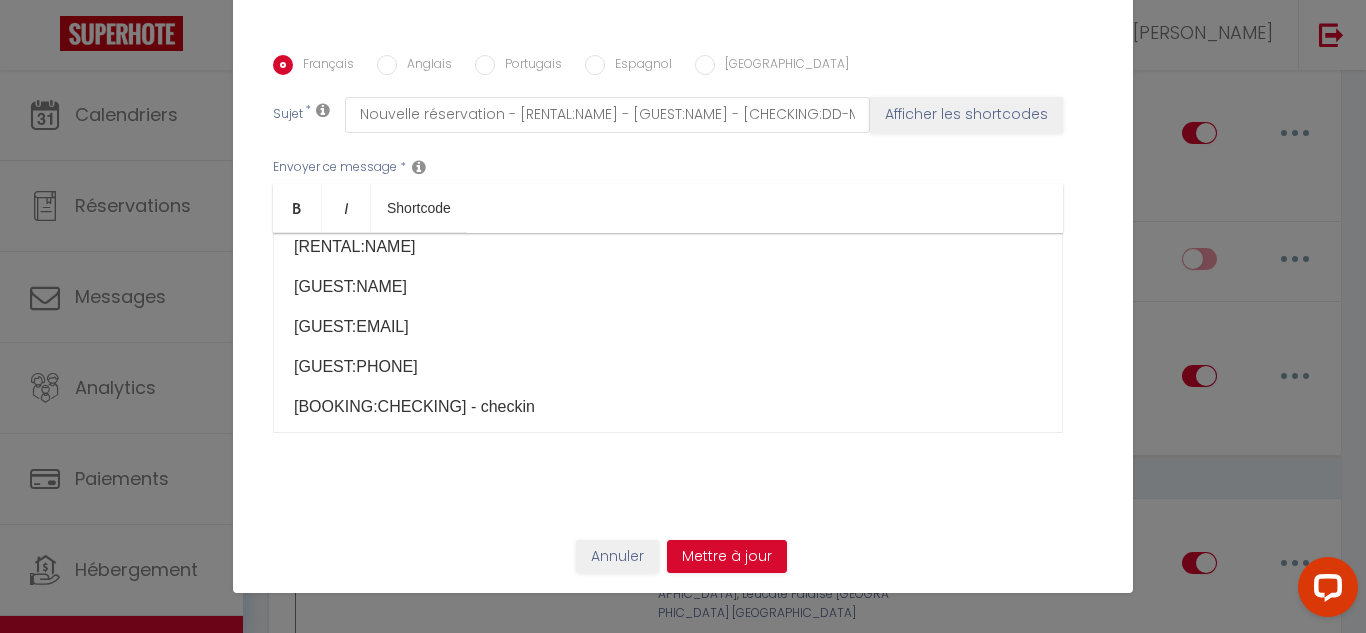 scroll, scrollTop: 0, scrollLeft: 0, axis: both 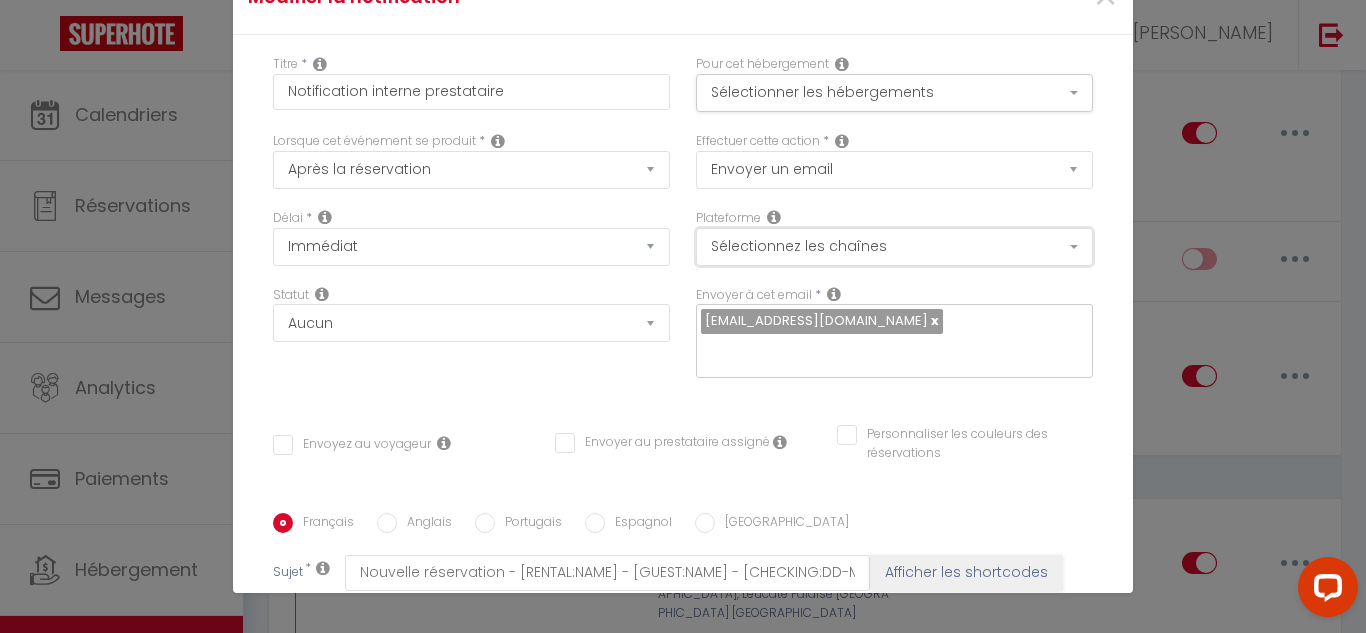 click on "Sélectionnez les chaînes" at bounding box center [894, 247] 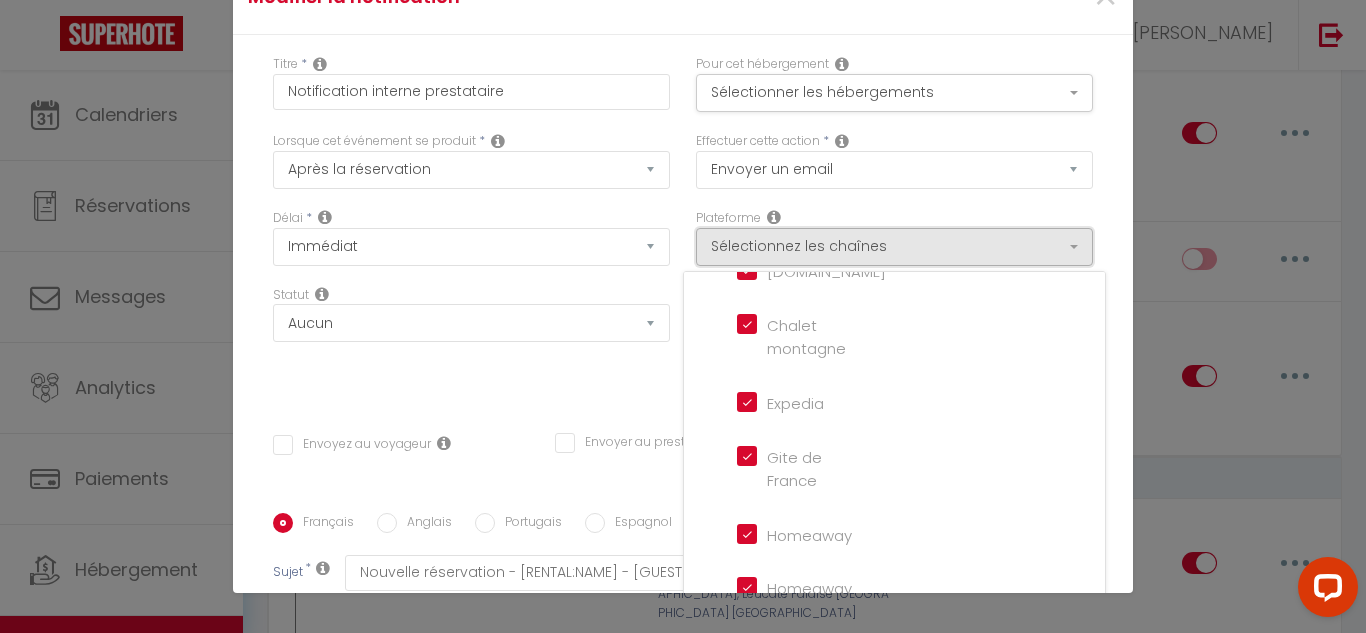scroll, scrollTop: 200, scrollLeft: 0, axis: vertical 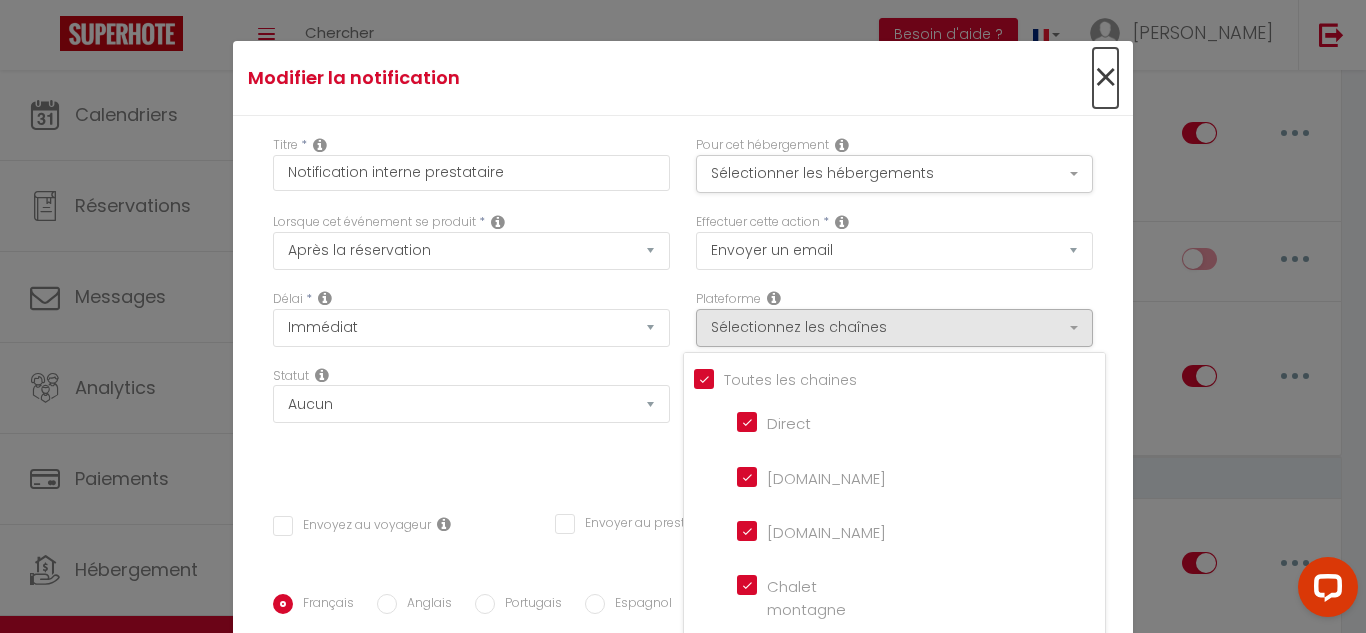 click on "×" at bounding box center [1105, 78] 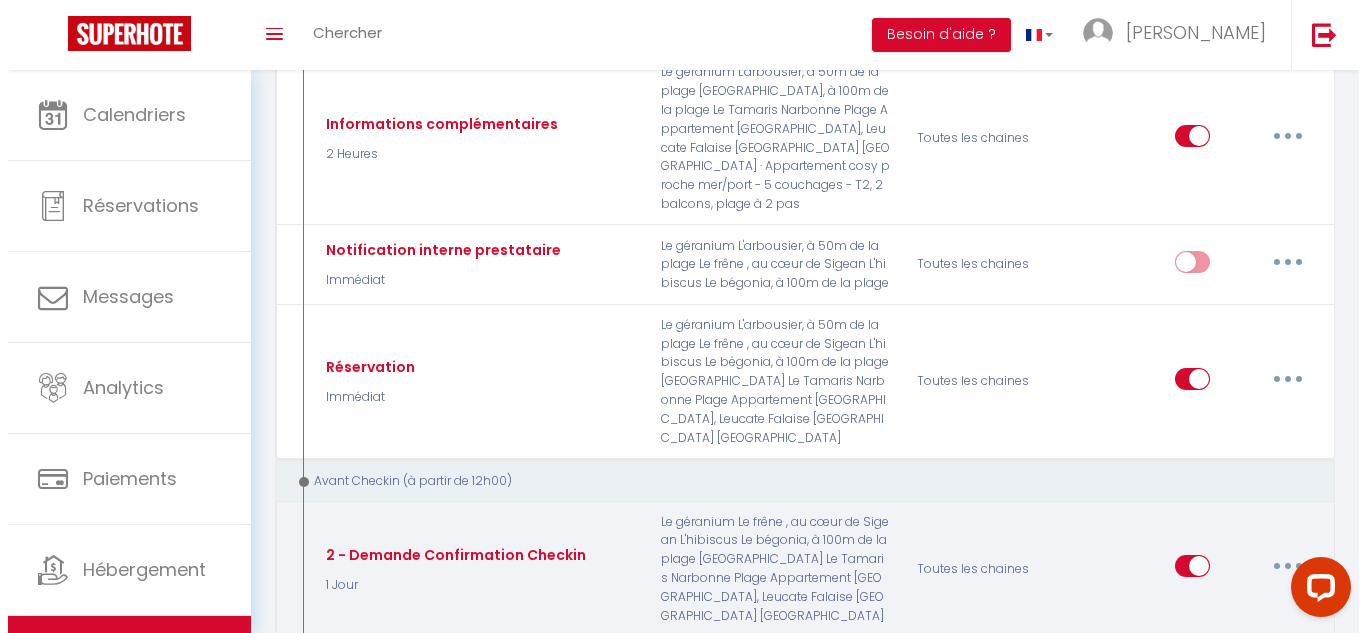 scroll, scrollTop: 300, scrollLeft: 0, axis: vertical 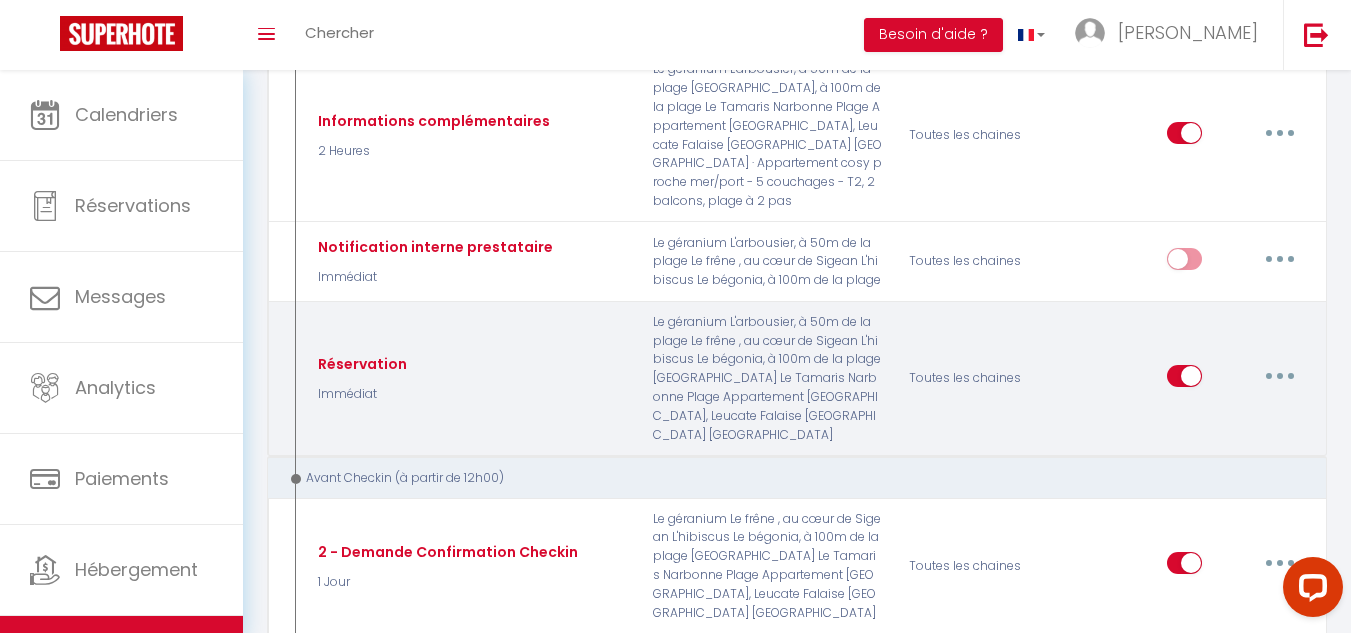 click at bounding box center (1280, 376) 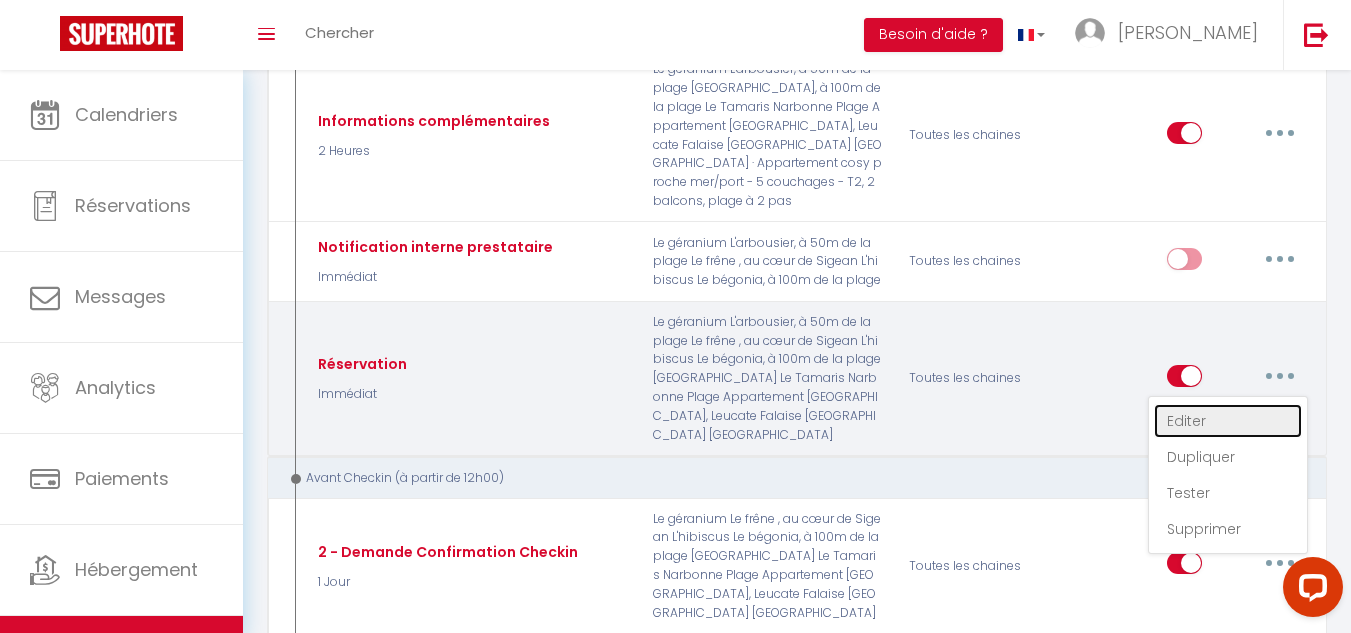 click on "Editer" at bounding box center [1228, 421] 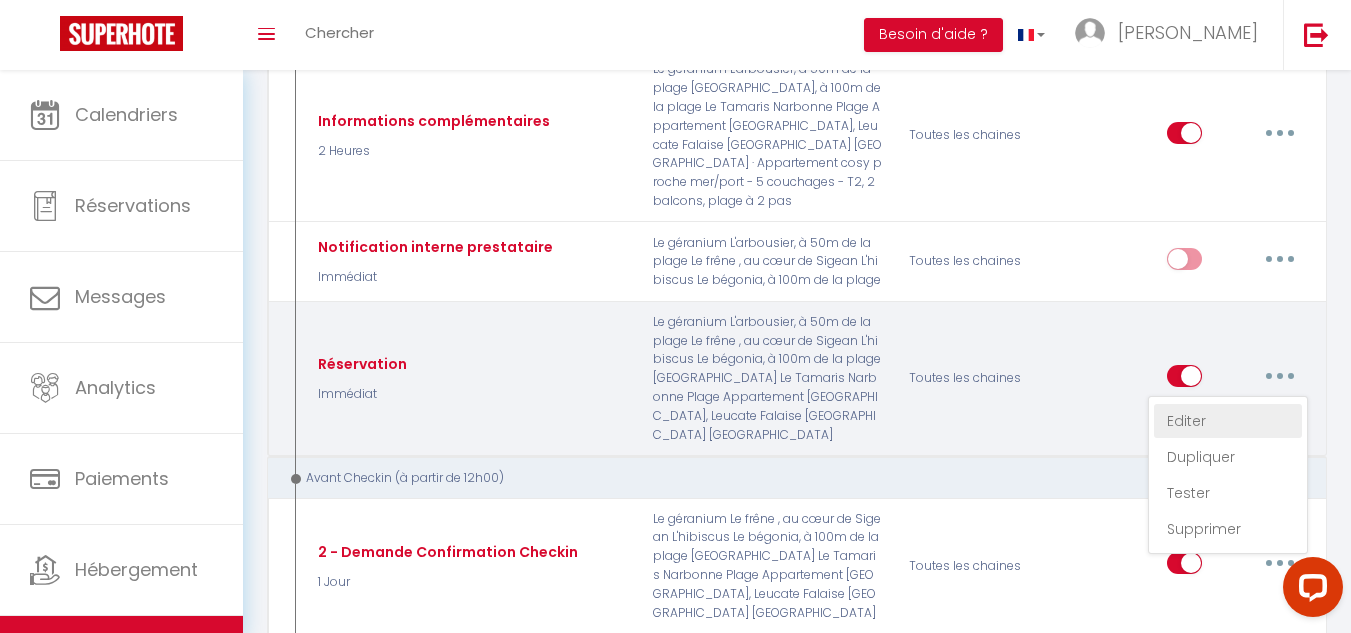 type on "Réservation" 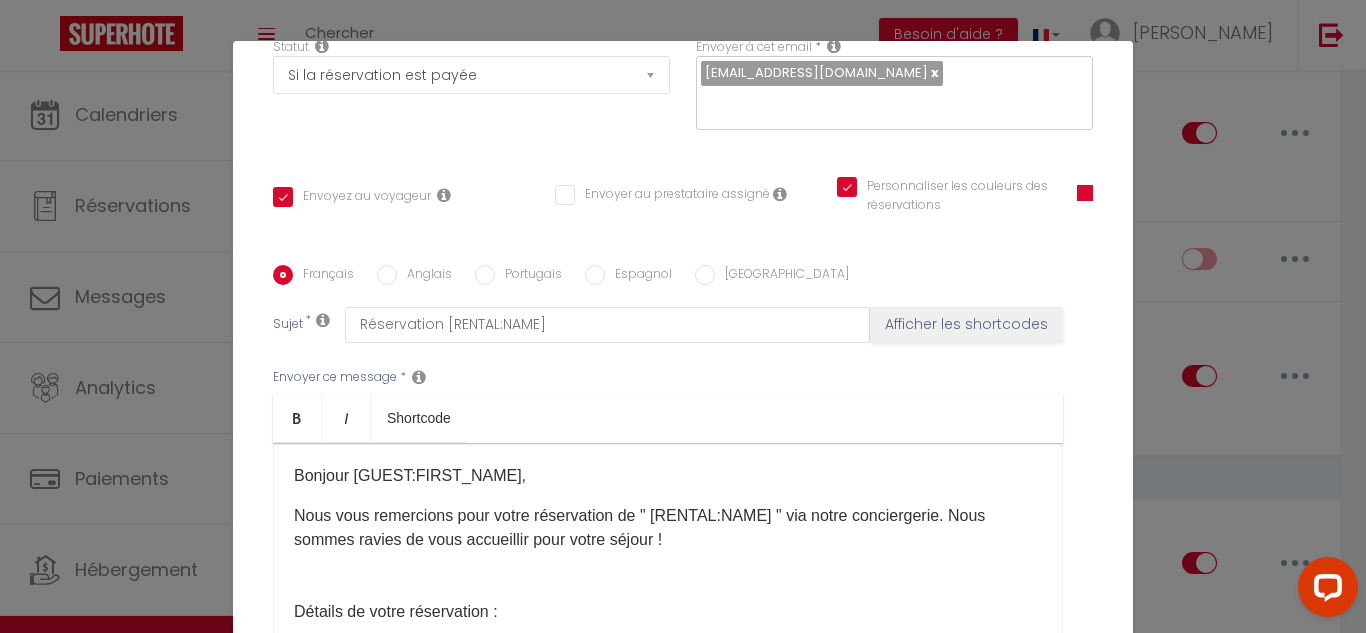 scroll, scrollTop: 400, scrollLeft: 0, axis: vertical 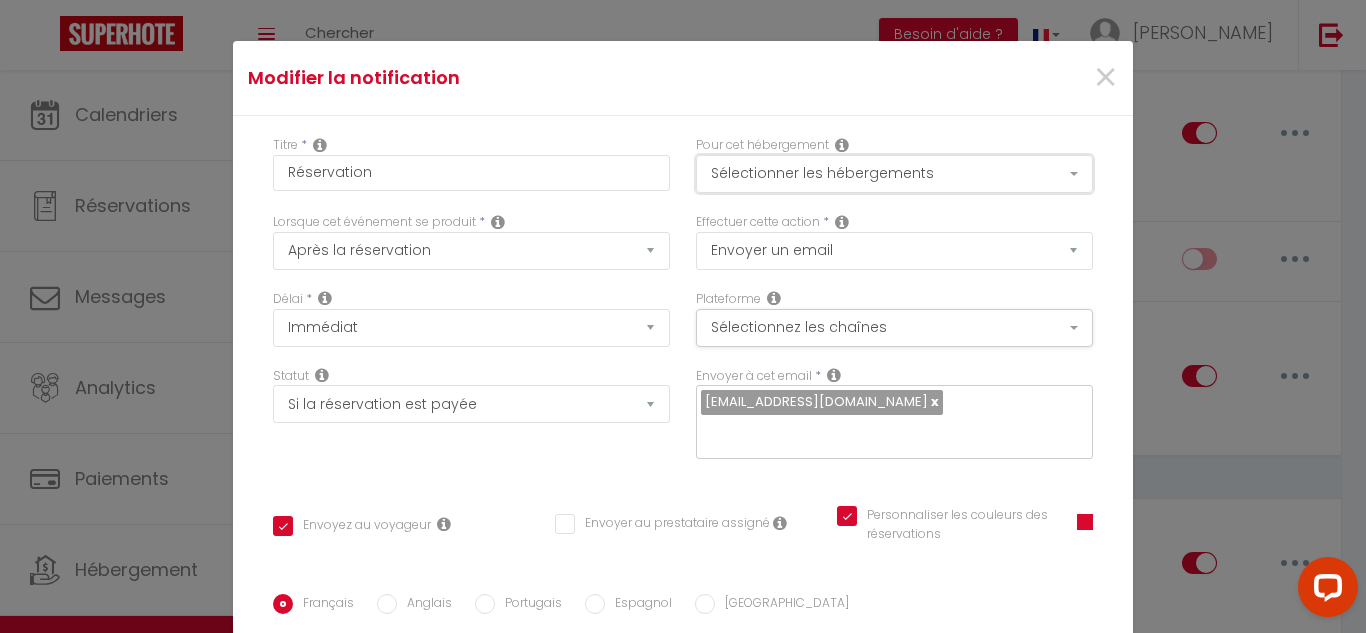 click on "Sélectionner les hébergements" at bounding box center [894, 174] 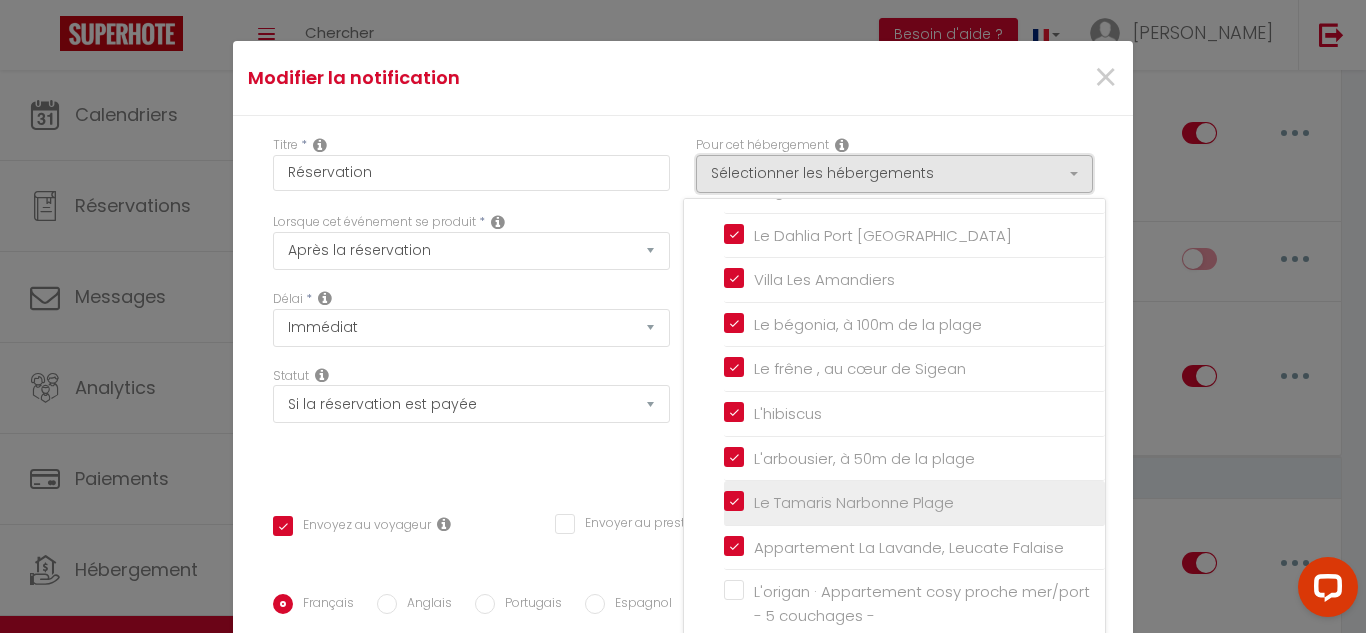 scroll, scrollTop: 102, scrollLeft: 0, axis: vertical 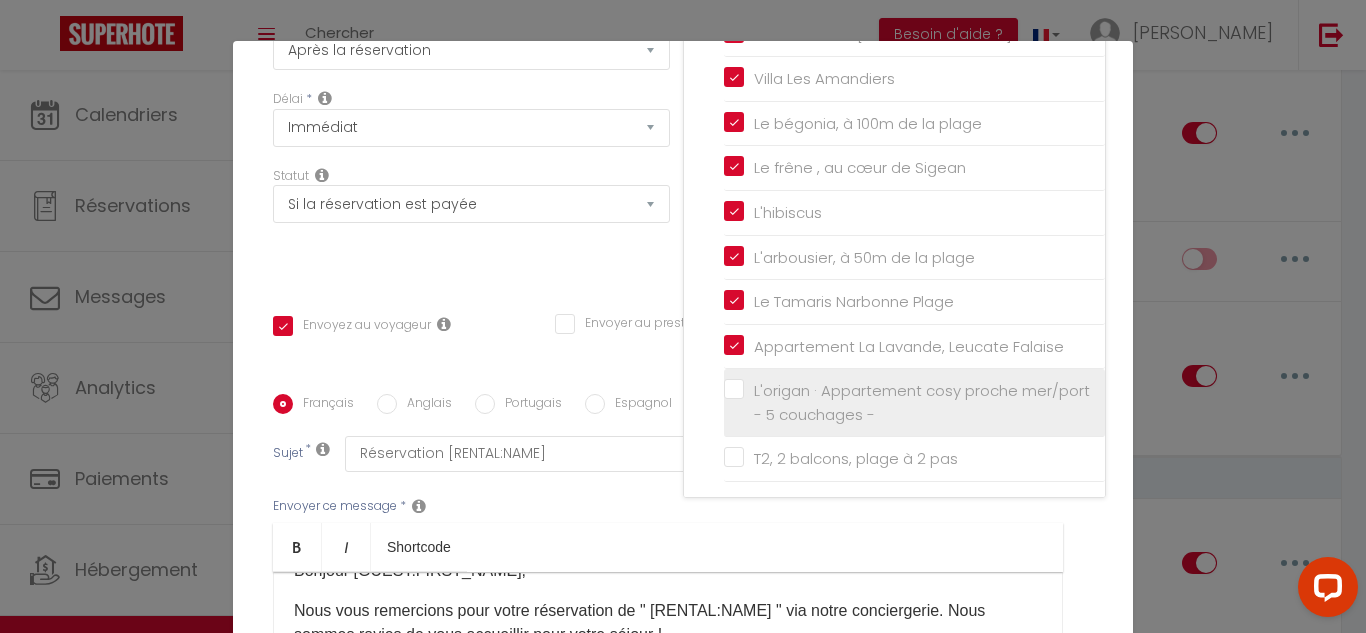click on "L'origan · Appartement cosy proche mer/port - 5 couchages -" at bounding box center (918, 402) 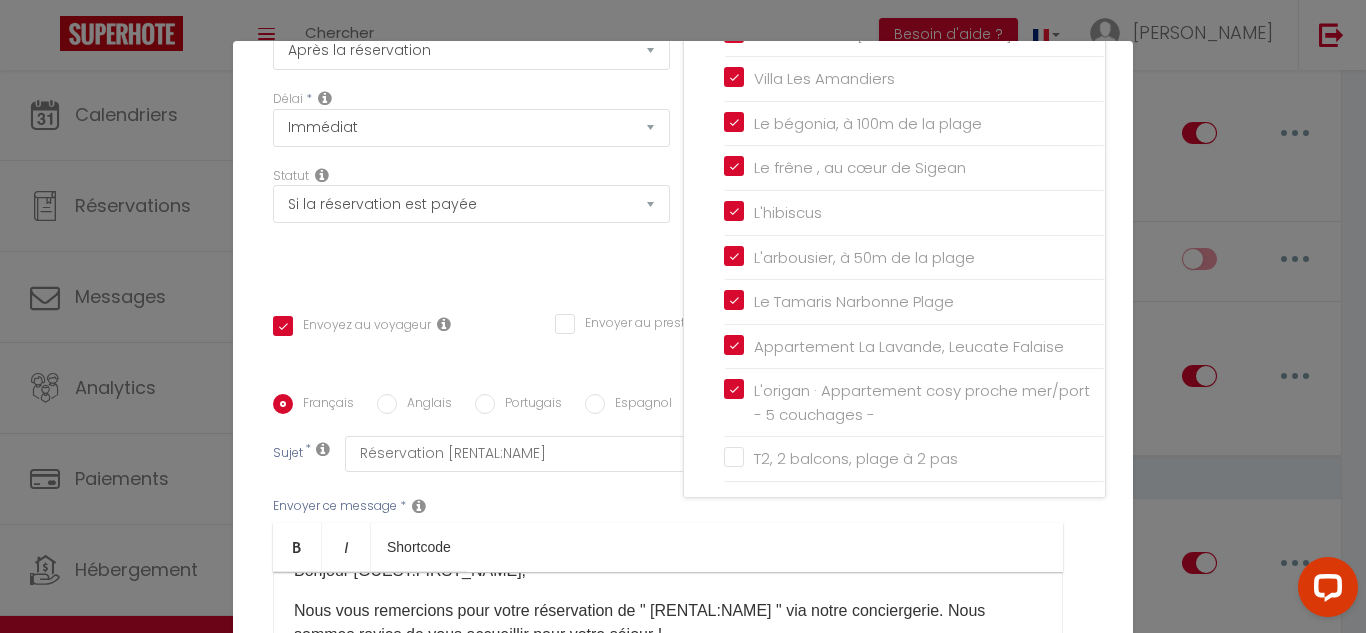 checkbox on "true" 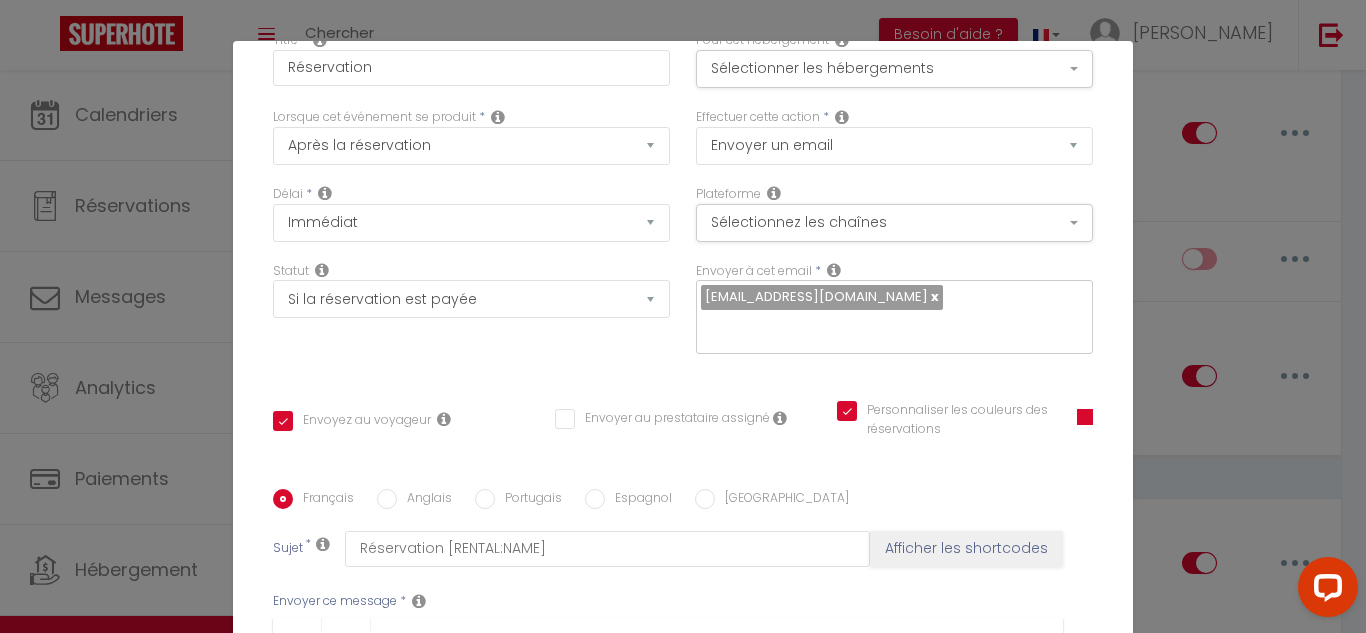 scroll, scrollTop: 100, scrollLeft: 0, axis: vertical 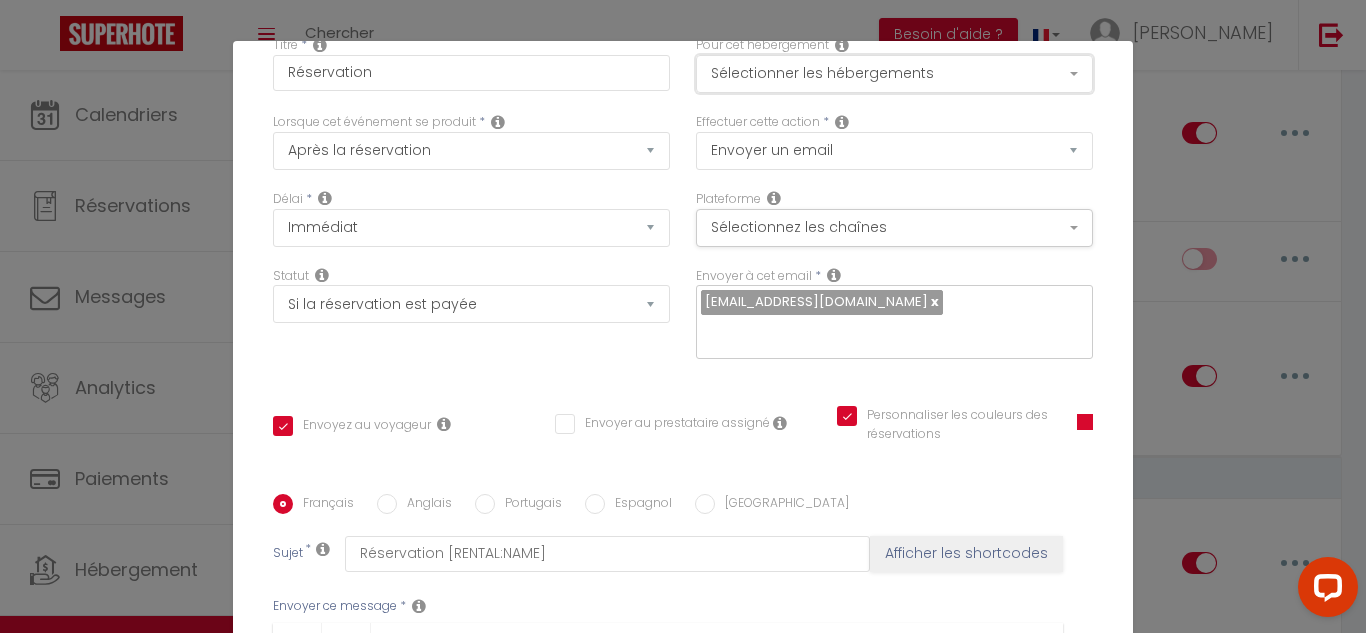 click on "Sélectionner les hébergements" at bounding box center [894, 74] 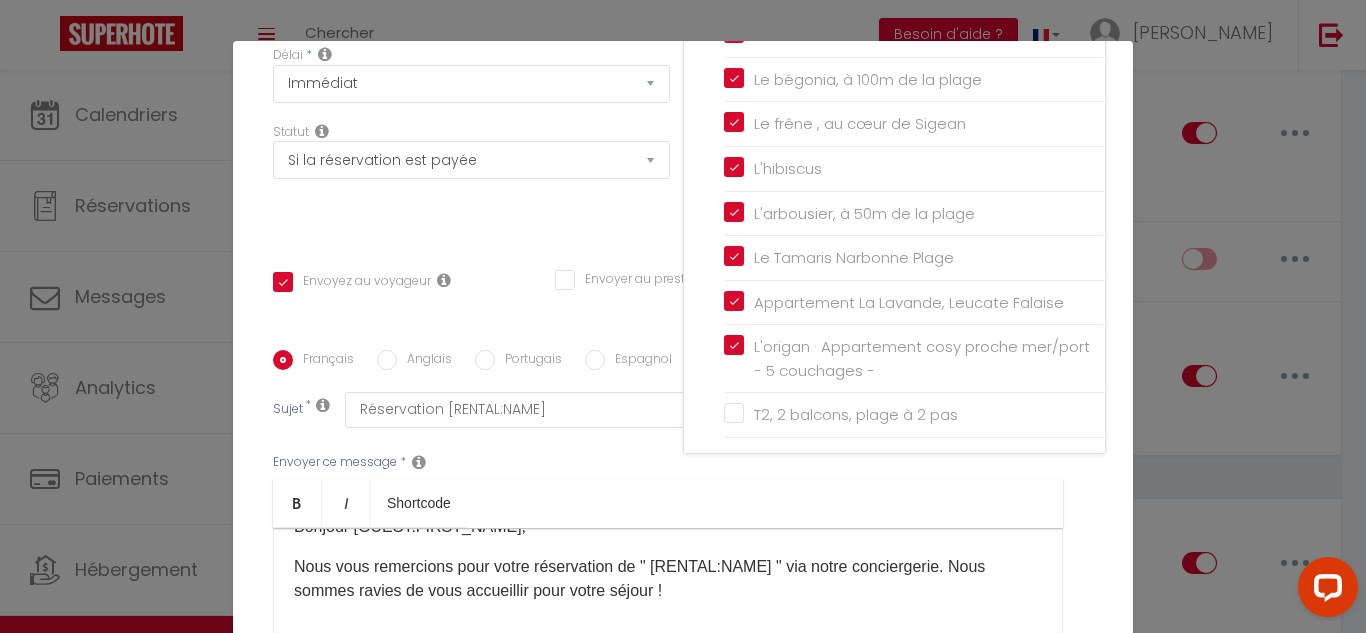 scroll, scrollTop: 300, scrollLeft: 0, axis: vertical 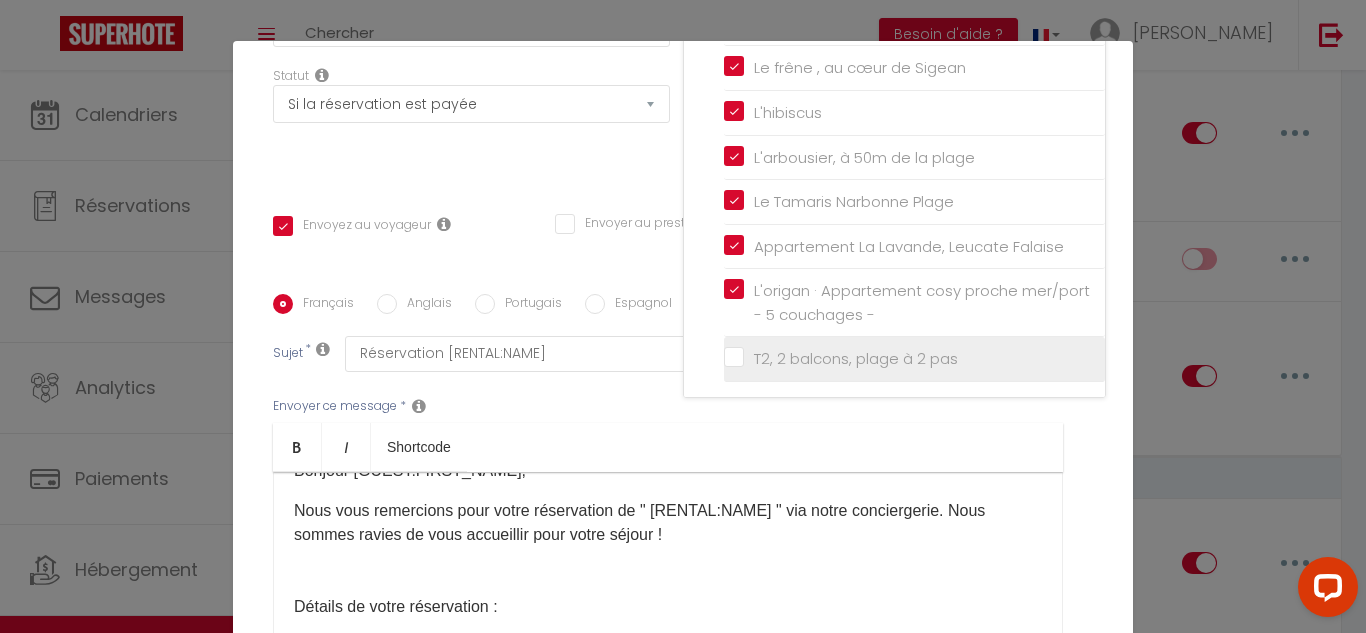 click on "T2, 2 balcons, plage à 2 pas" at bounding box center (914, 359) 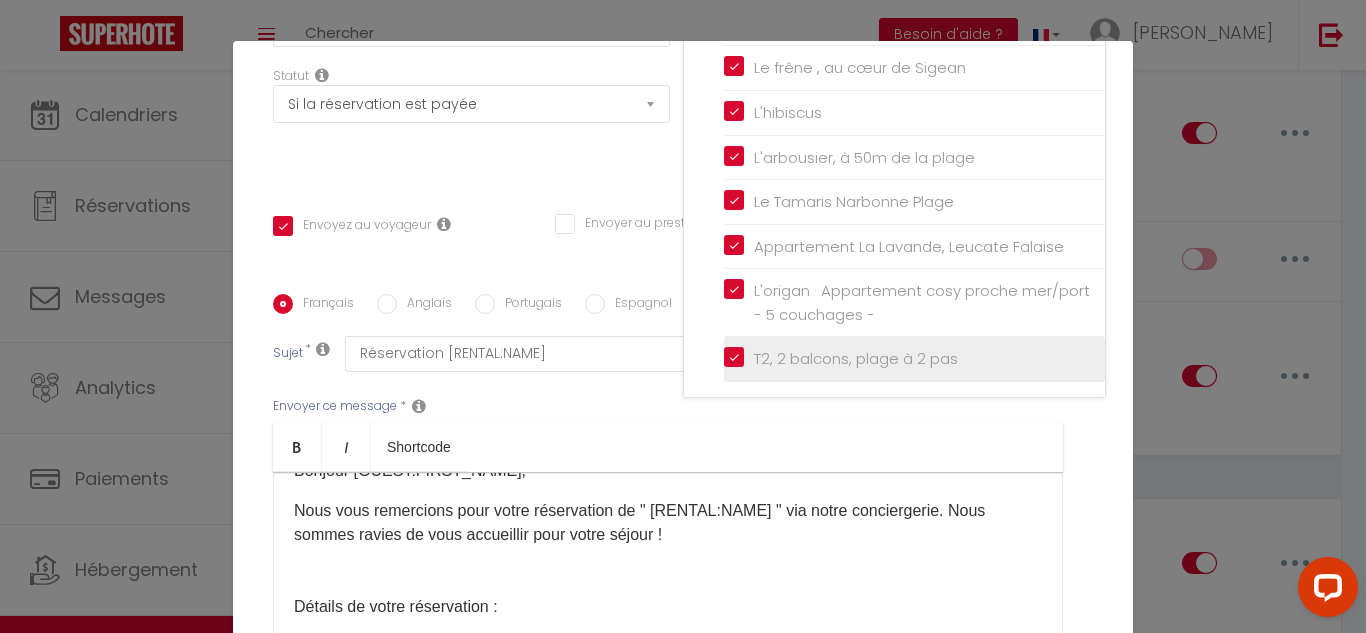 checkbox on "true" 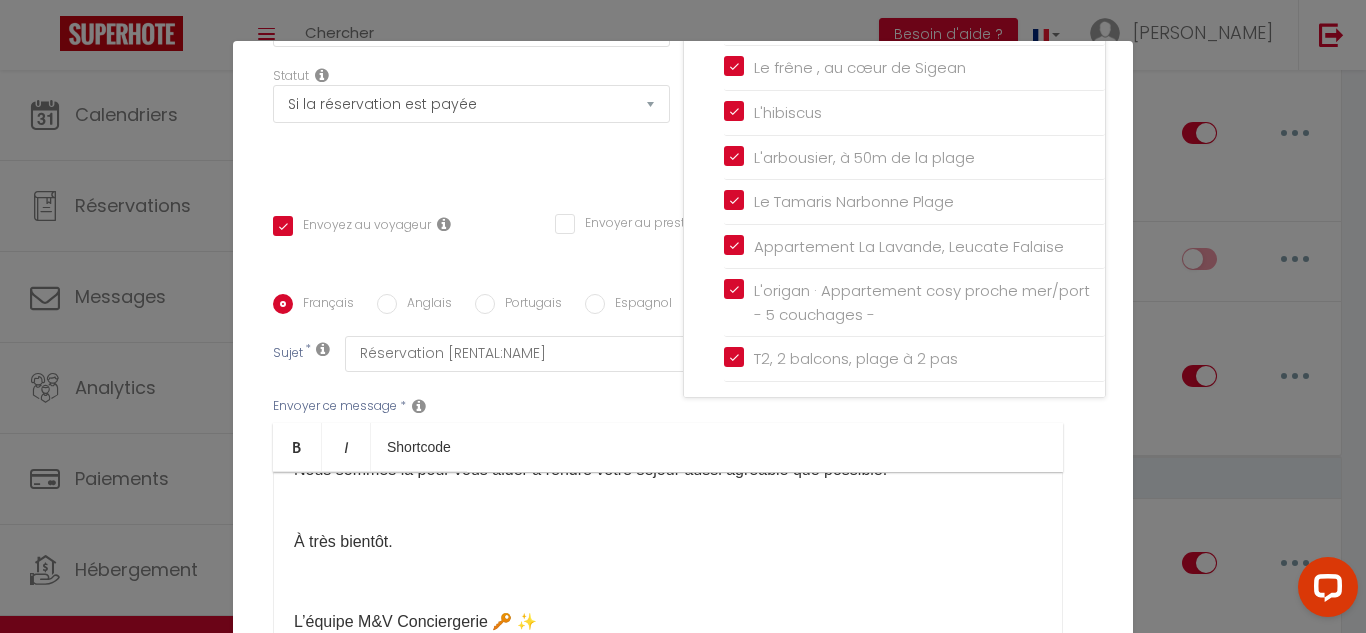 scroll, scrollTop: 534, scrollLeft: 0, axis: vertical 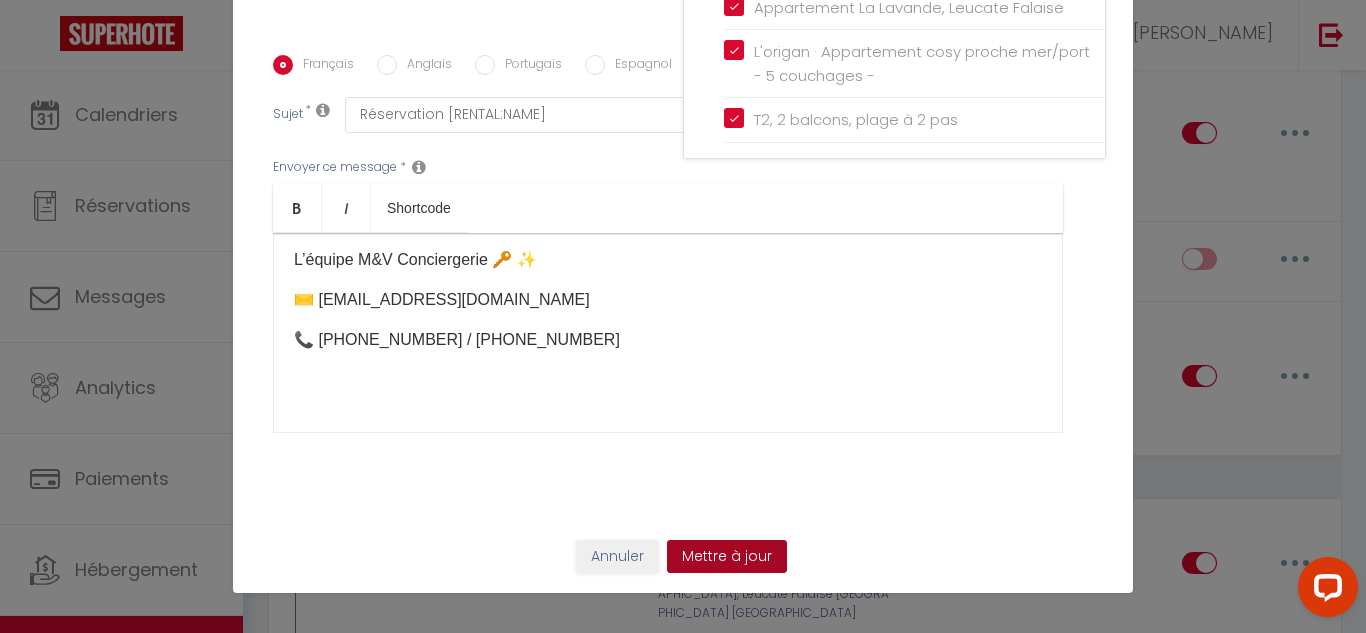 click on "Mettre à jour" at bounding box center (727, 557) 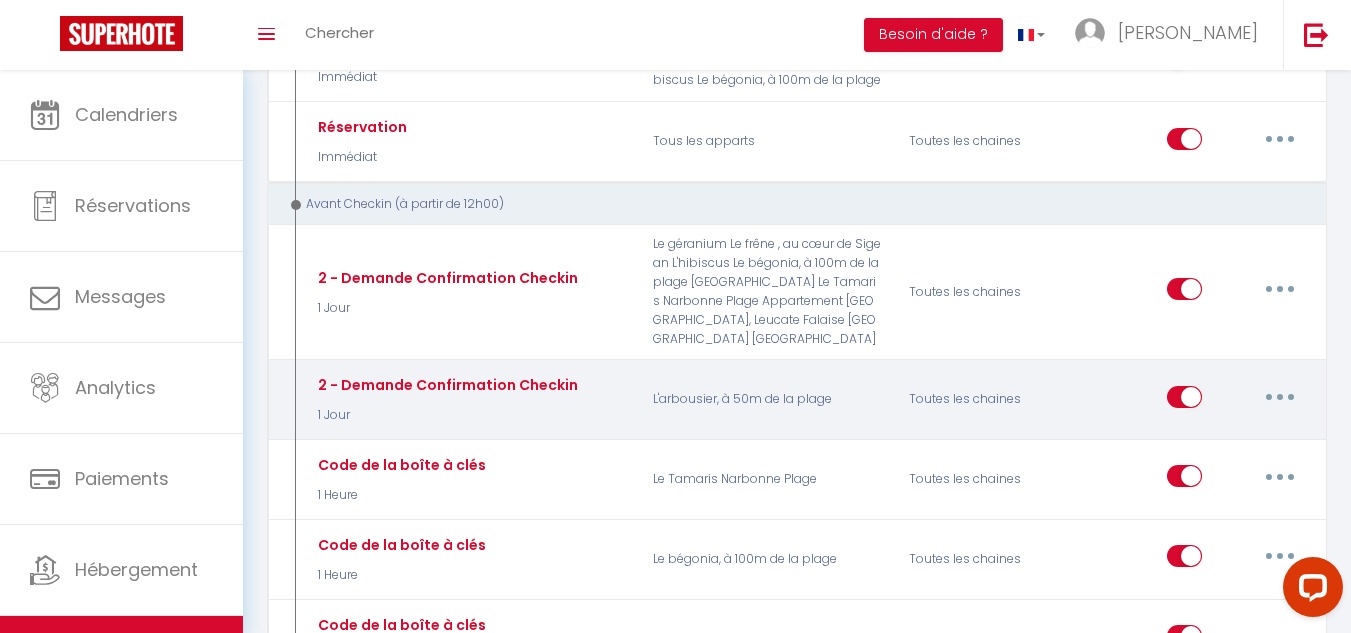 click at bounding box center (1280, 397) 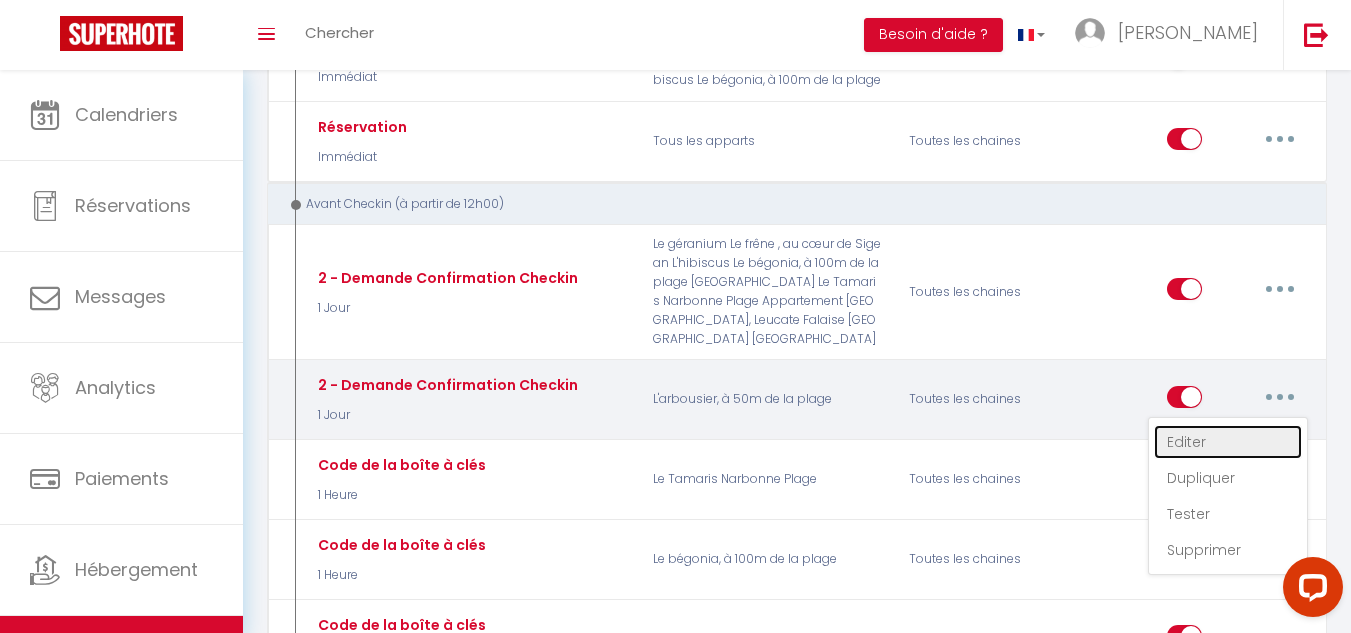 click on "Editer" at bounding box center [1228, 442] 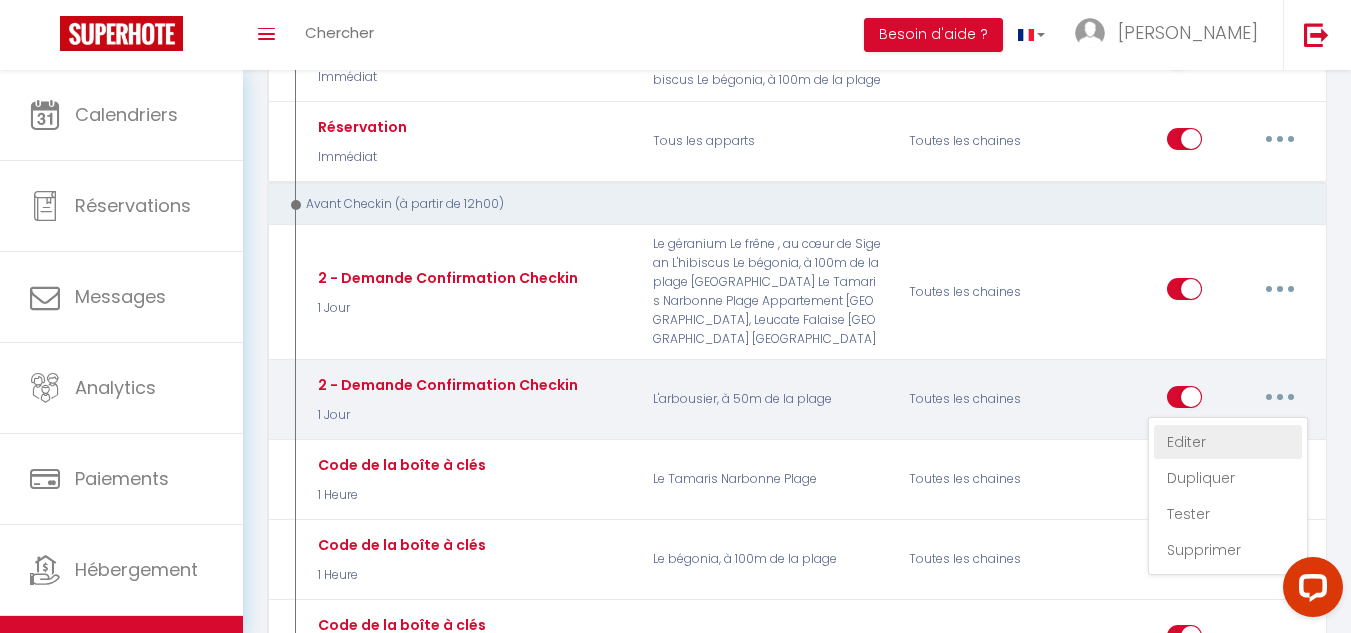 type on "2 - Demande Confirmation Checkin" 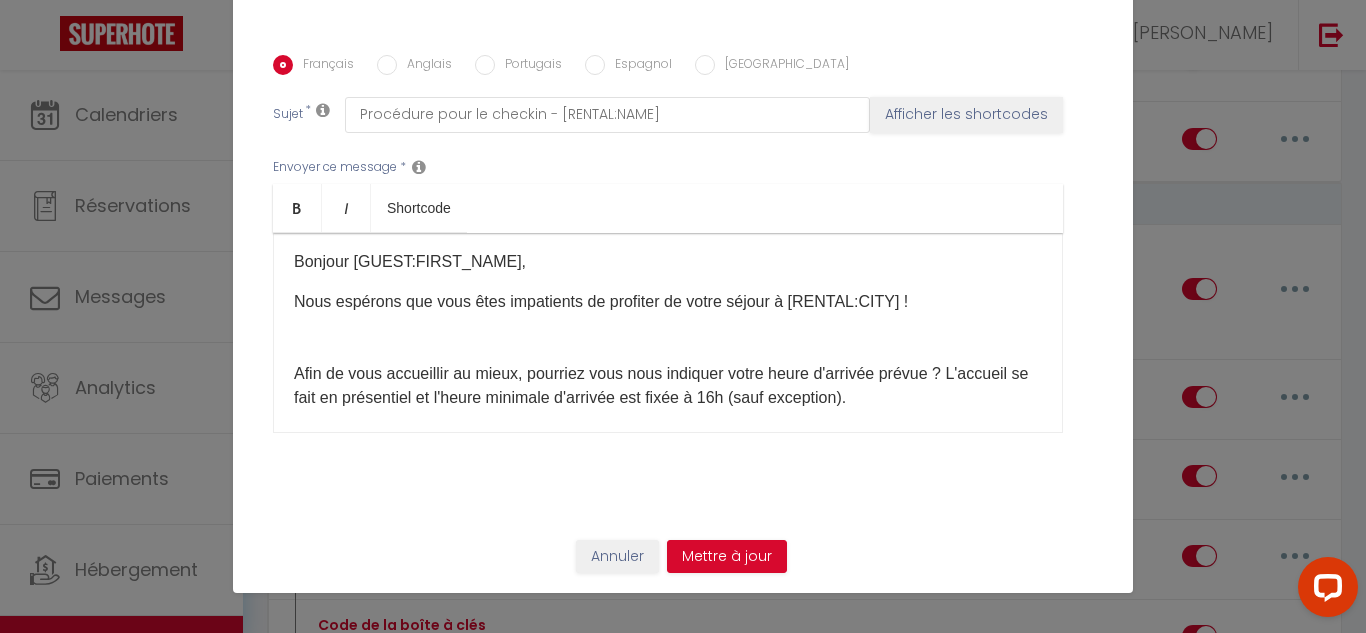 scroll, scrollTop: 0, scrollLeft: 0, axis: both 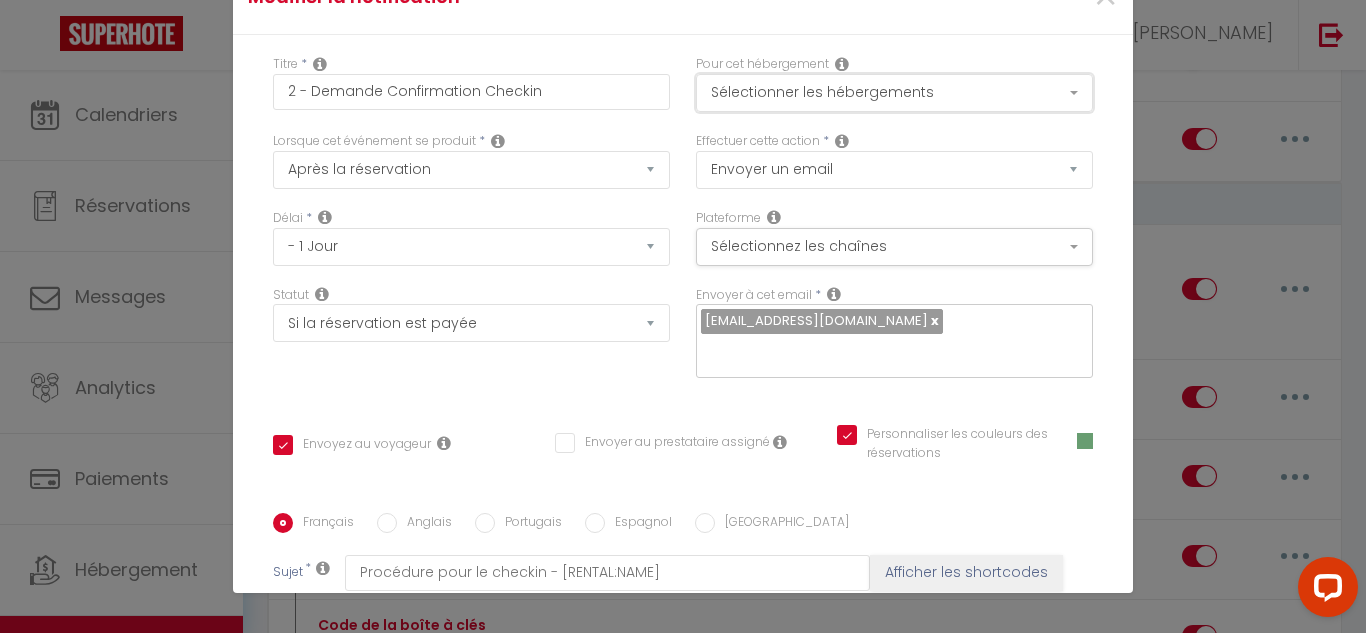 click on "Sélectionner les hébergements" at bounding box center (894, 93) 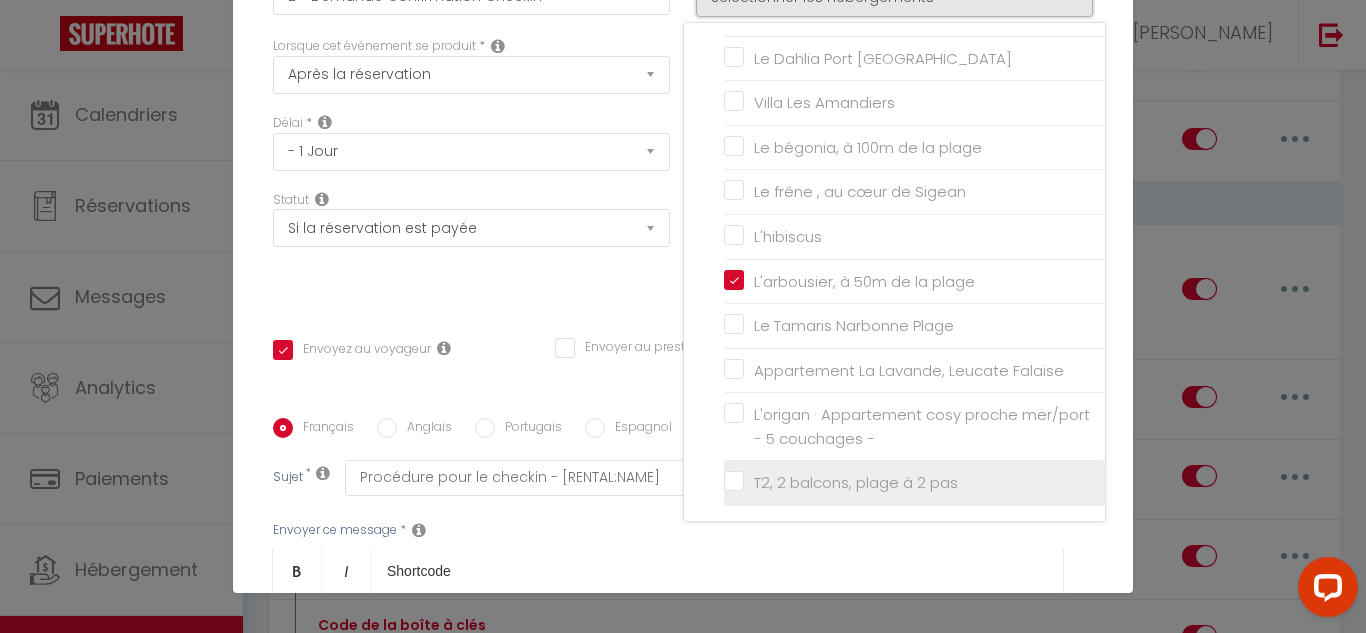 scroll, scrollTop: 100, scrollLeft: 0, axis: vertical 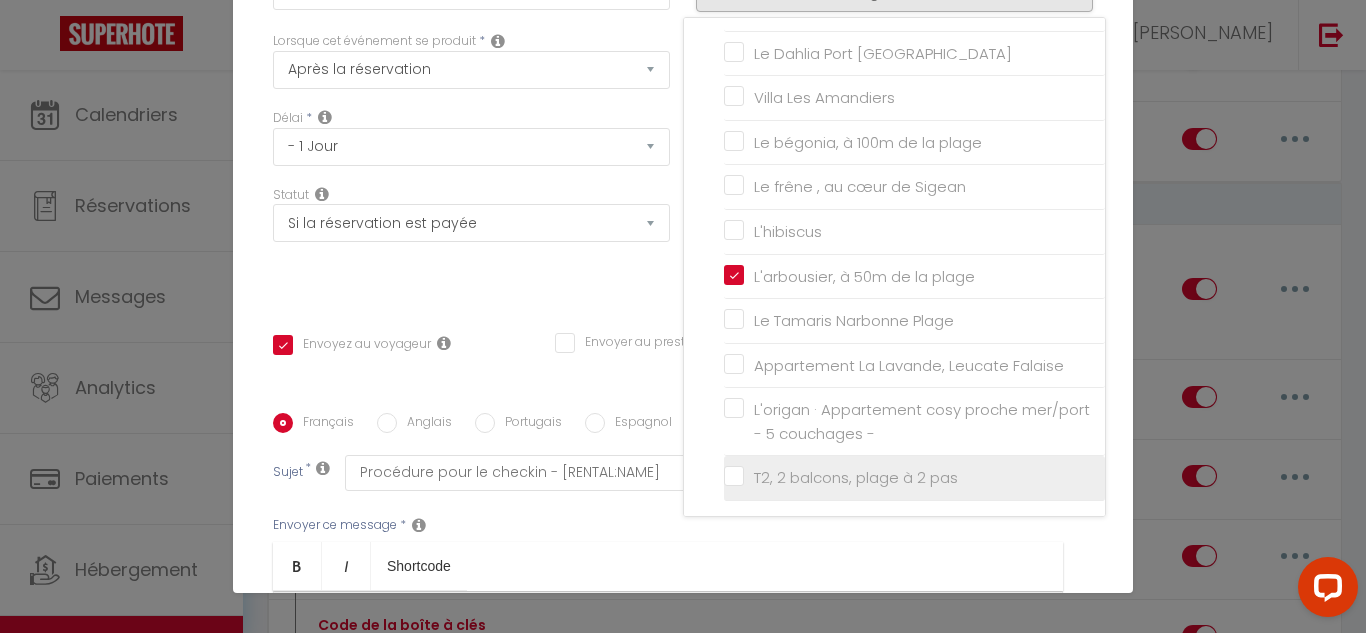 click on "T2, 2 balcons, plage à 2 pas" at bounding box center (914, 478) 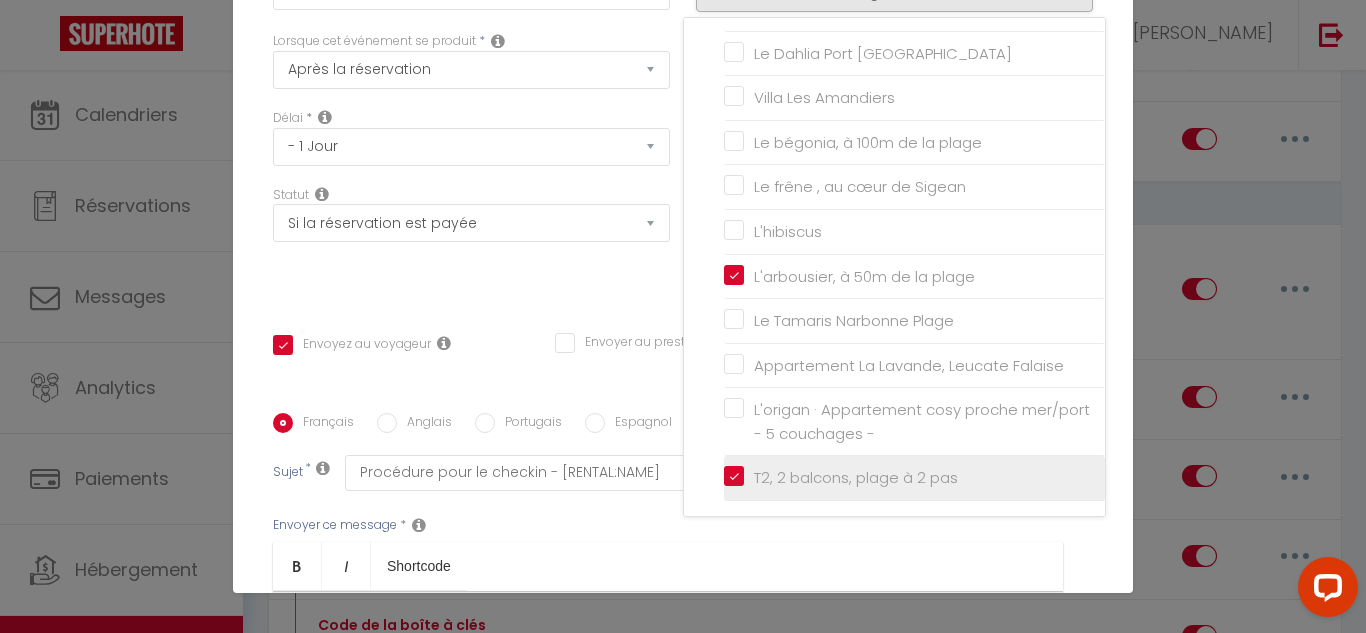 checkbox on "true" 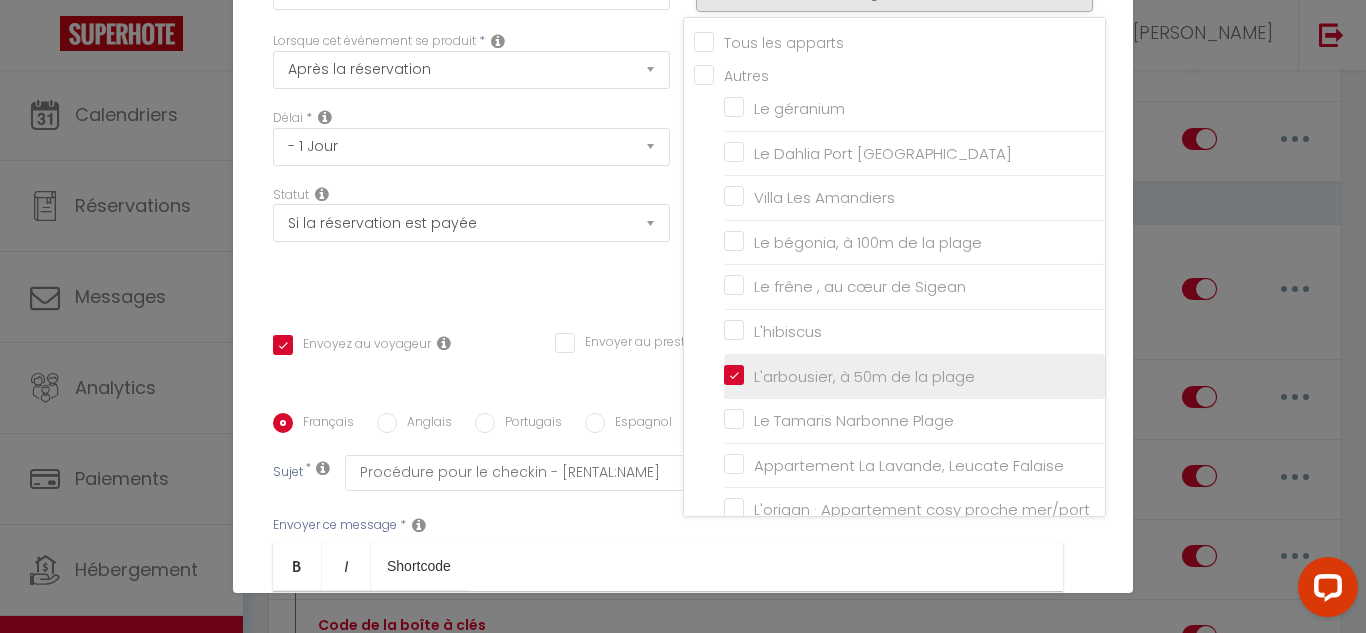scroll, scrollTop: 0, scrollLeft: 0, axis: both 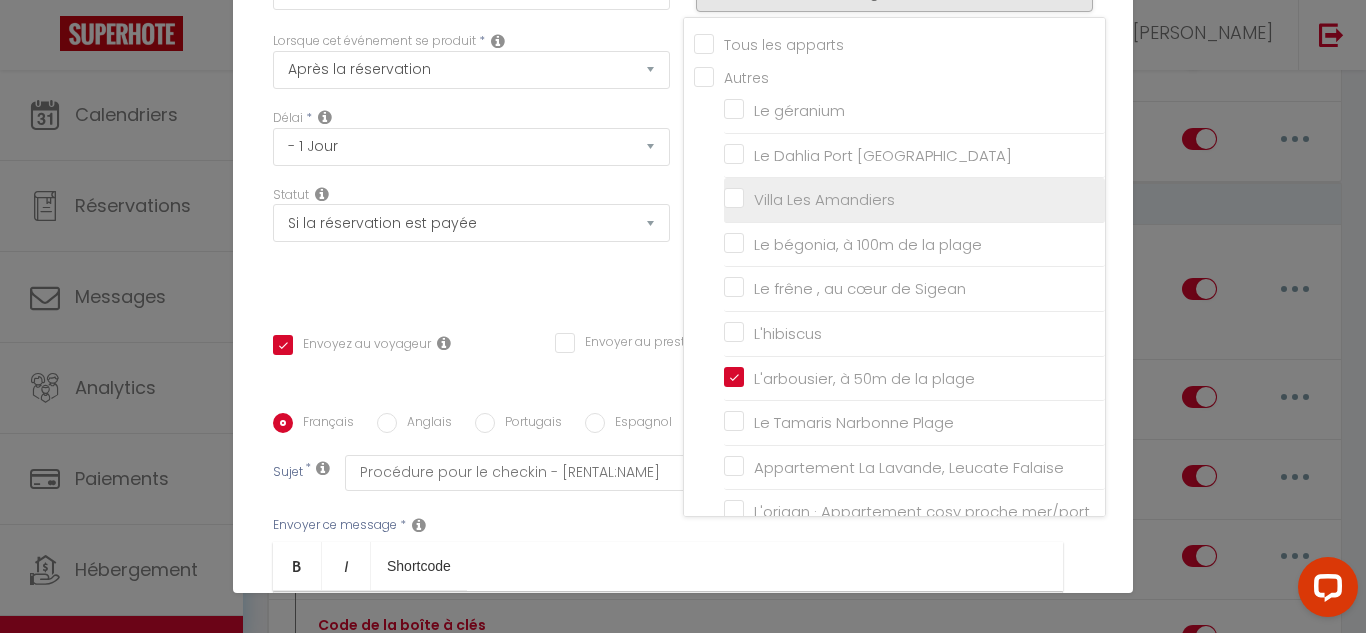 click on "Villa Les Amandiers" at bounding box center (914, 200) 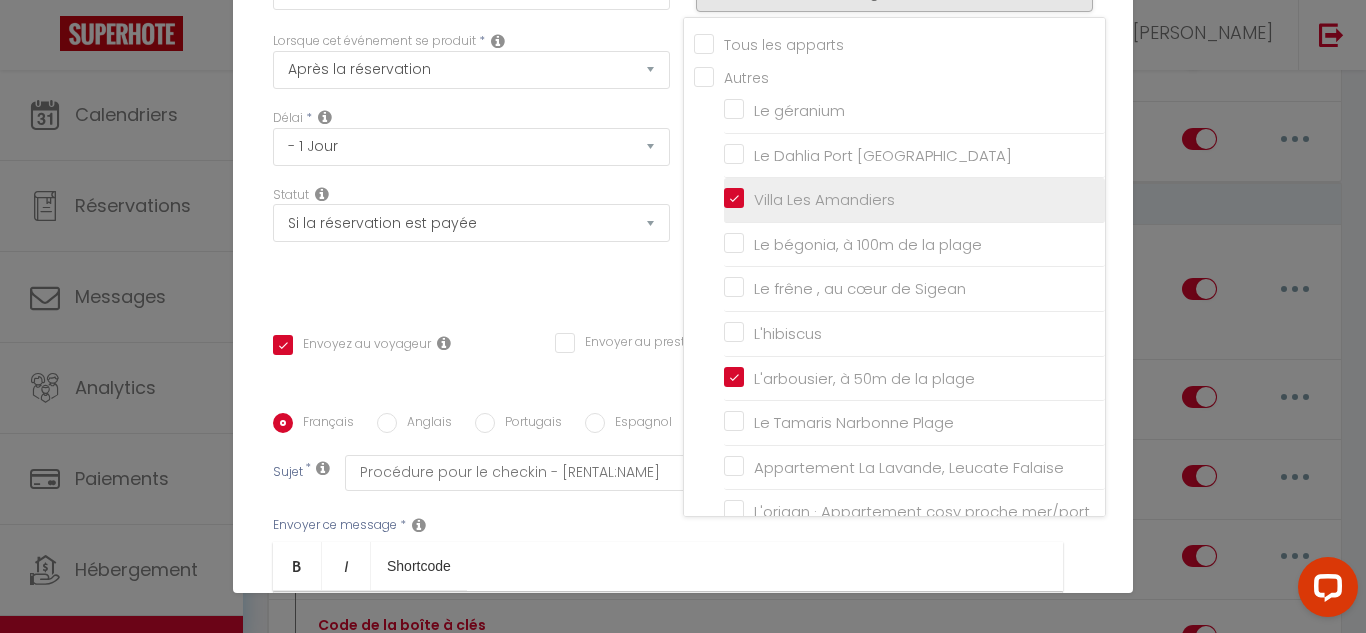 checkbox on "true" 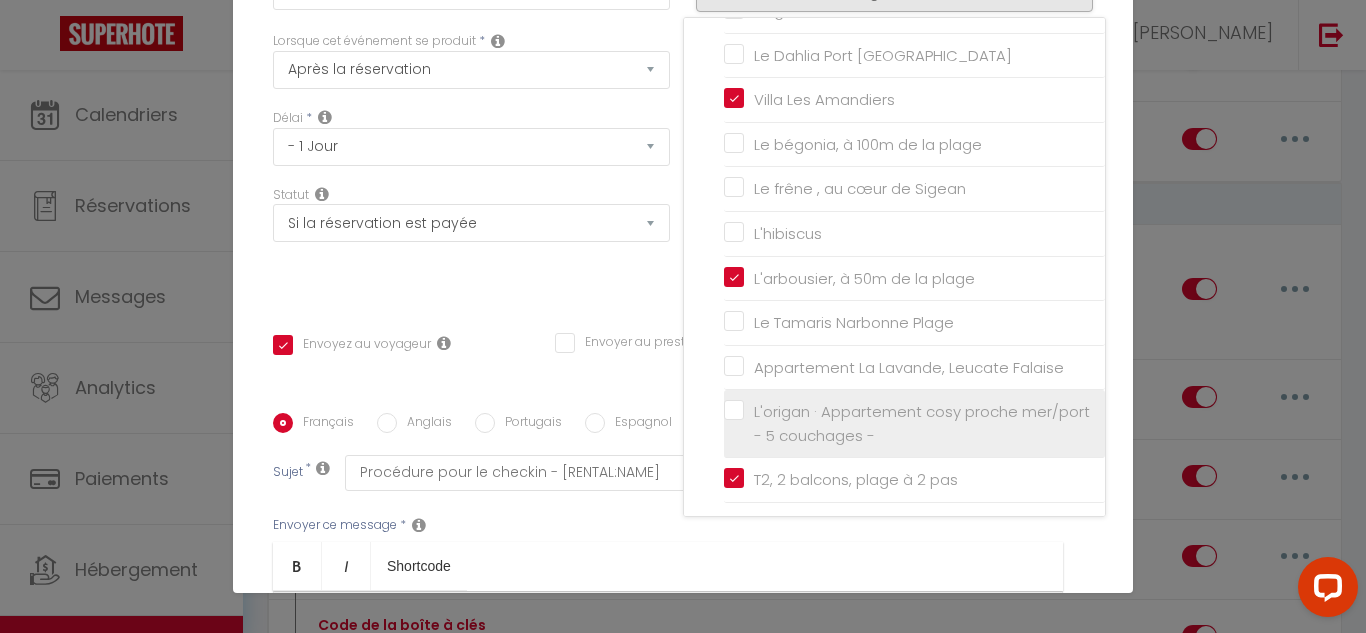 scroll, scrollTop: 102, scrollLeft: 0, axis: vertical 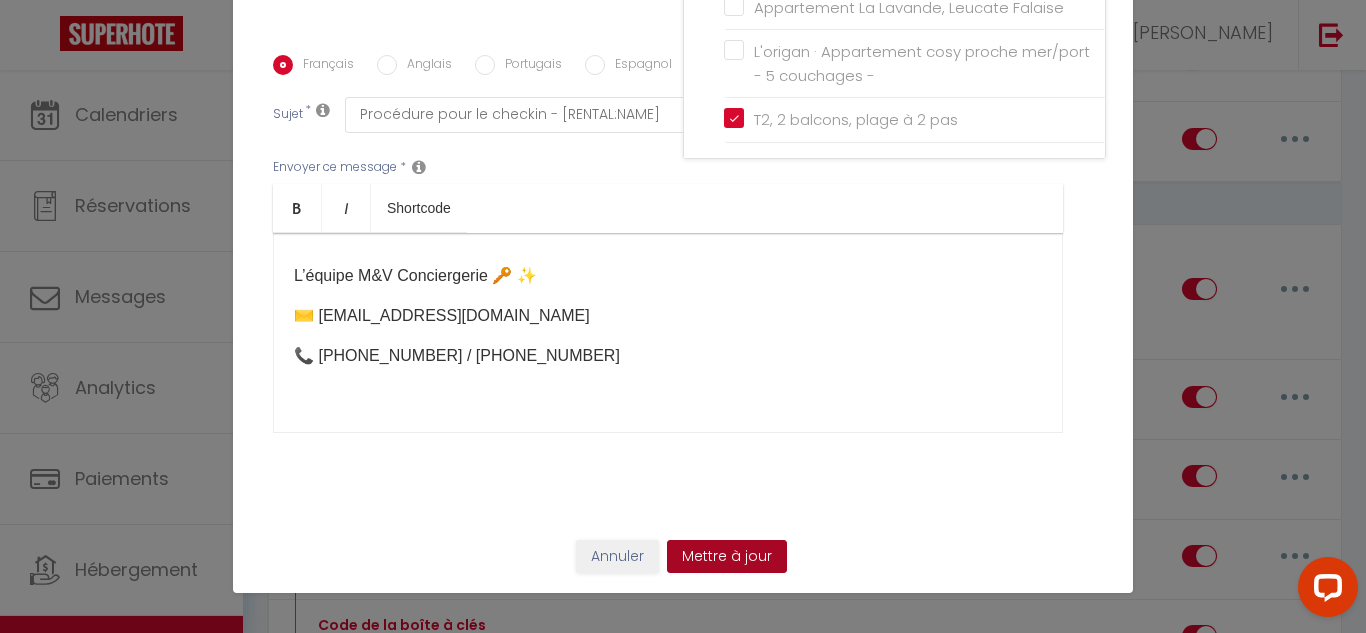 click on "Mettre à jour" at bounding box center (727, 557) 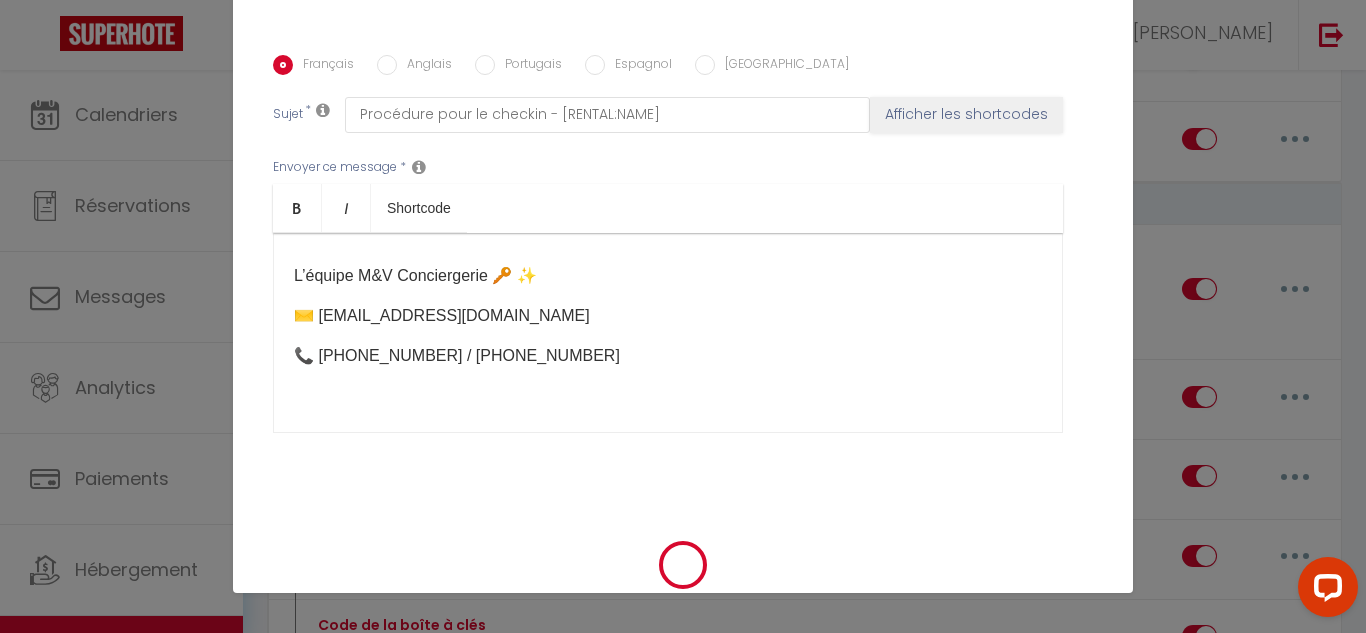 checkbox on "true" 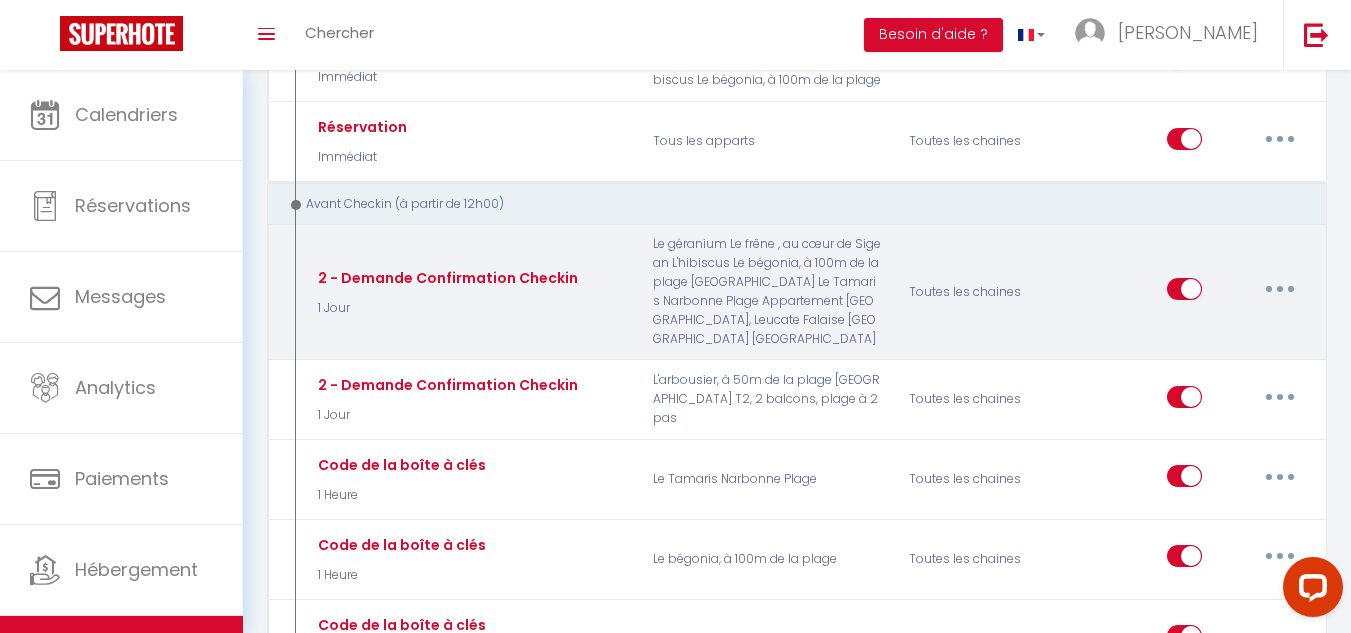 click at bounding box center [1280, 289] 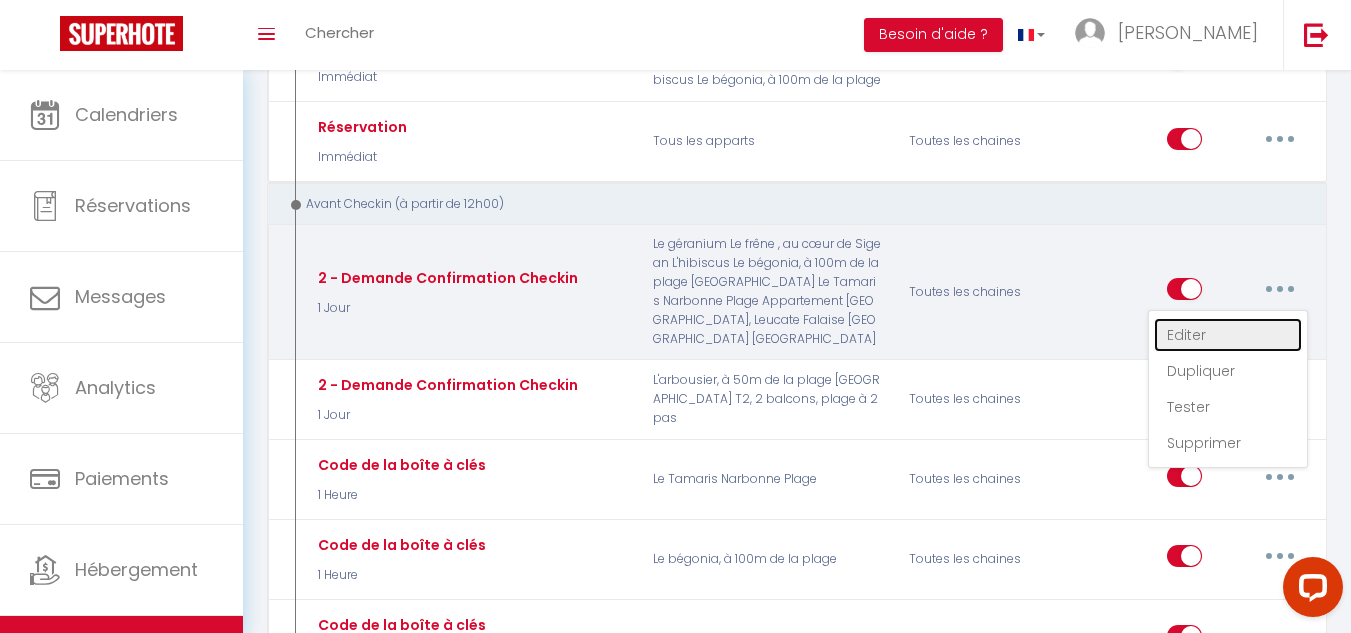 click on "Editer" at bounding box center (1228, 335) 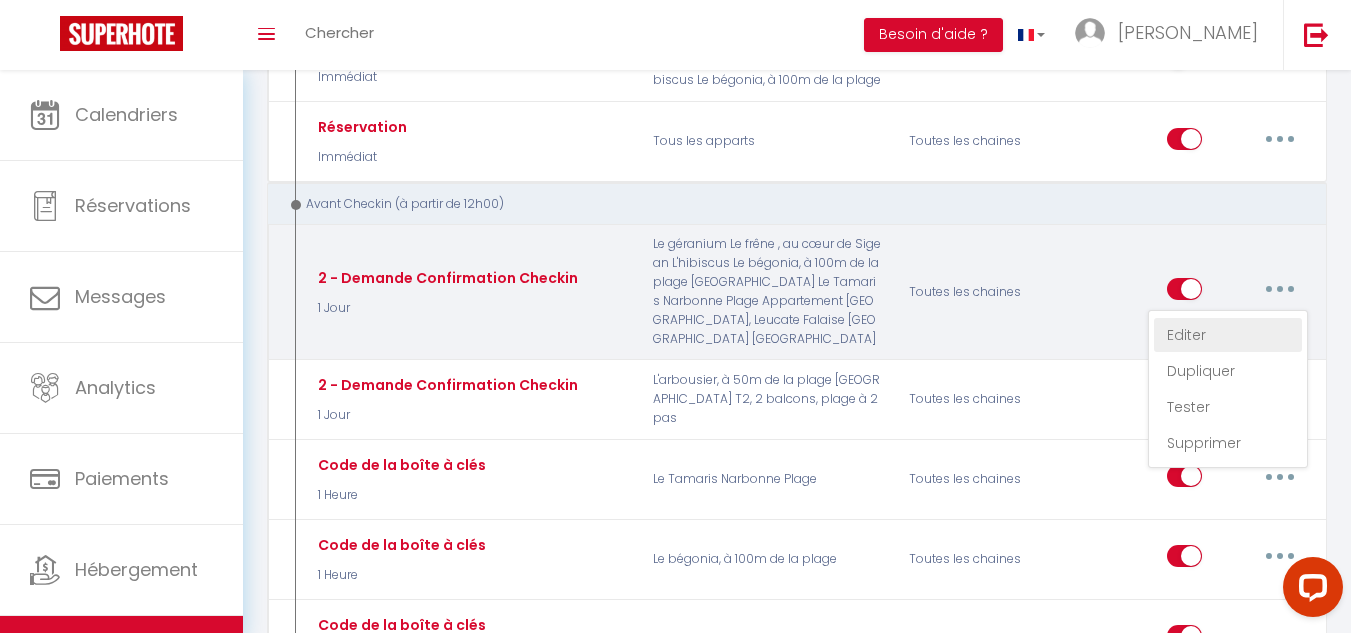 type on "2 - Demande Confirmation Checkin" 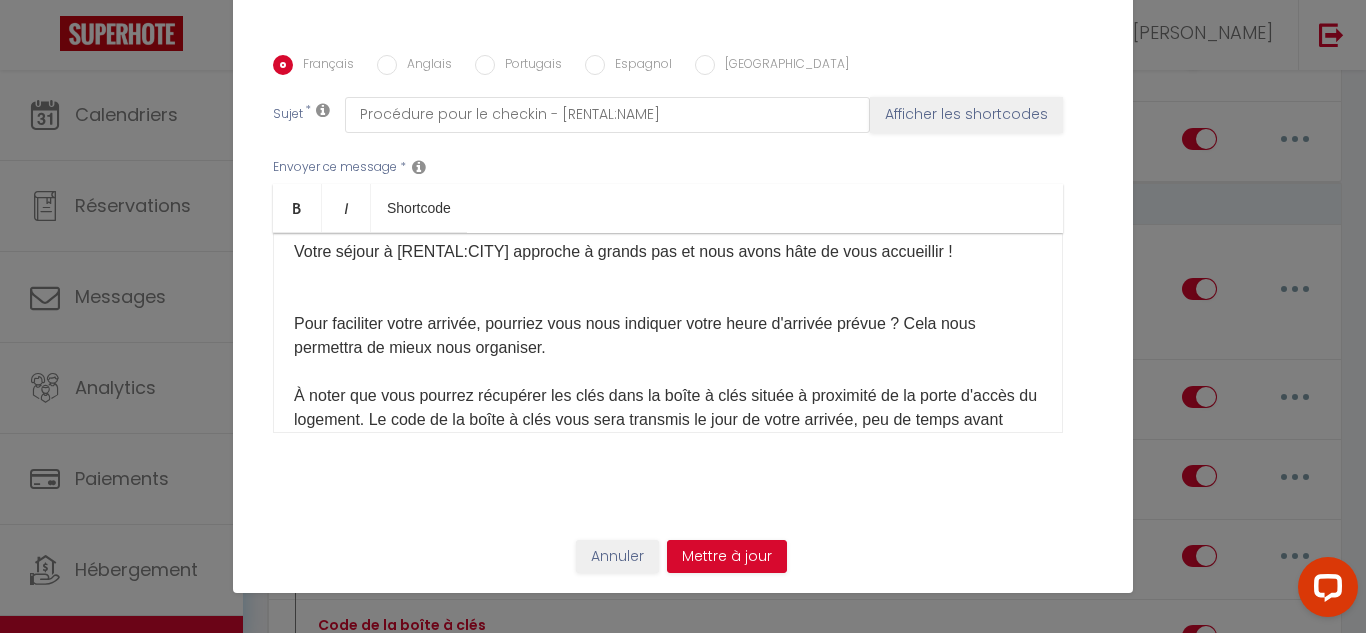 scroll, scrollTop: 0, scrollLeft: 0, axis: both 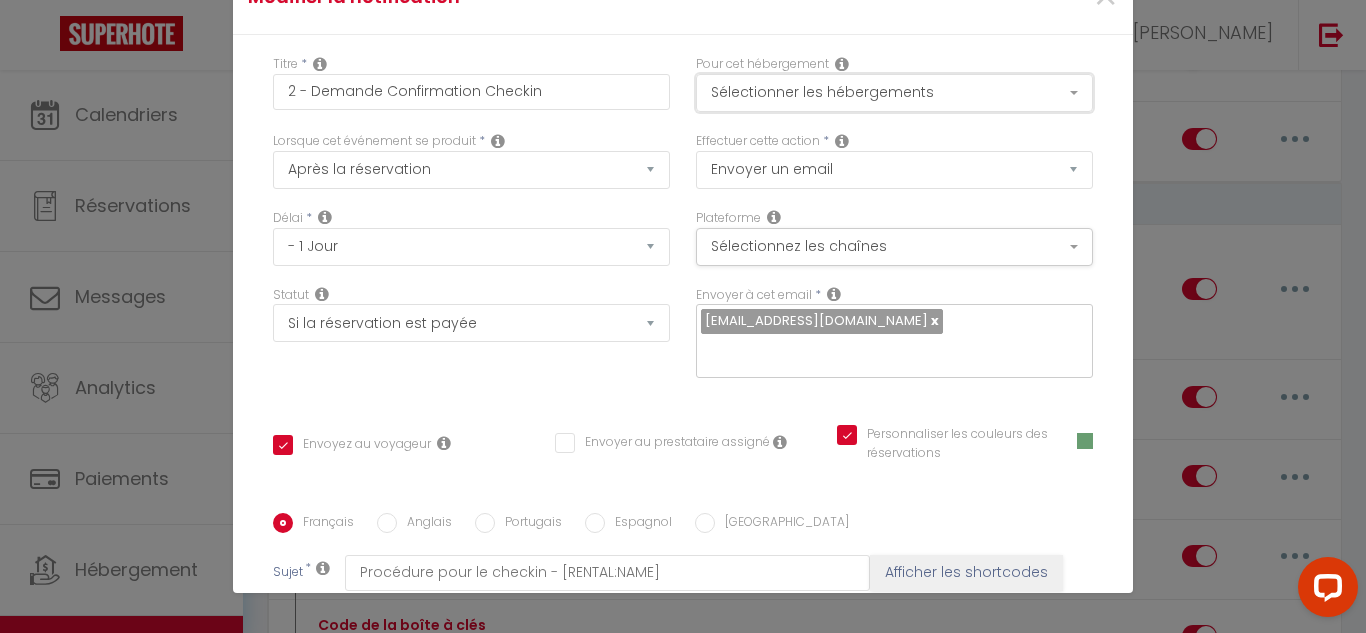 click on "Sélectionner les hébergements" at bounding box center [894, 93] 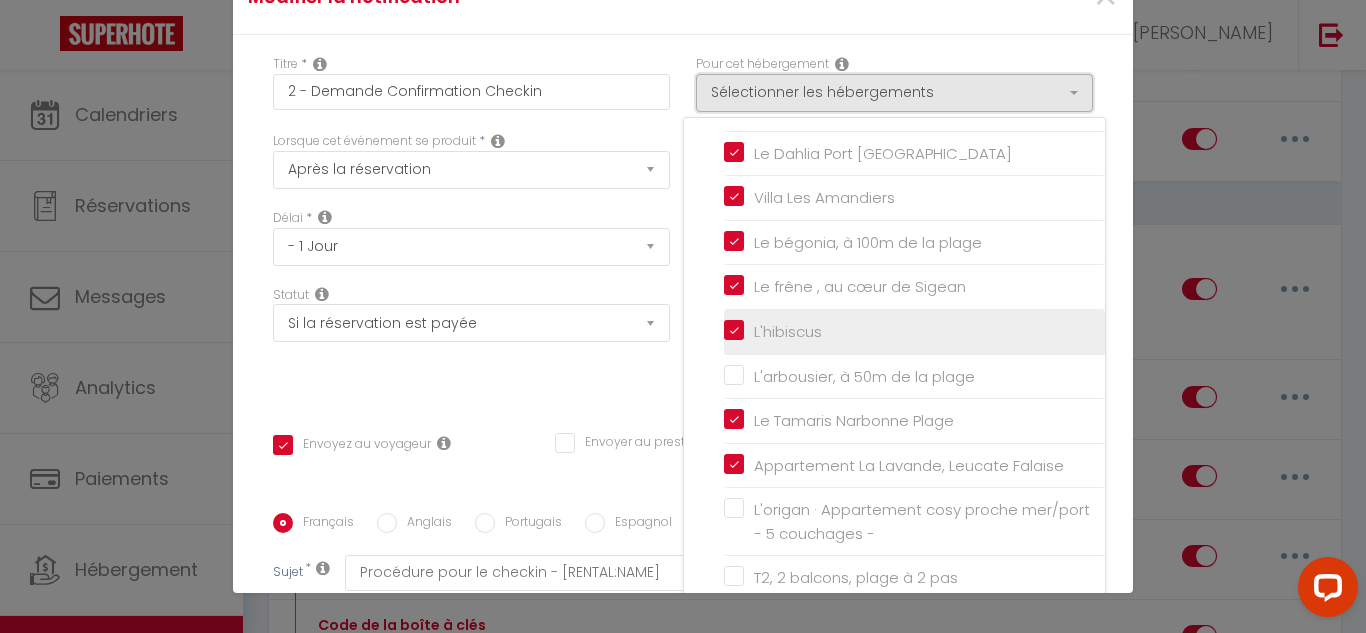 scroll, scrollTop: 0, scrollLeft: 0, axis: both 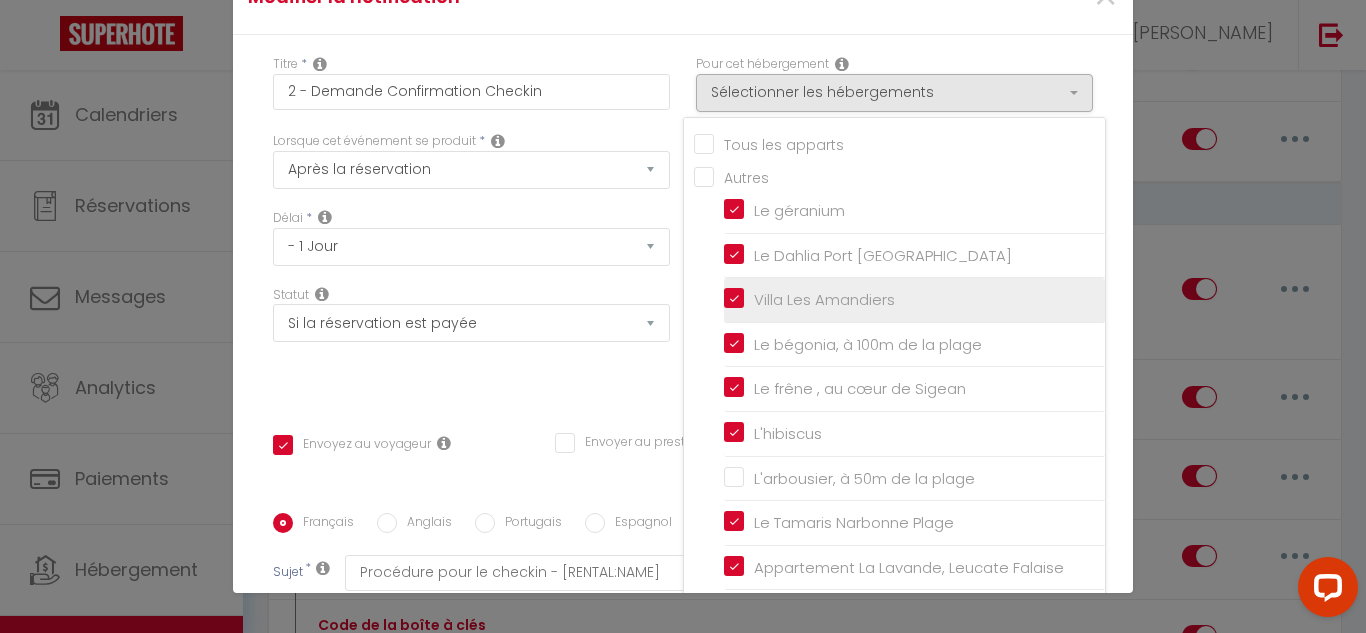 click on "Villa Les Amandiers" at bounding box center (914, 300) 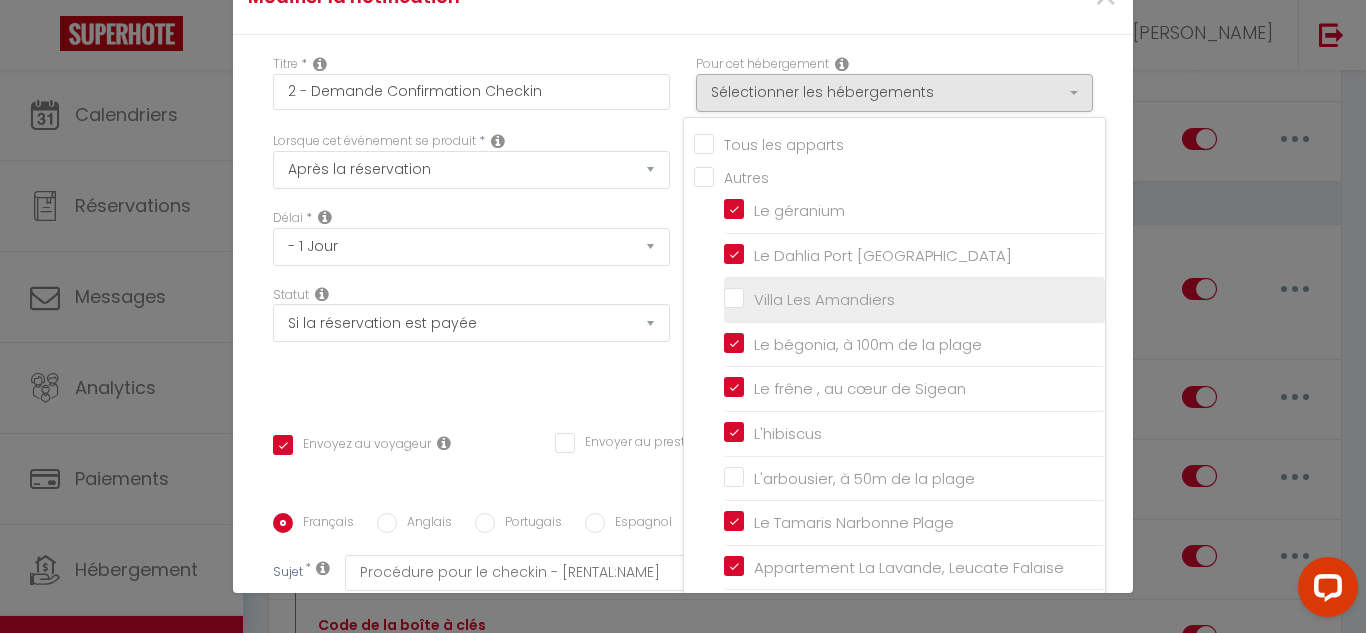 checkbox on "true" 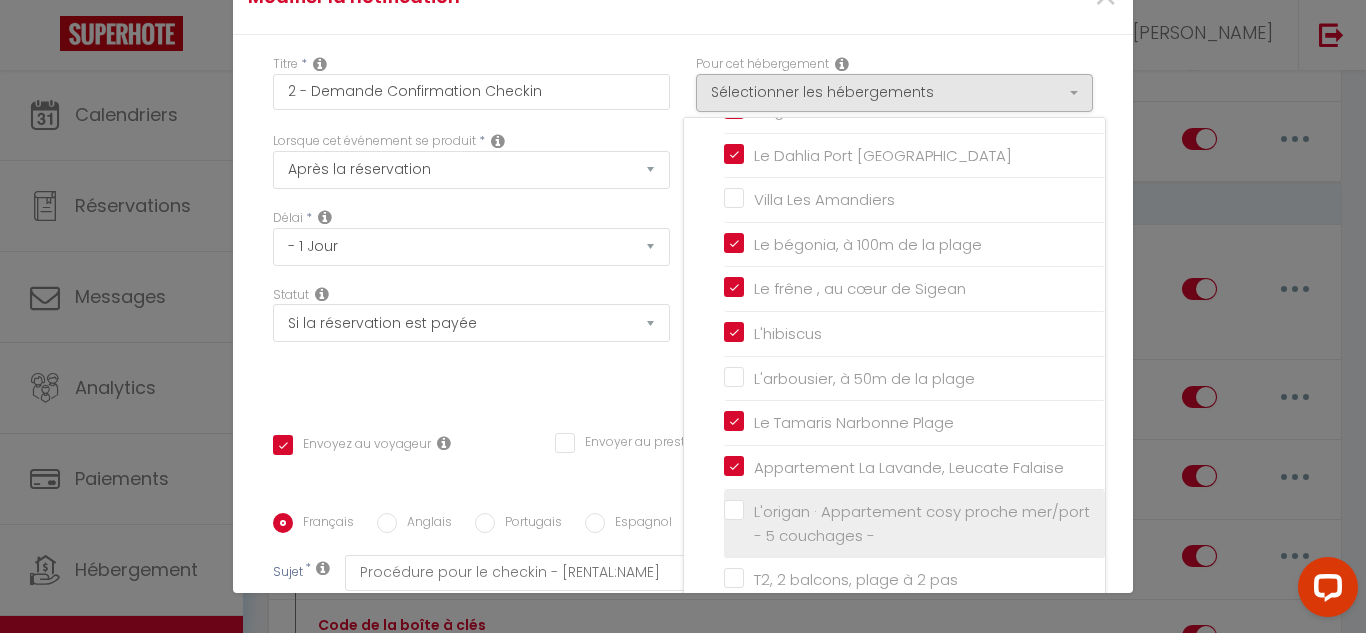 scroll, scrollTop: 102, scrollLeft: 0, axis: vertical 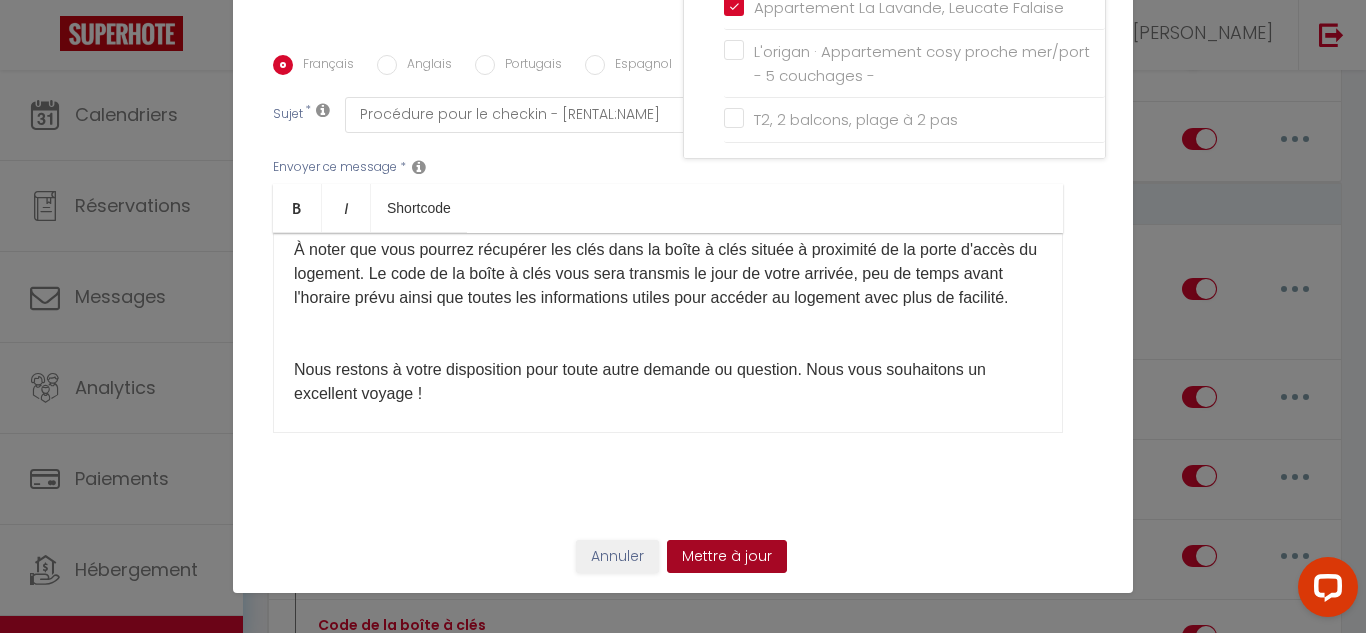 click on "Mettre à jour" at bounding box center [727, 557] 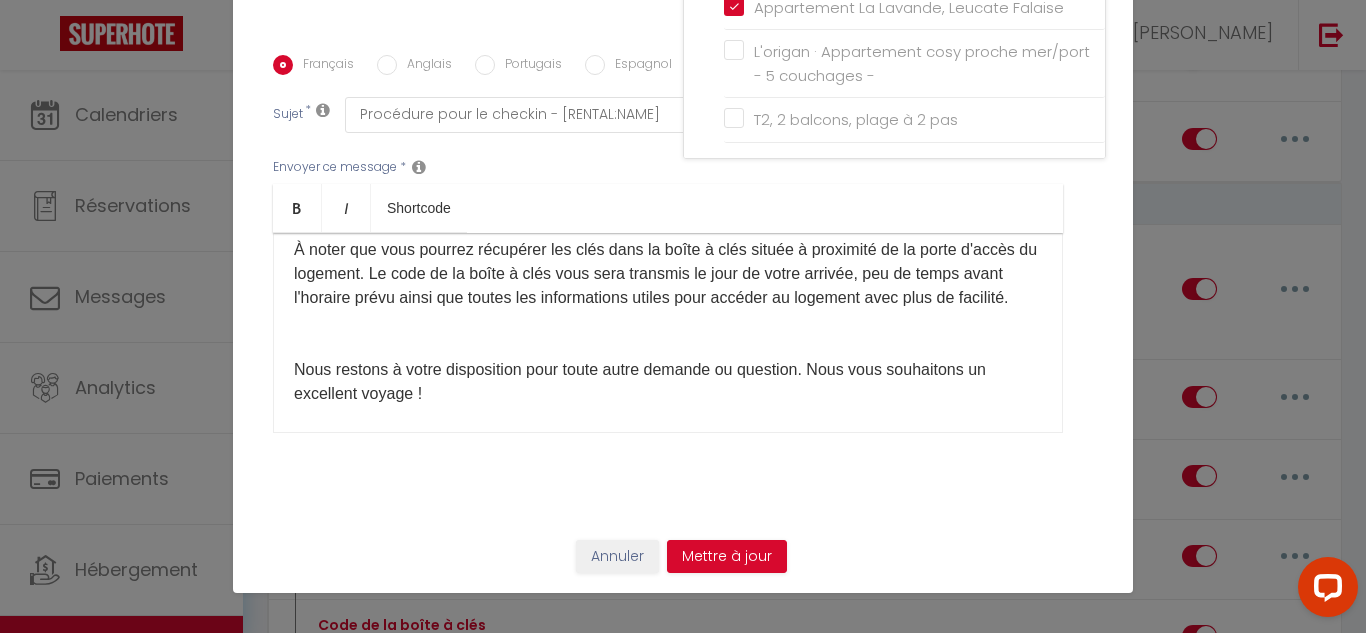 checkbox on "true" 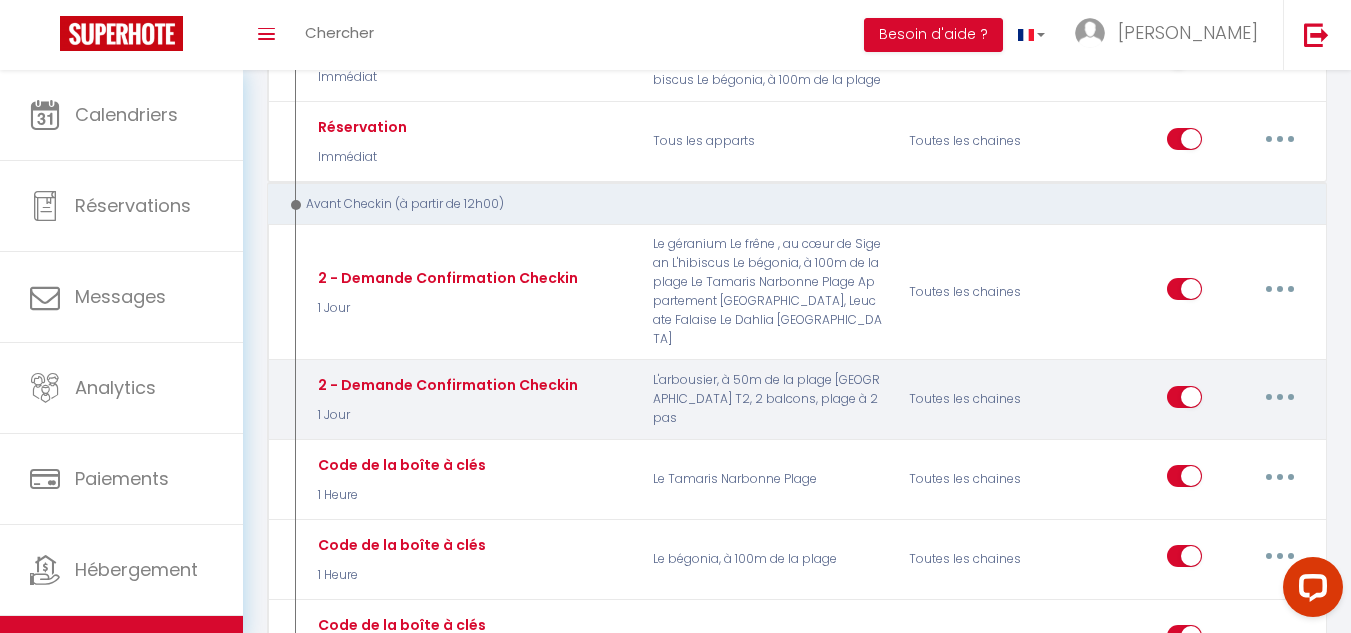 click at bounding box center (1280, 397) 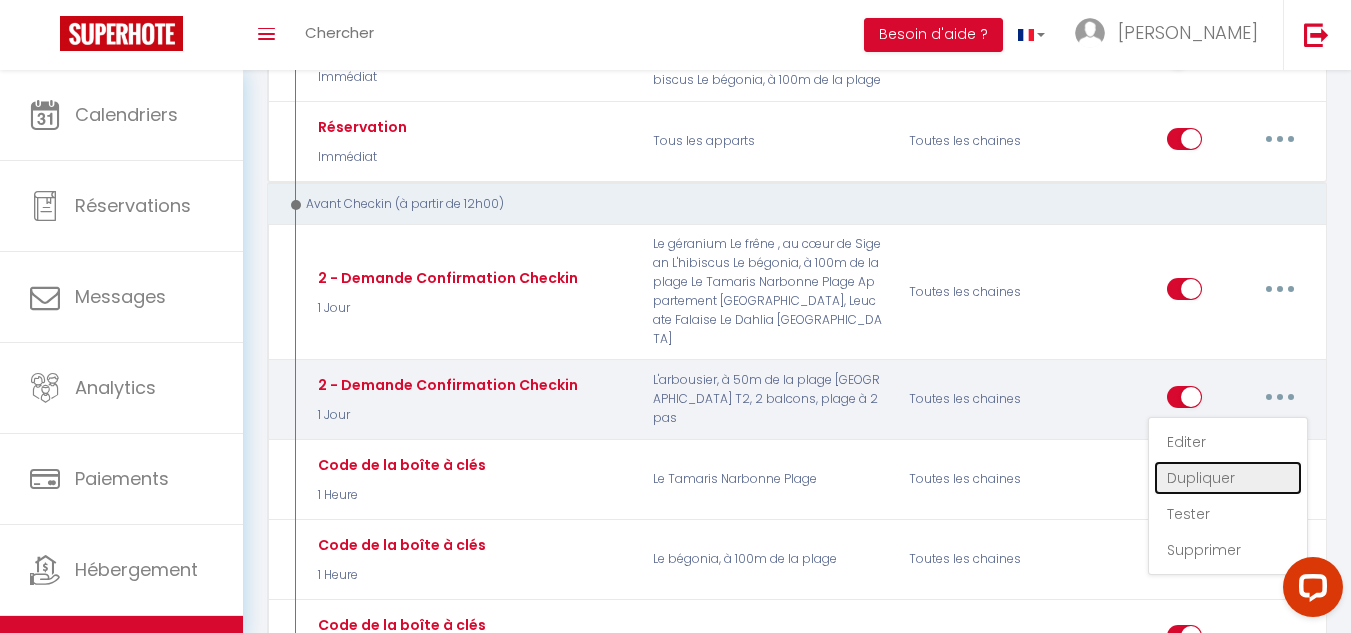 click on "Dupliquer" at bounding box center [1228, 478] 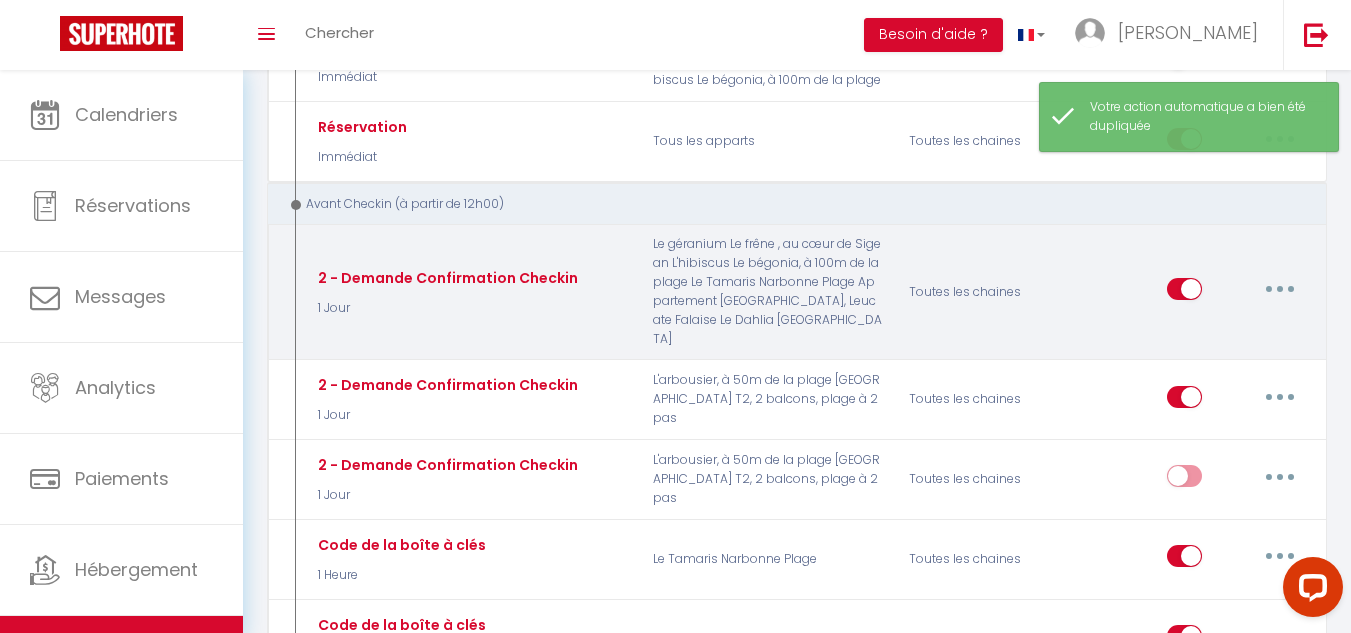 checkbox on "false" 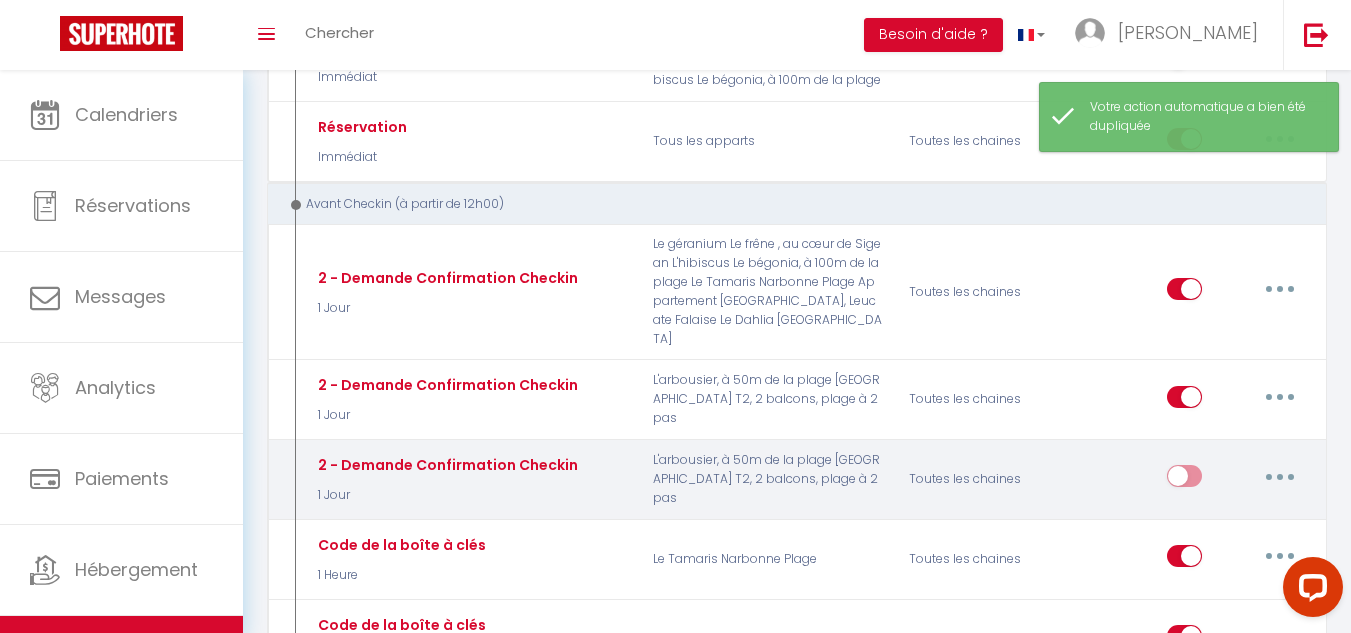click at bounding box center [1280, 477] 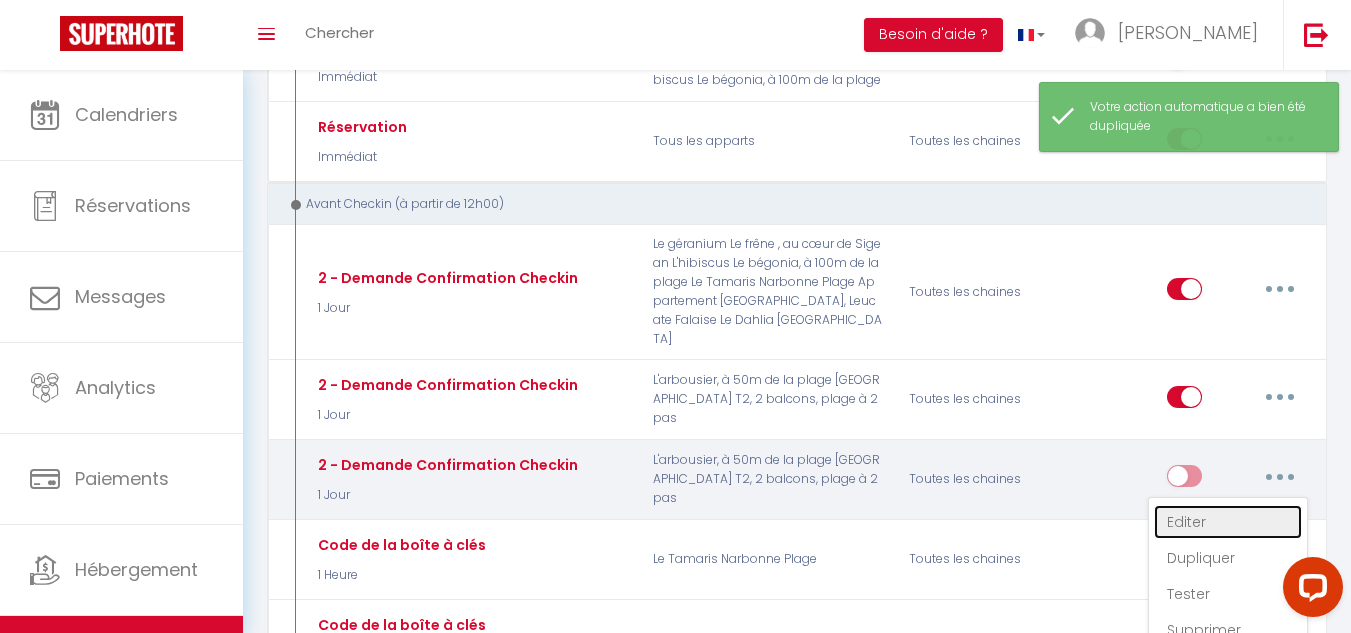 click on "Editer" at bounding box center (1228, 522) 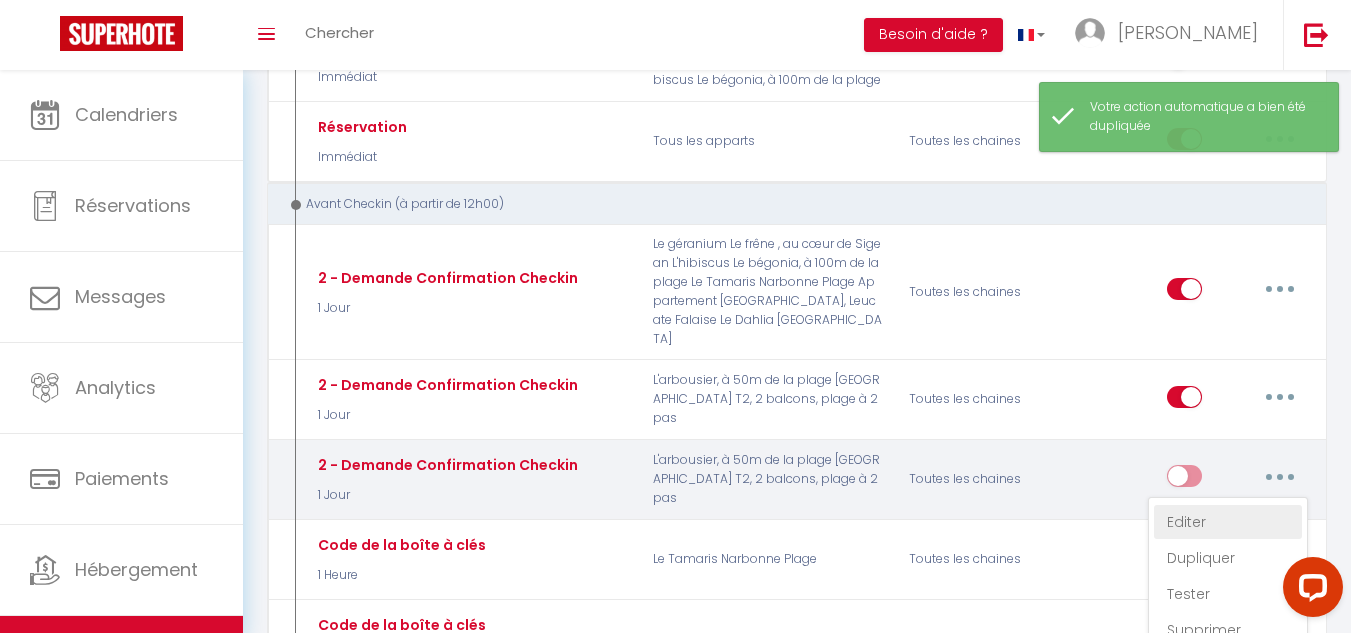 type on "2 - Demande Confirmation Checkin" 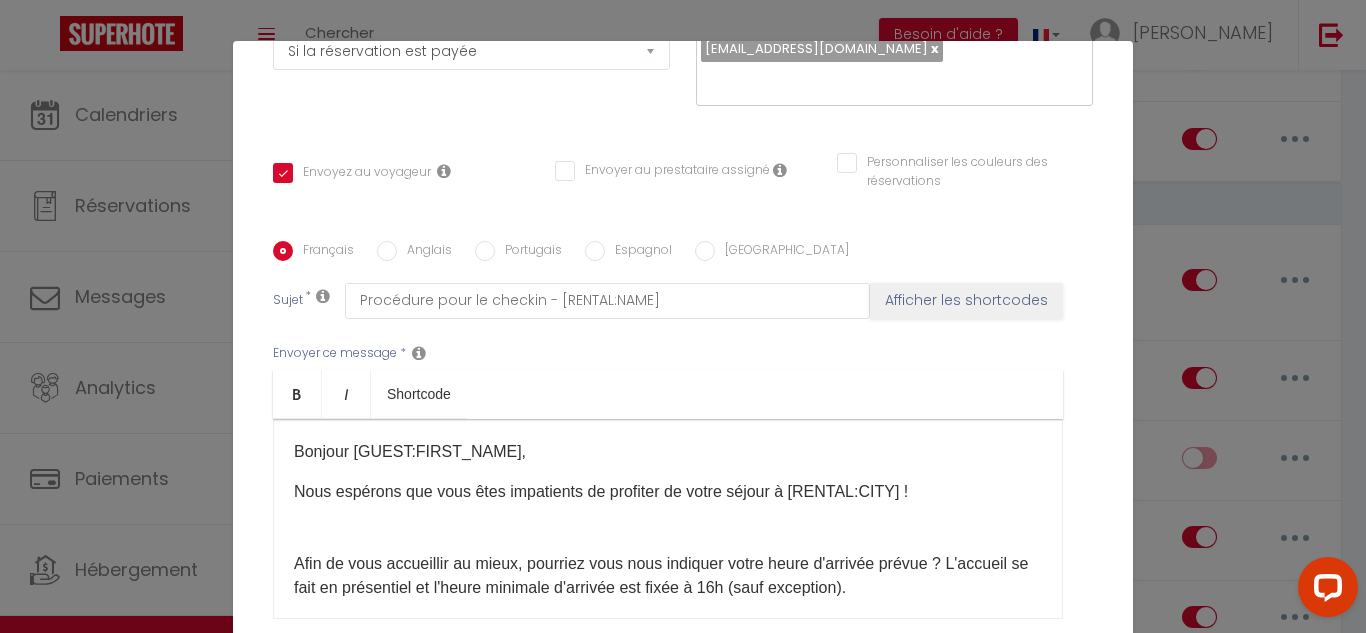 scroll, scrollTop: 400, scrollLeft: 0, axis: vertical 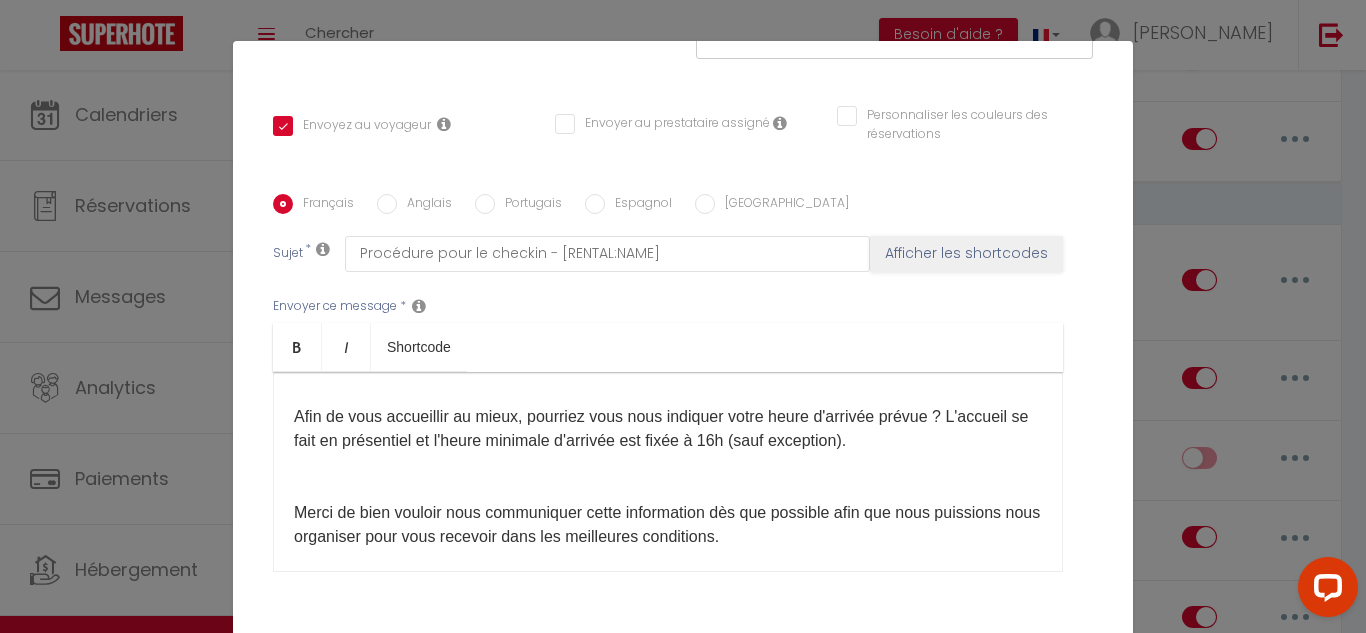 click on "Nous espérons que vous êtes impatients de profiter de votre séjour à [RENTAL:CITY]​ ! Afin de vous accueillir au mieux, pourriez vous nous indiquer votre heure d'arrivée prévue ? L'accueil se fait en présentiel et l'heure minimale d'arrivée est fixée à 16h (sauf exception). Merci de bien vouloir nous communiquer cette information dès que possible afin que nous puissions nous organiser pour vous recevoir dans les meilleures conditions. Nous restons à votre disposition pour toute autre demande ou question. Cordialement," at bounding box center [668, 537] 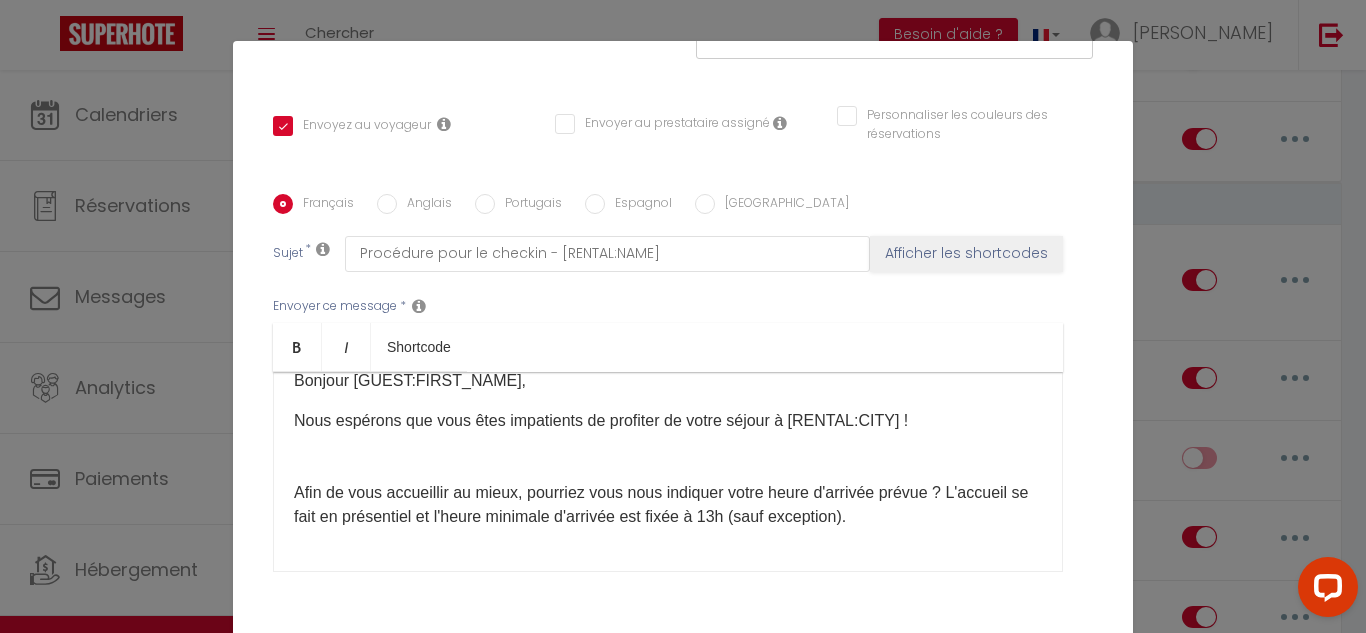 scroll, scrollTop: 0, scrollLeft: 0, axis: both 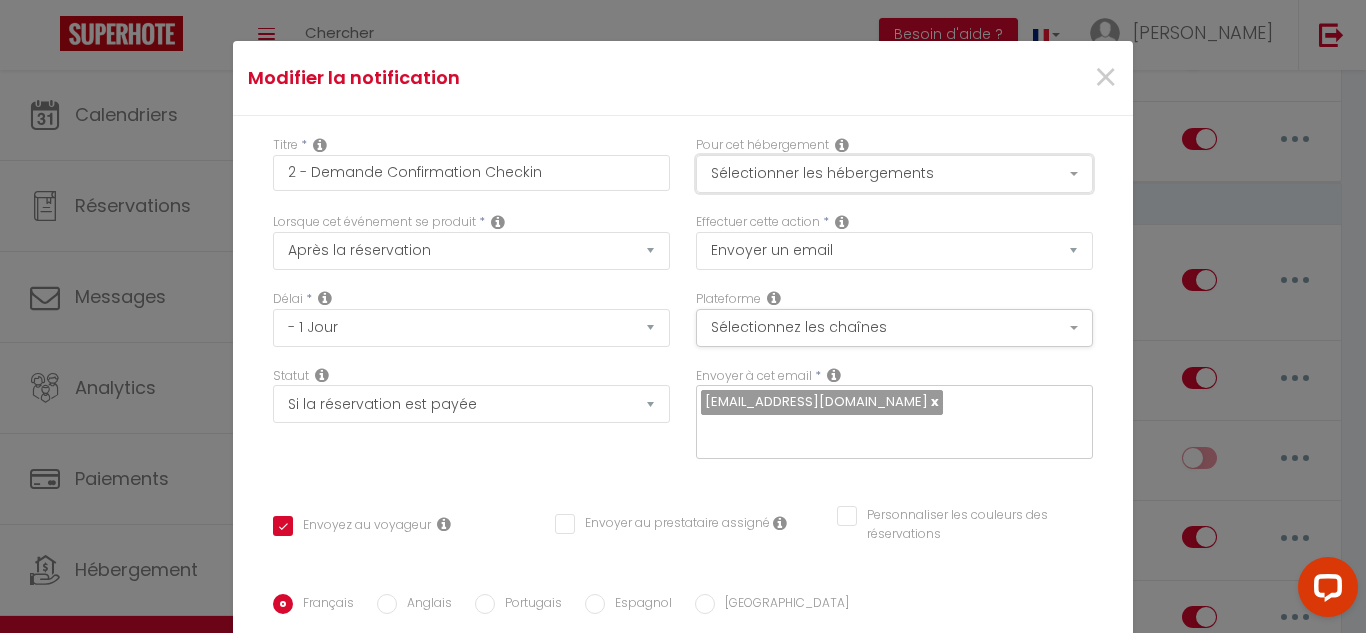 click on "Sélectionner les hébergements" at bounding box center (894, 174) 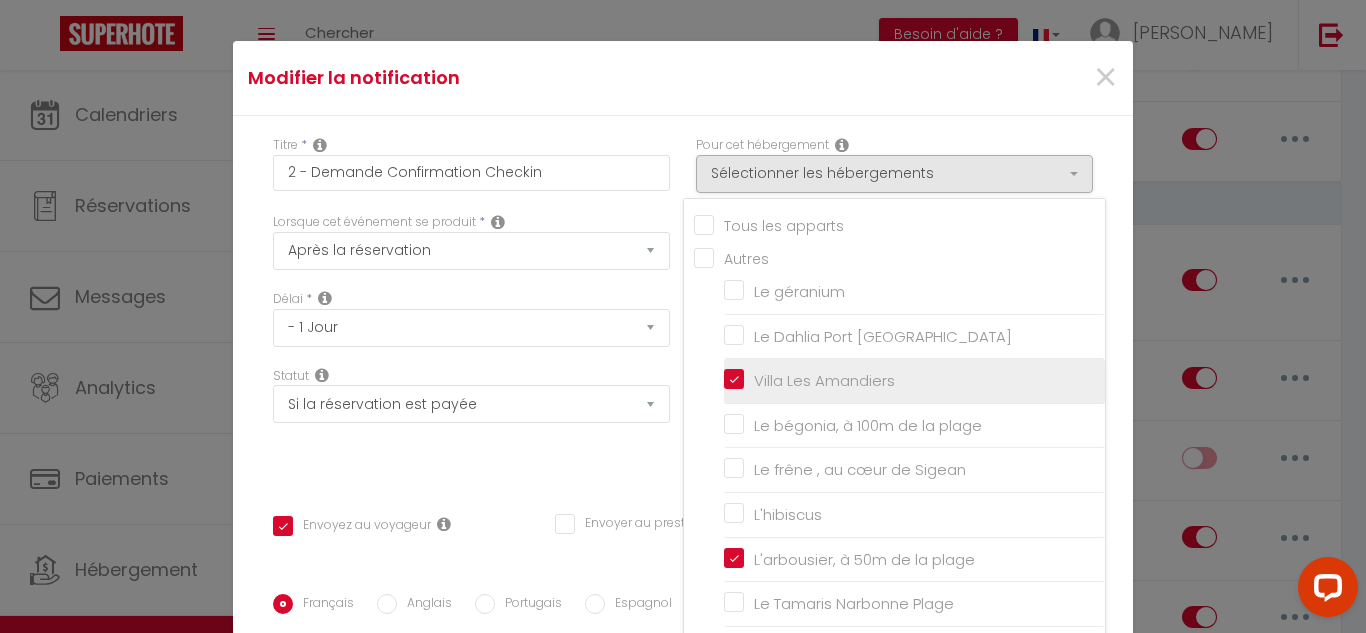 click on "Villa Les Amandiers" at bounding box center (914, 381) 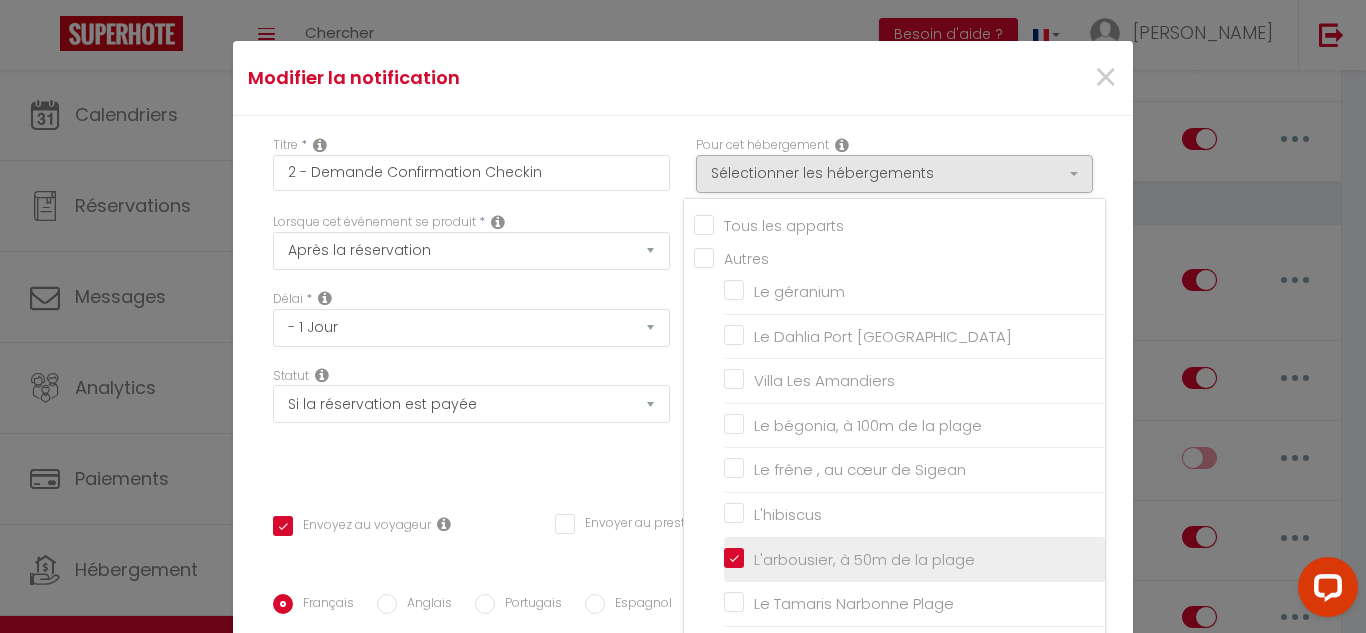 click on "L'arbousier, à 50m de la plage" at bounding box center (914, 559) 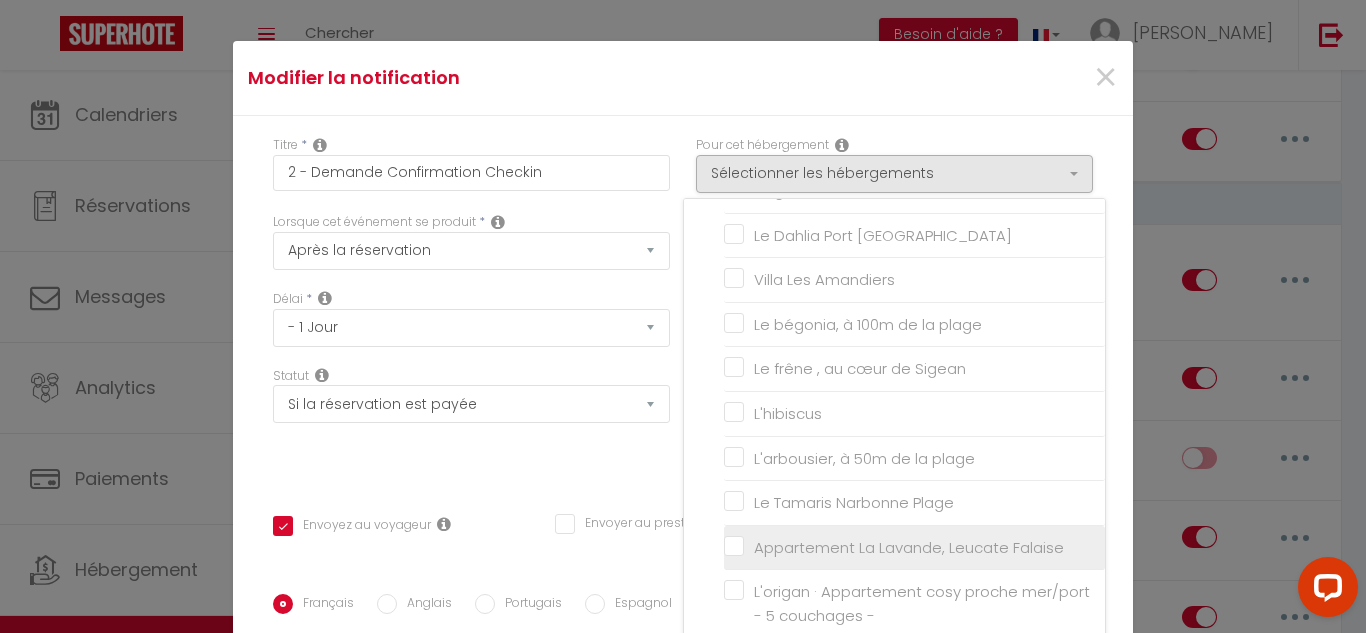 scroll, scrollTop: 102, scrollLeft: 0, axis: vertical 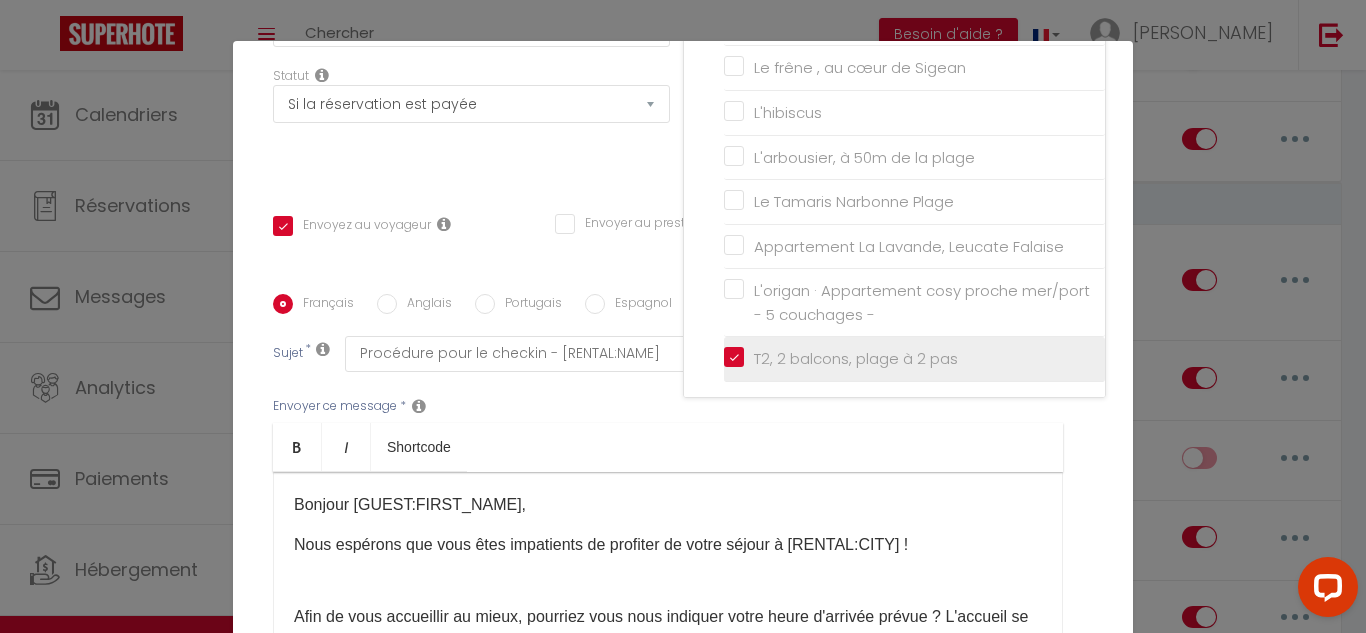 click on "T2, 2 balcons, plage à 2 pas" at bounding box center (914, 359) 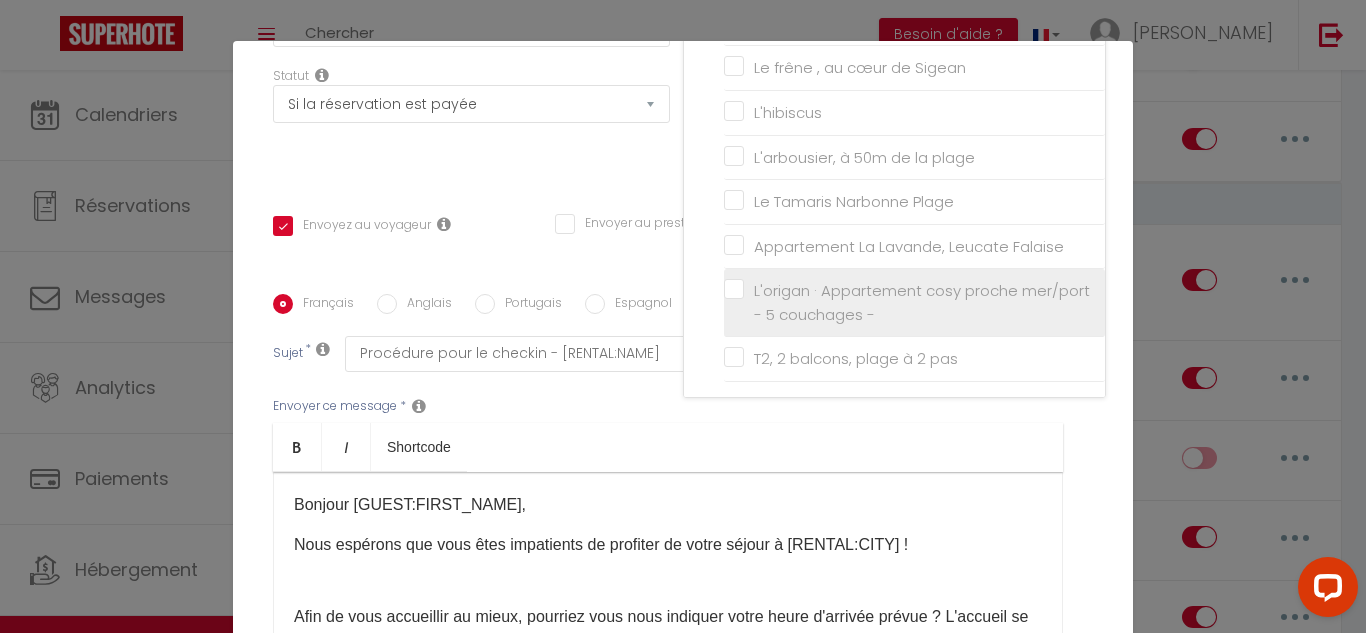 click on "L'origan · Appartement cosy proche mer/port - 5 couchages -" at bounding box center [918, 302] 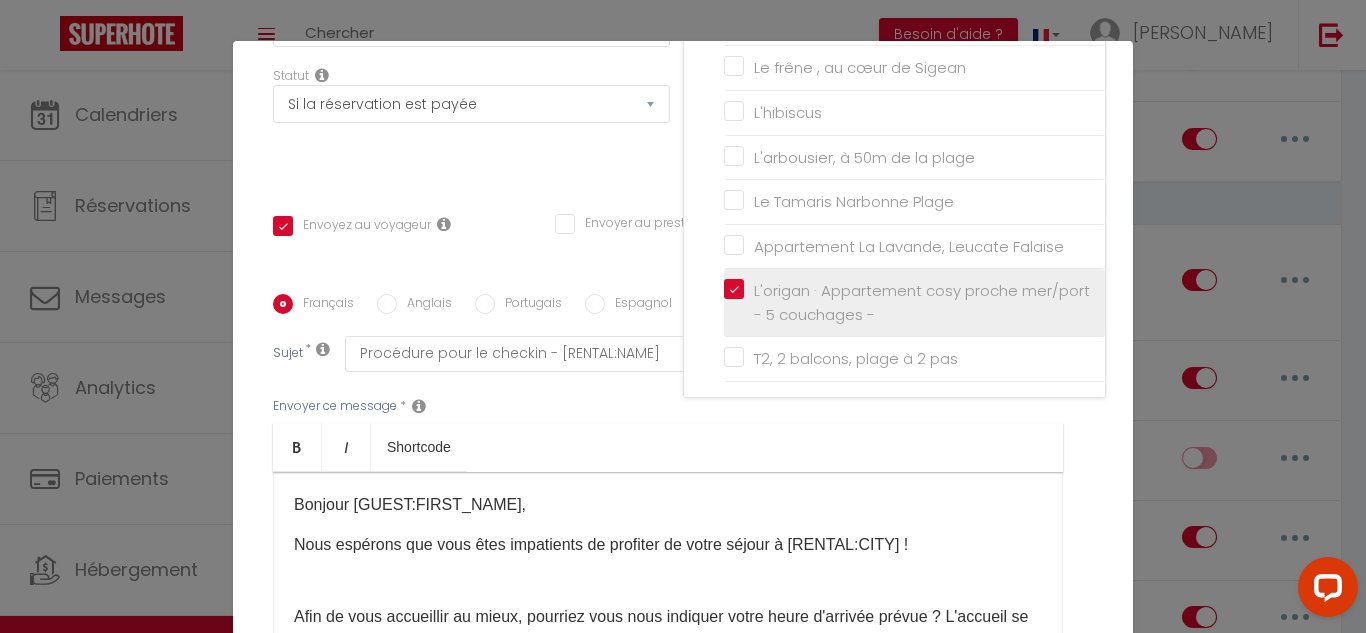 checkbox on "true" 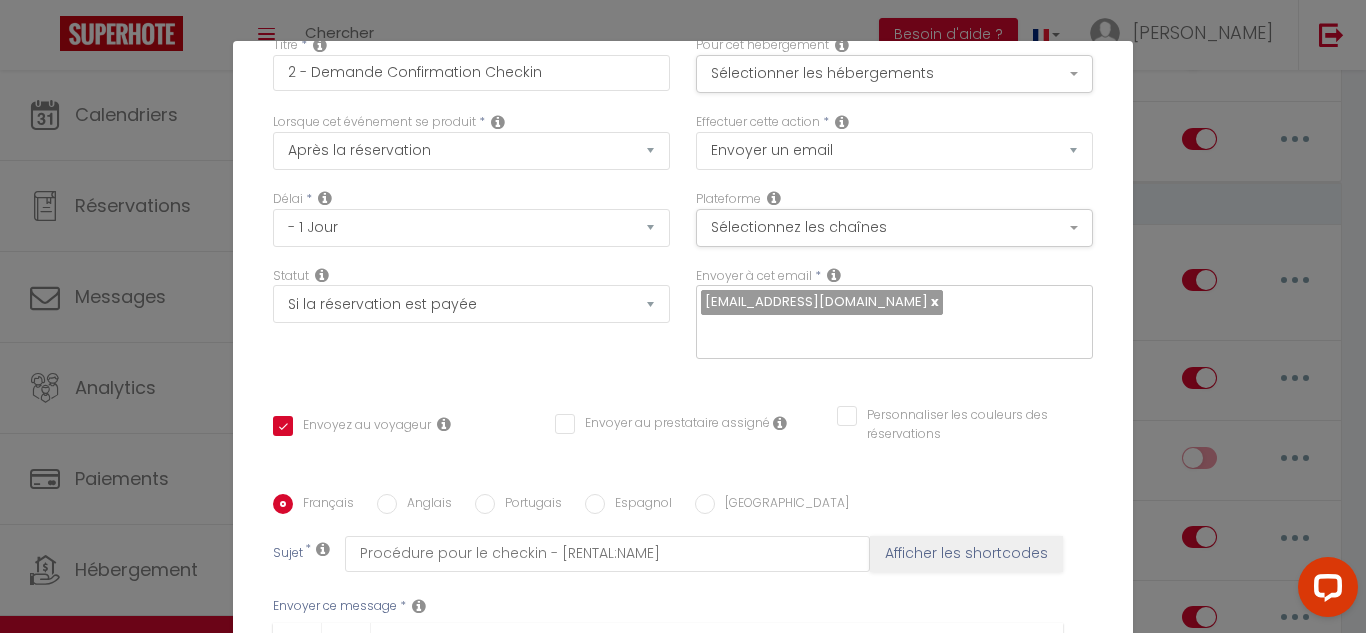 scroll, scrollTop: 0, scrollLeft: 0, axis: both 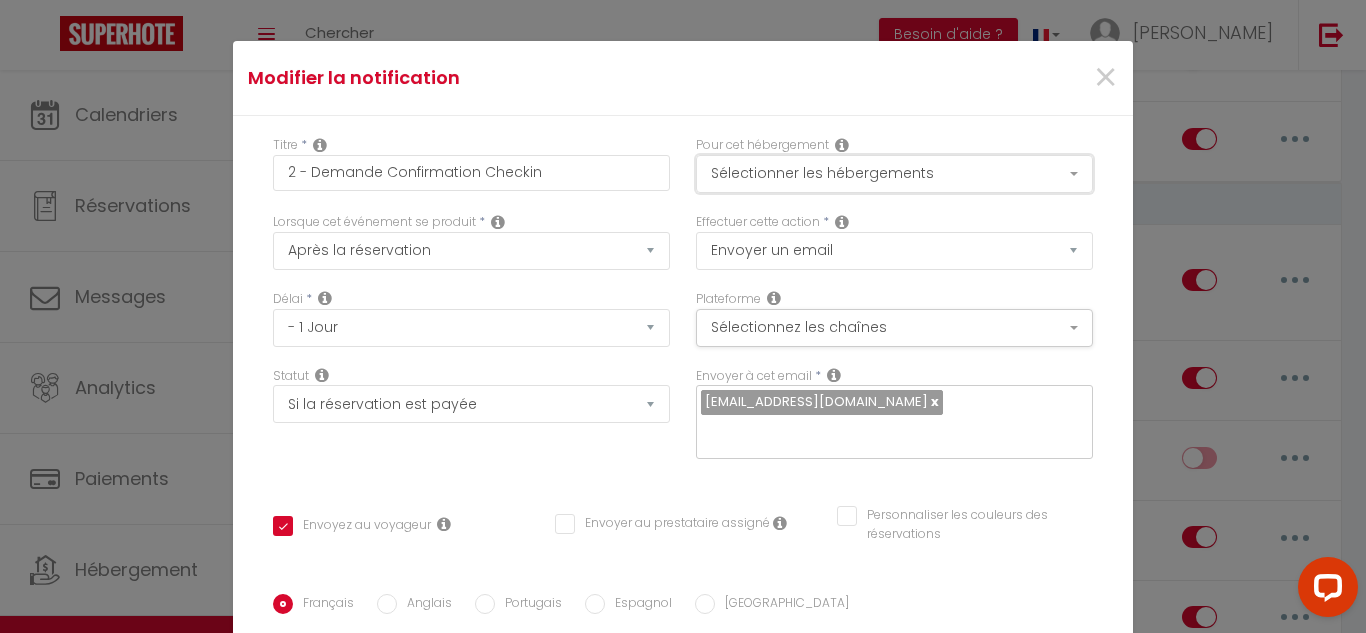 click on "Sélectionner les hébergements" at bounding box center (894, 174) 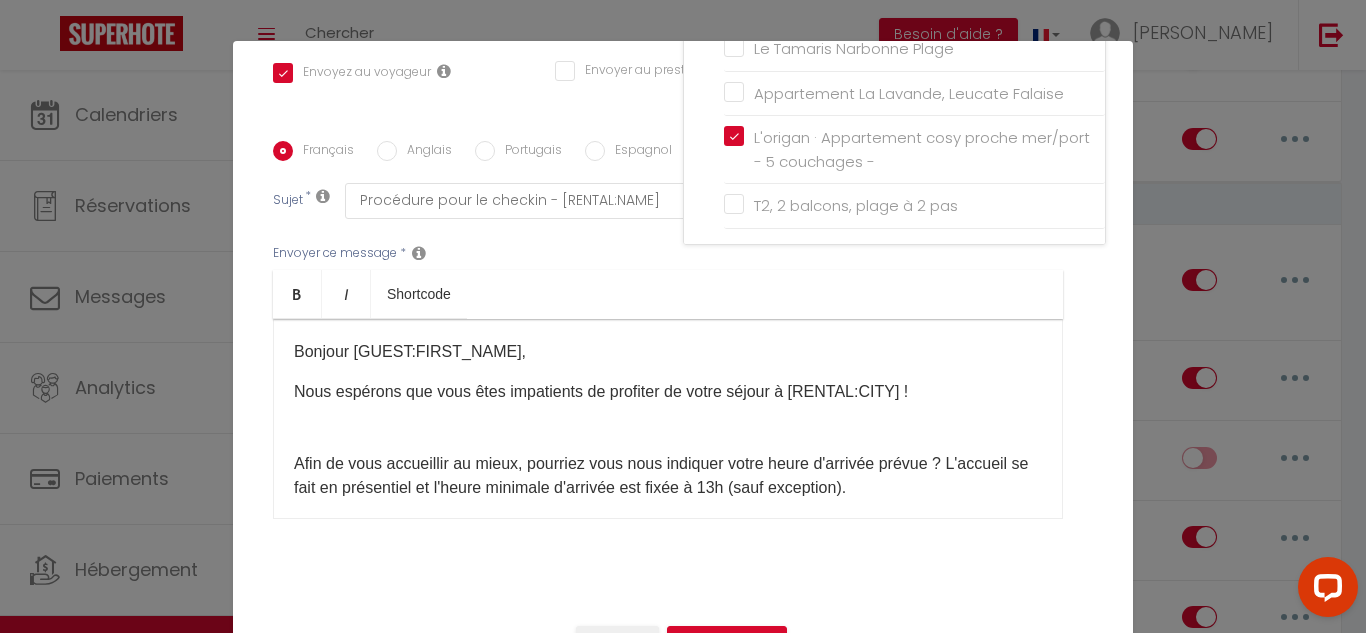 scroll, scrollTop: 458, scrollLeft: 0, axis: vertical 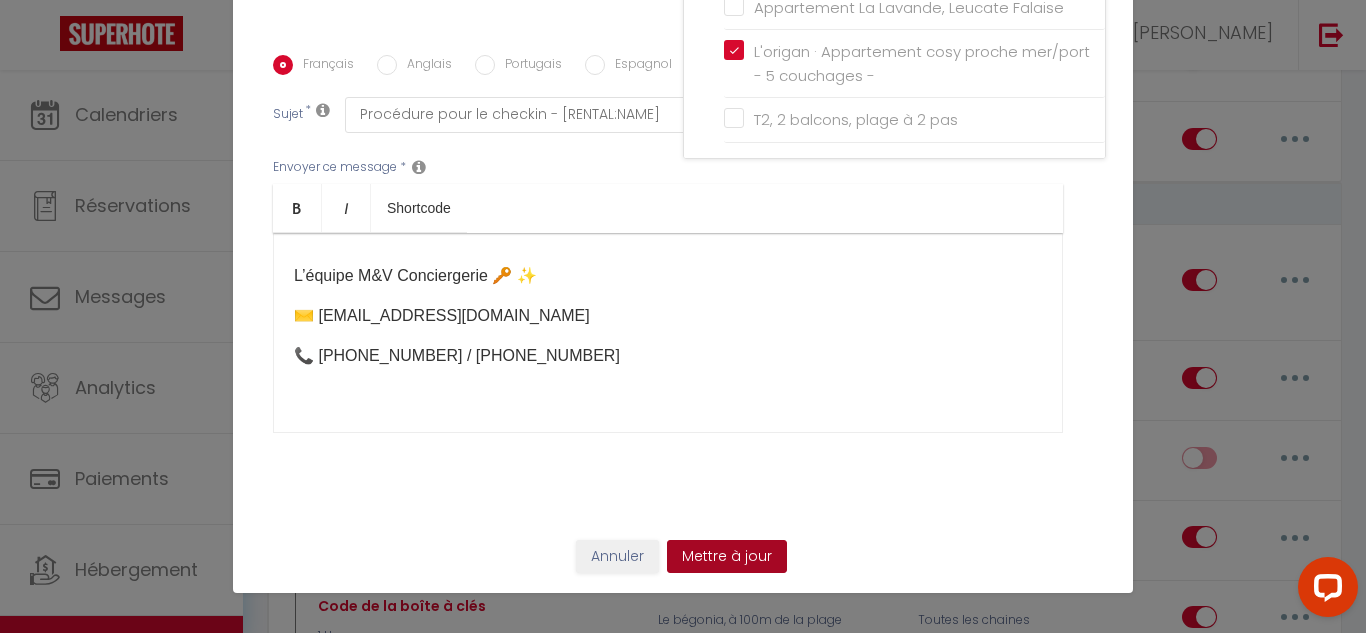 click on "Mettre à jour" at bounding box center (727, 557) 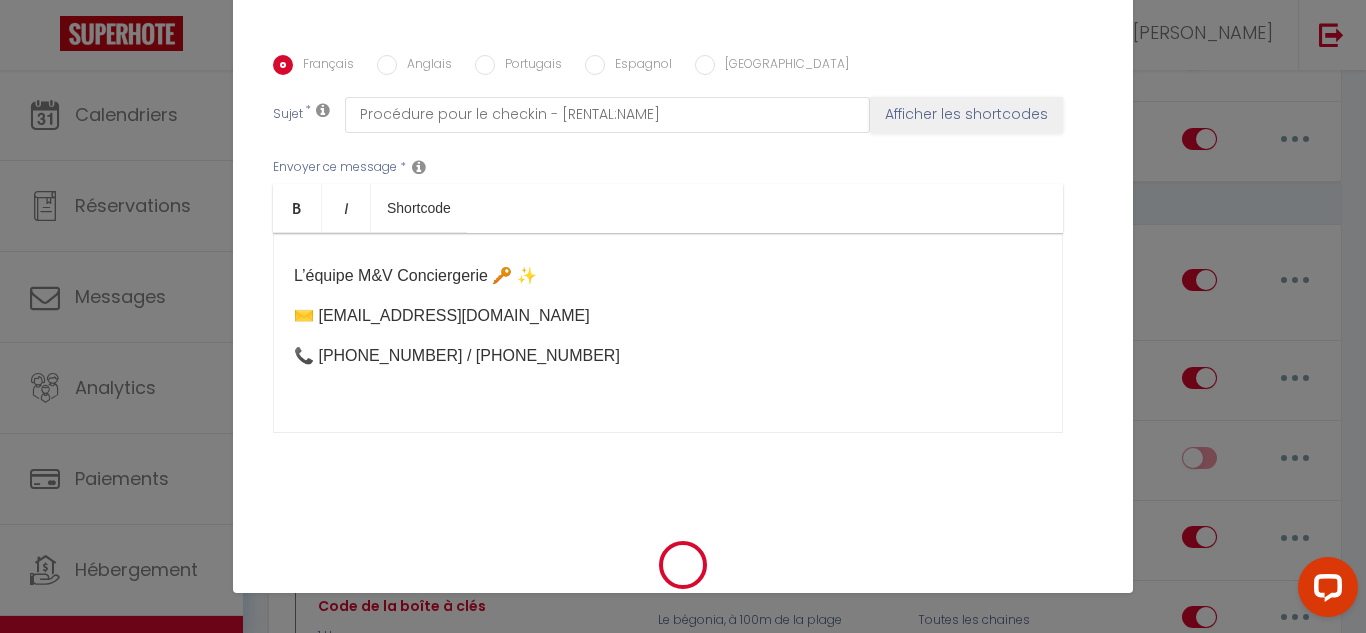 checkbox on "true" 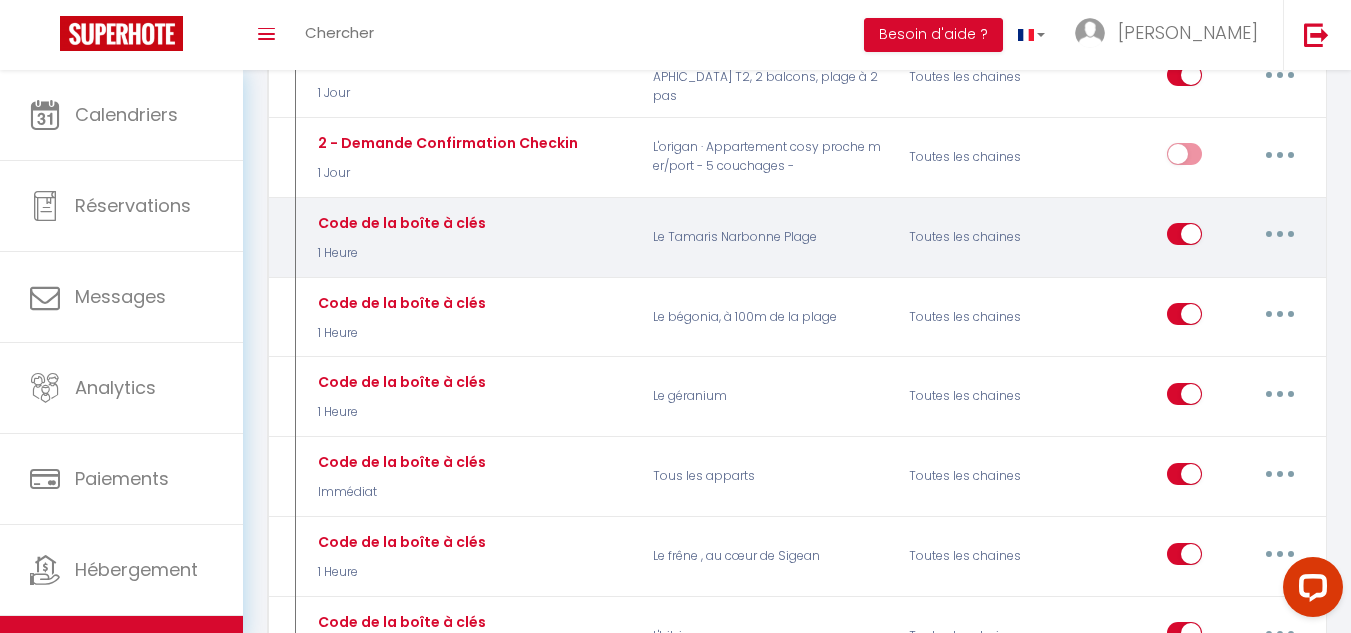 scroll, scrollTop: 600, scrollLeft: 0, axis: vertical 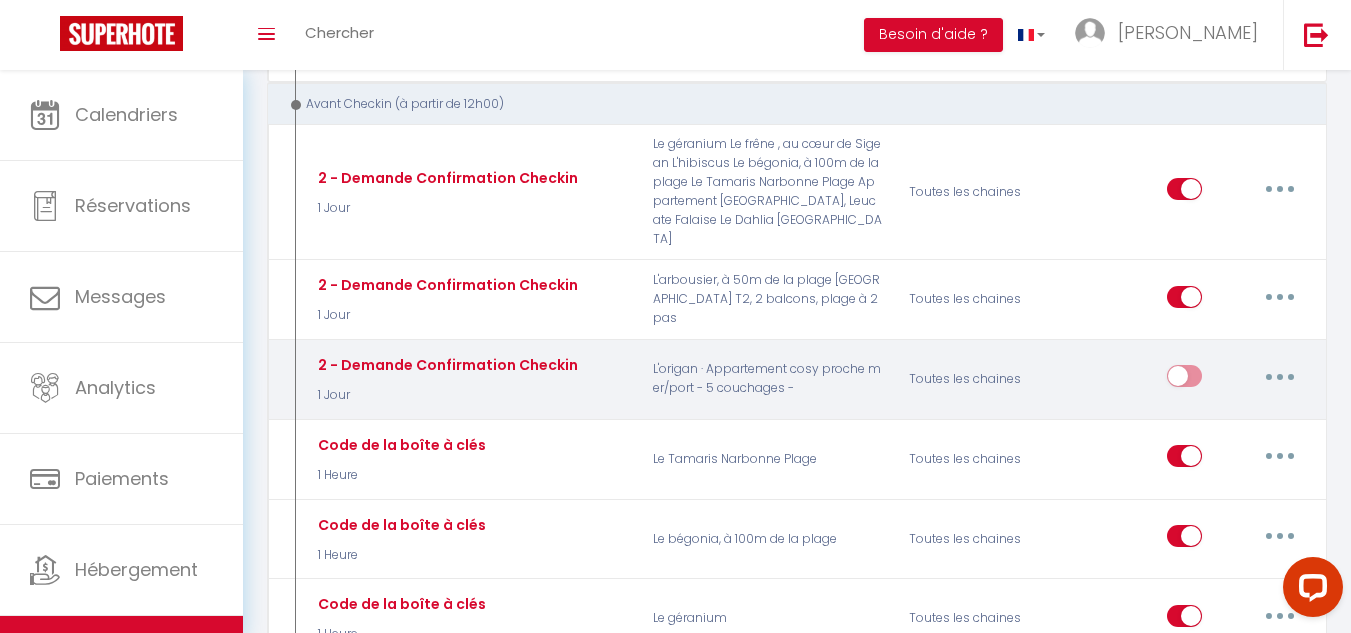 click at bounding box center (1184, 380) 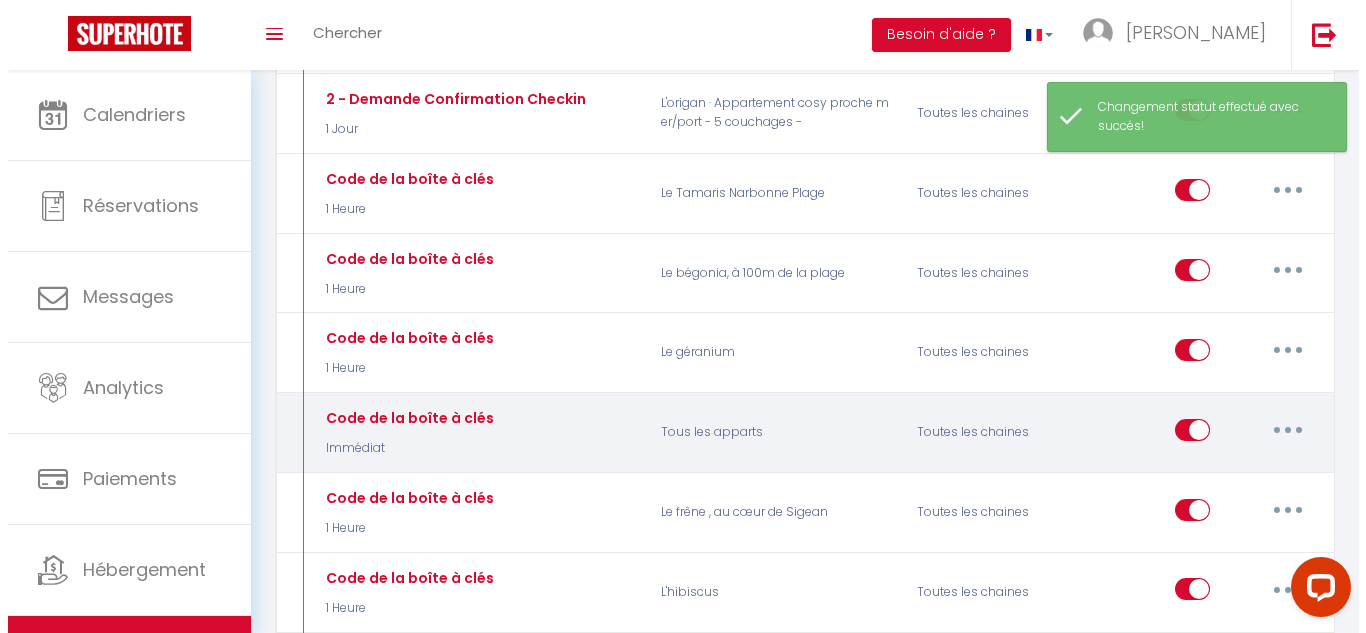 scroll, scrollTop: 900, scrollLeft: 0, axis: vertical 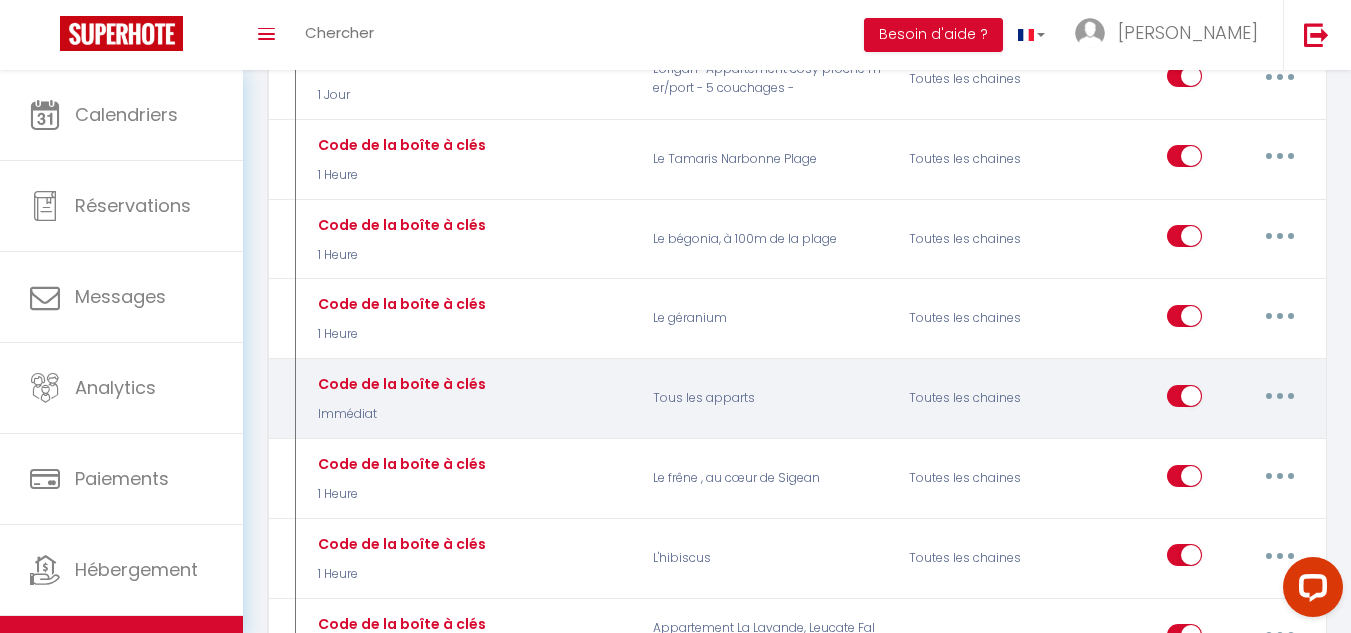 click at bounding box center (1280, 396) 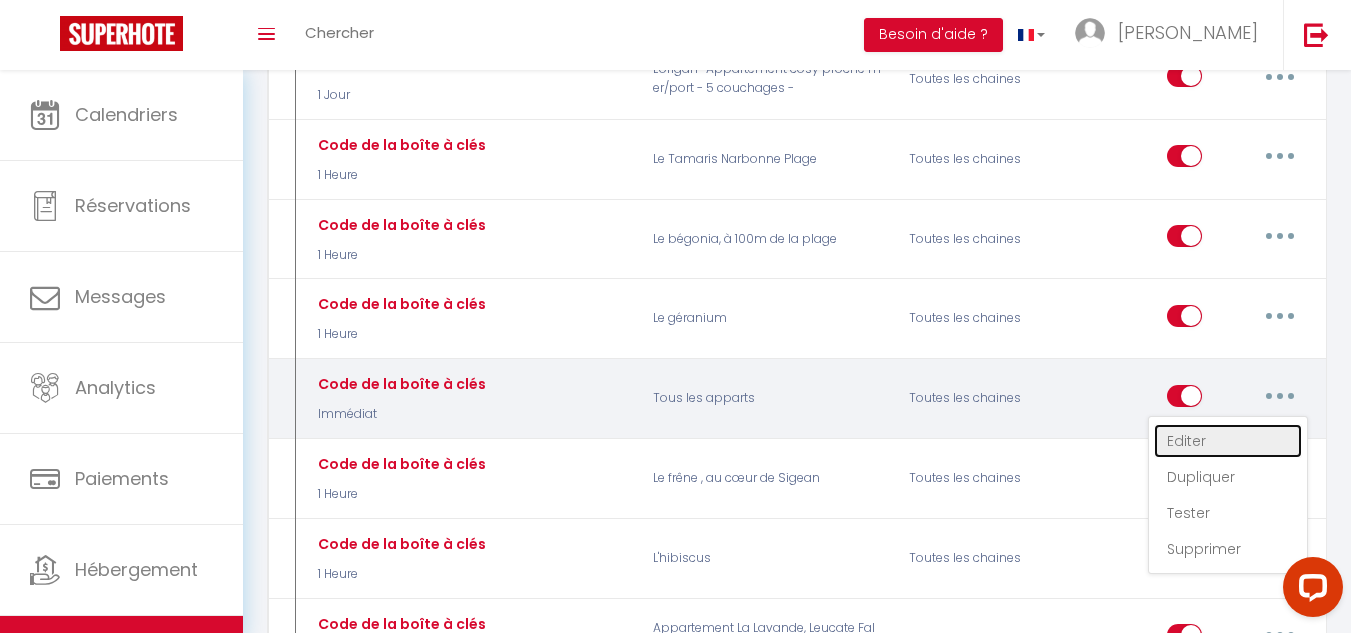 click on "Editer" at bounding box center [1228, 441] 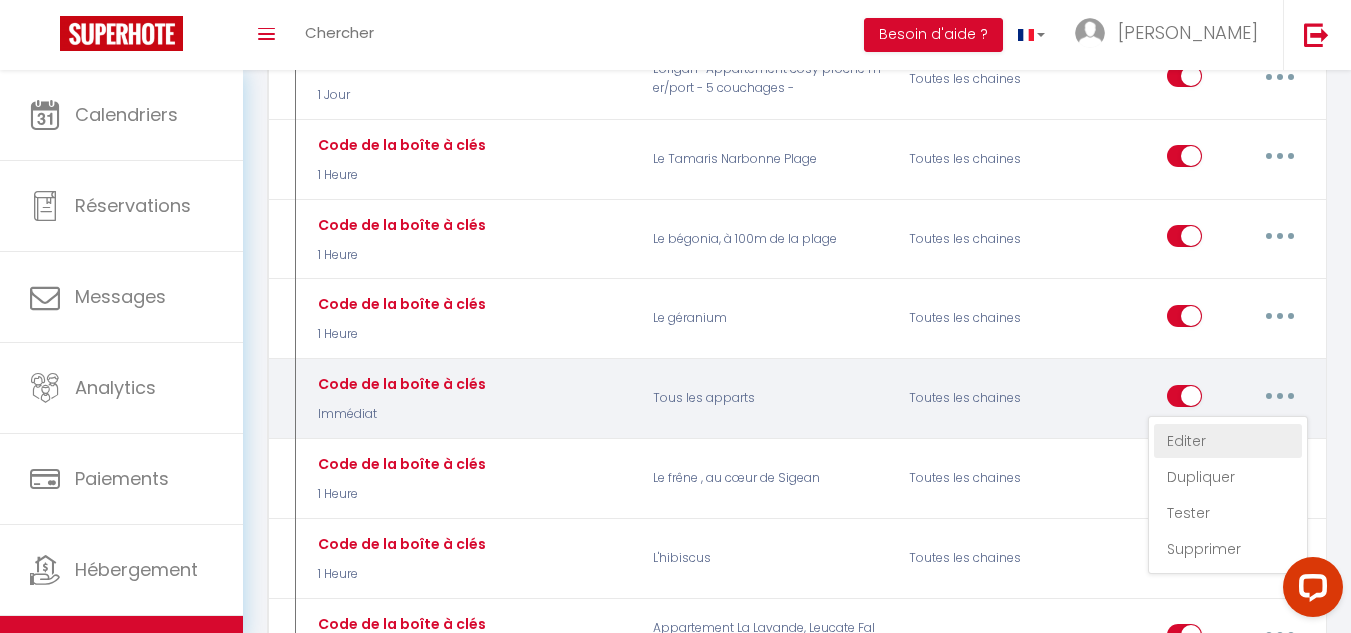 type on "Code de la boîte à clés" 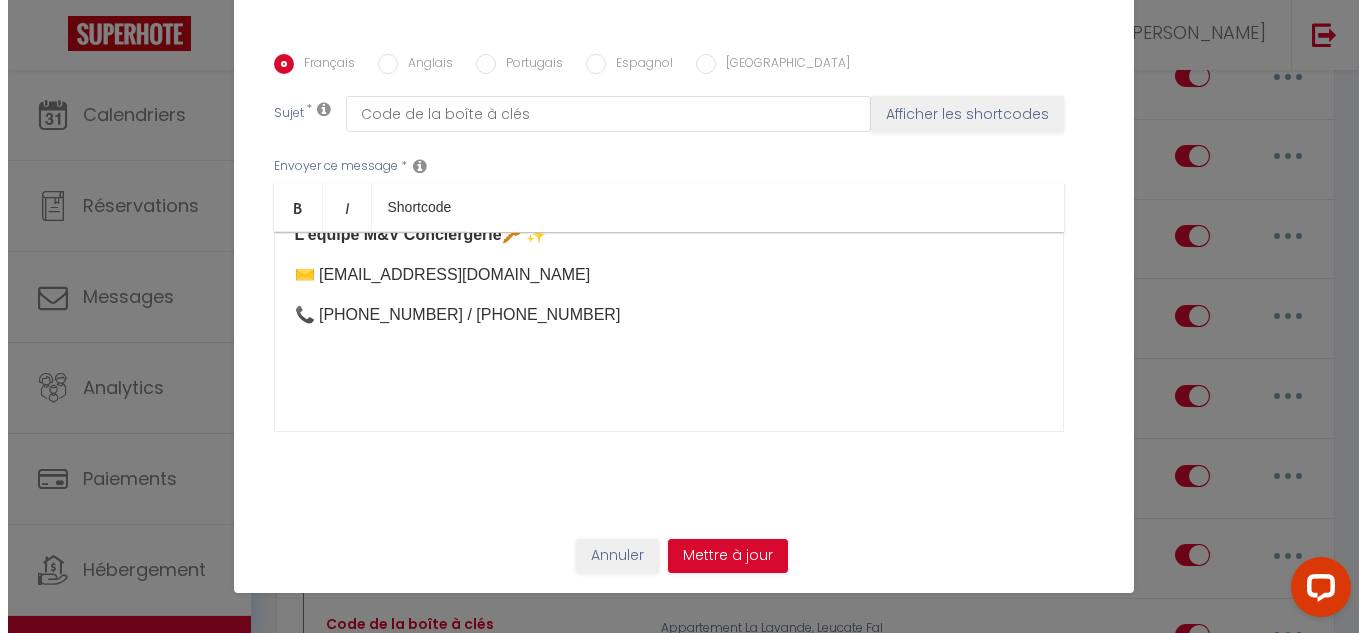 scroll, scrollTop: 358, scrollLeft: 0, axis: vertical 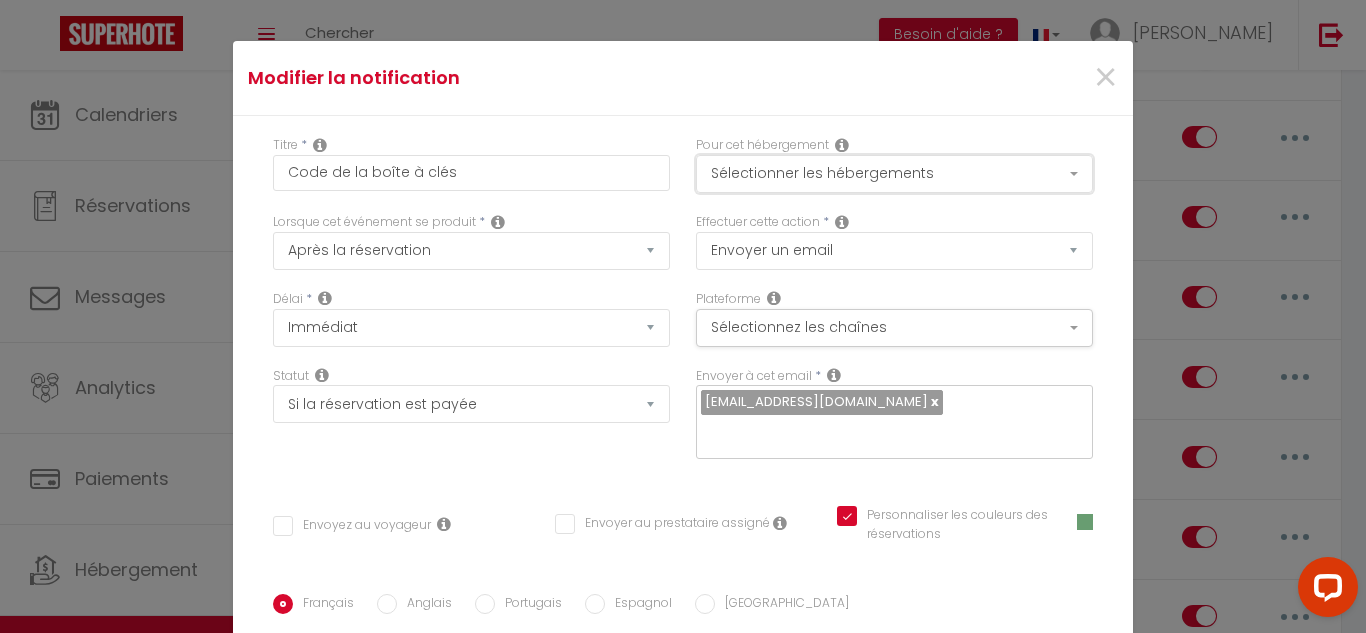 click on "Sélectionner les hébergements" at bounding box center [894, 174] 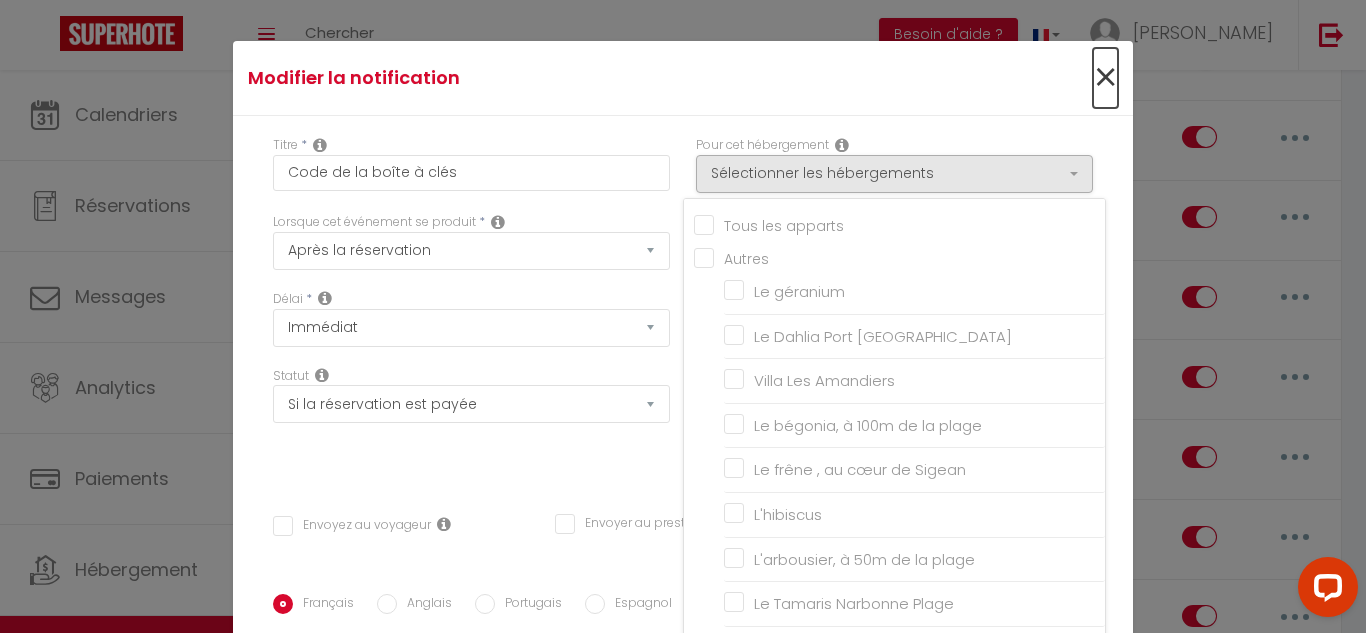 click on "×" at bounding box center (1105, 78) 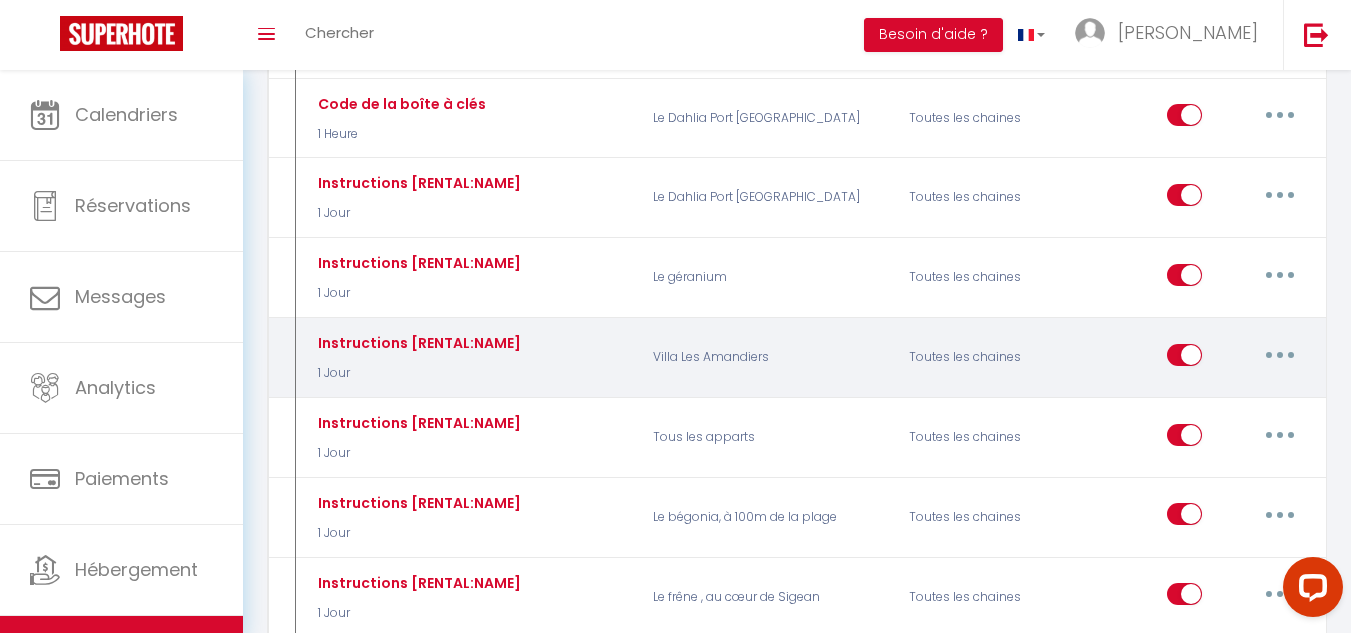 click at bounding box center [1280, 355] 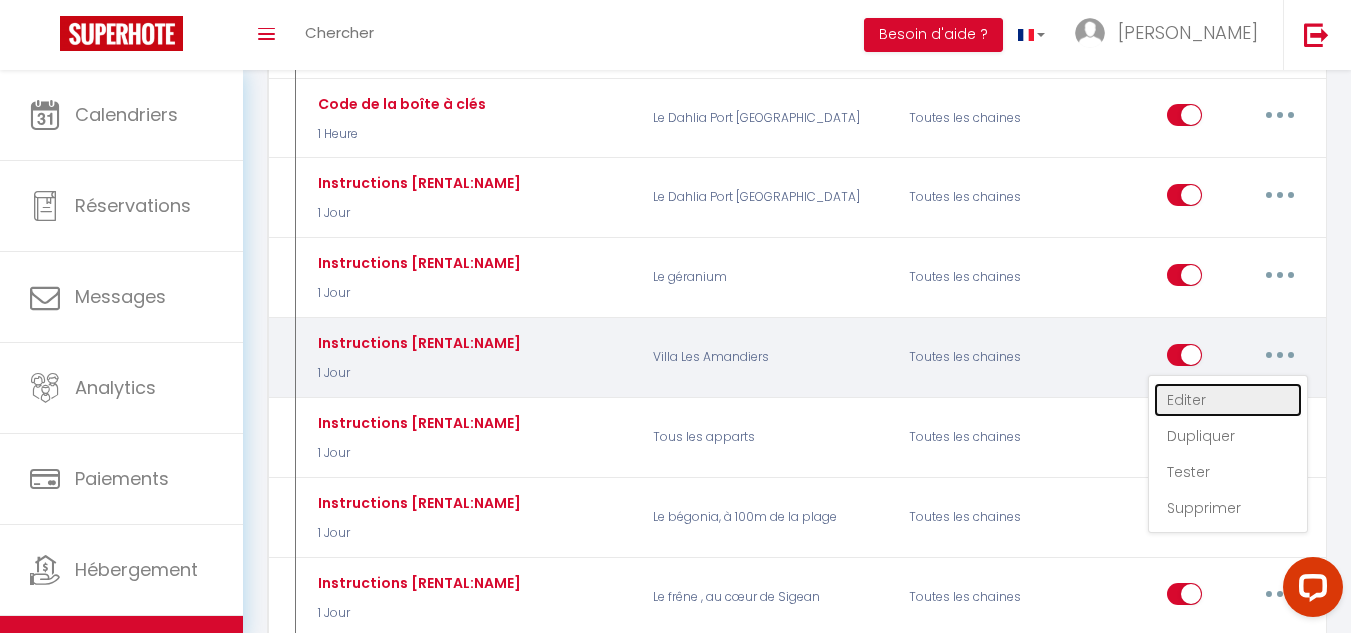 click on "Editer" at bounding box center [1228, 400] 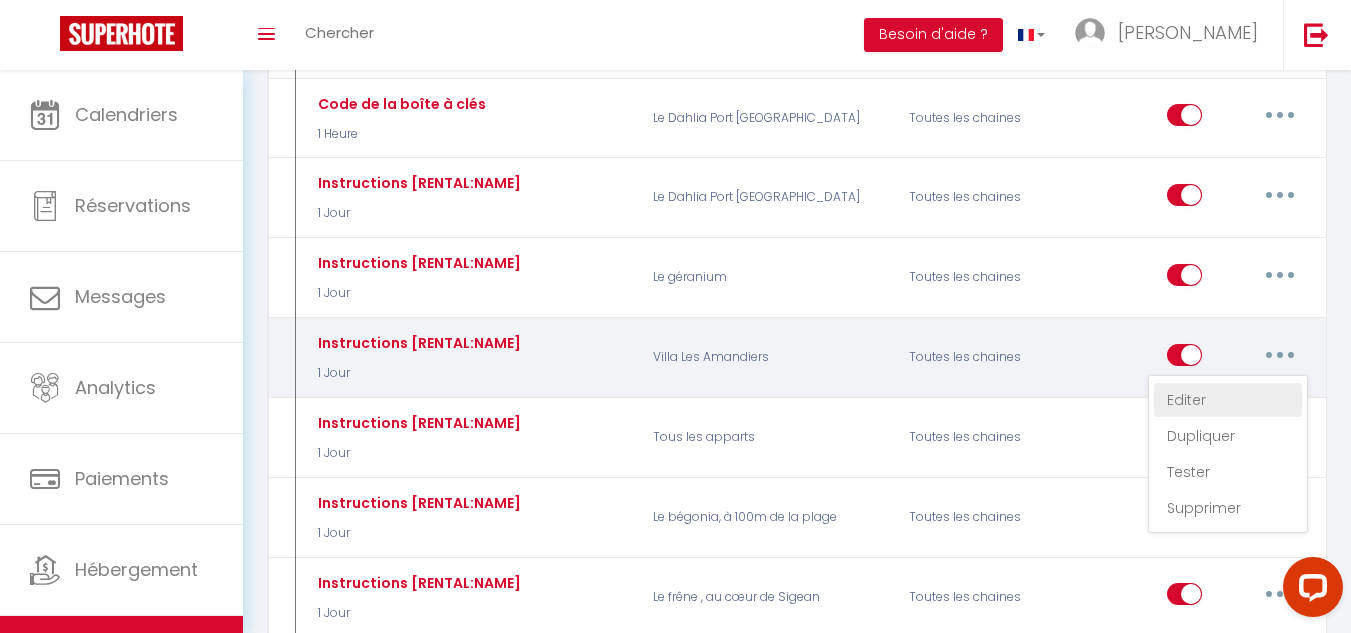 type on "Instructions [RENTAL:NAME]" 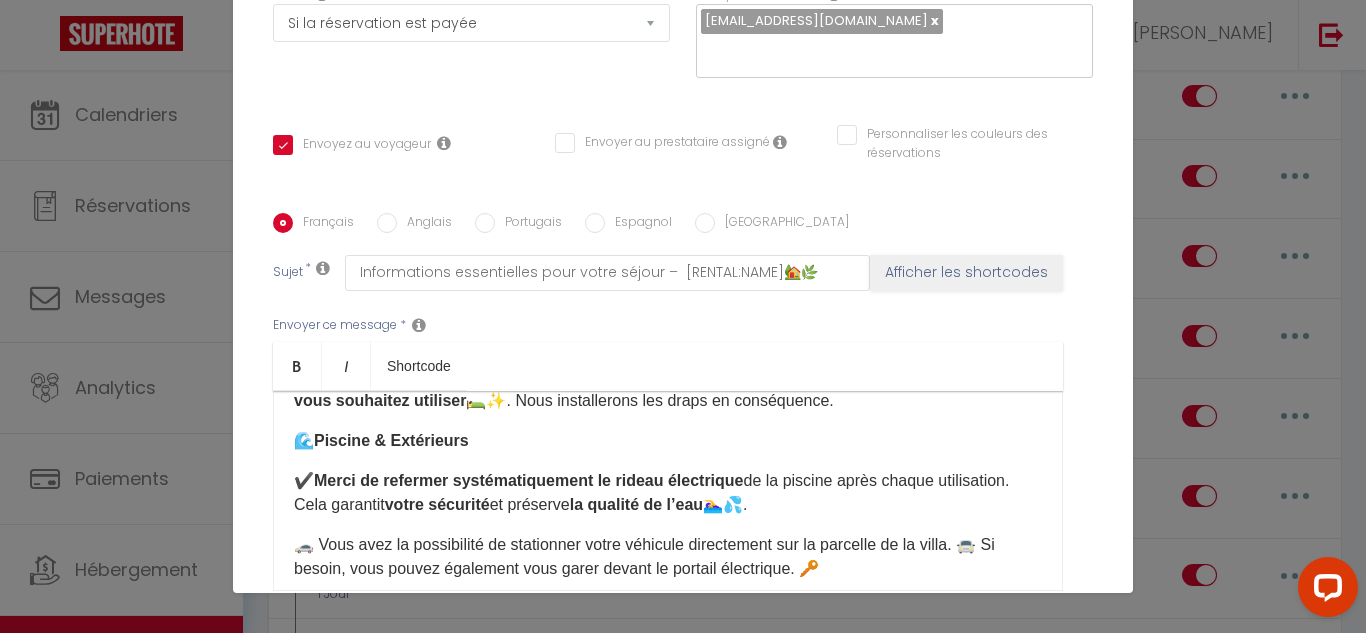 scroll, scrollTop: 400, scrollLeft: 0, axis: vertical 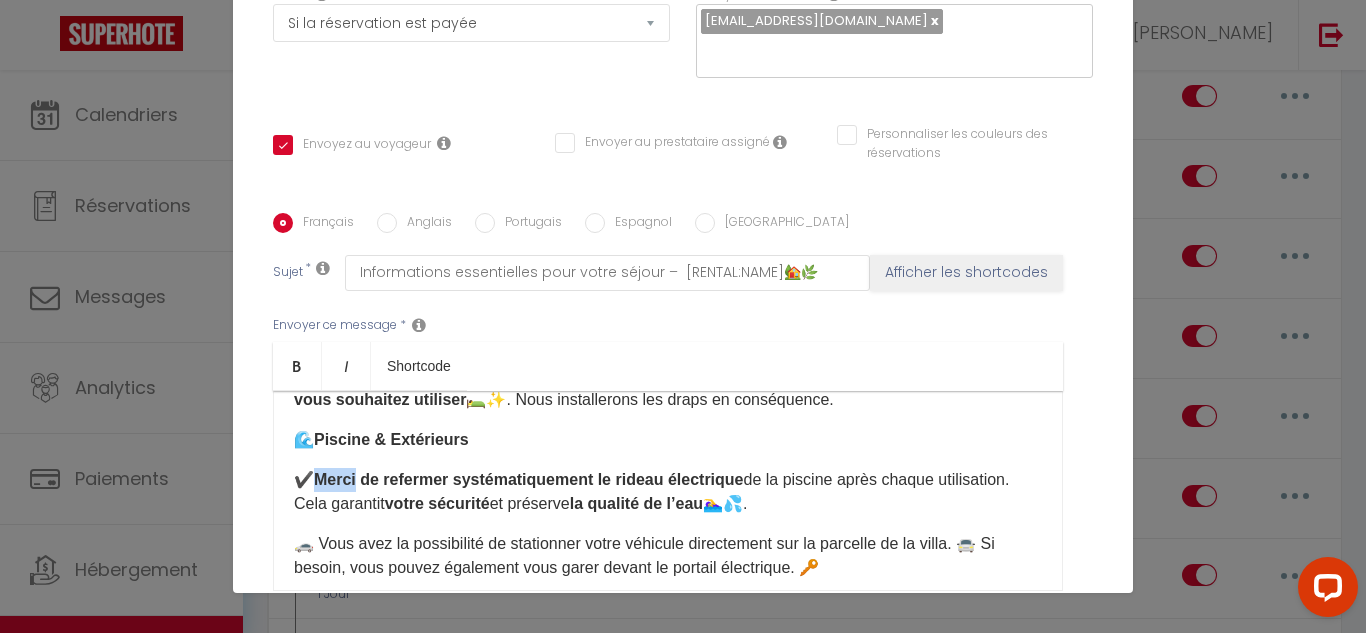 drag, startPoint x: 354, startPoint y: 477, endPoint x: 316, endPoint y: 479, distance: 38.052597 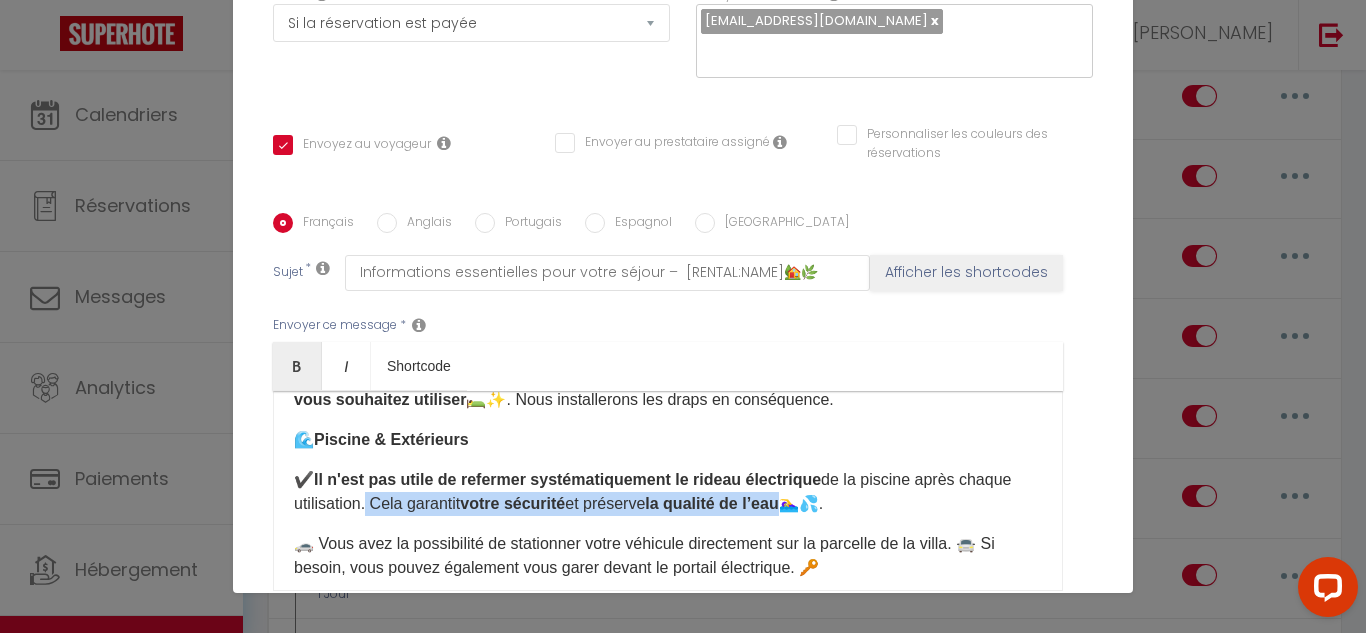 drag, startPoint x: 857, startPoint y: 503, endPoint x: 417, endPoint y: 502, distance: 440.00113 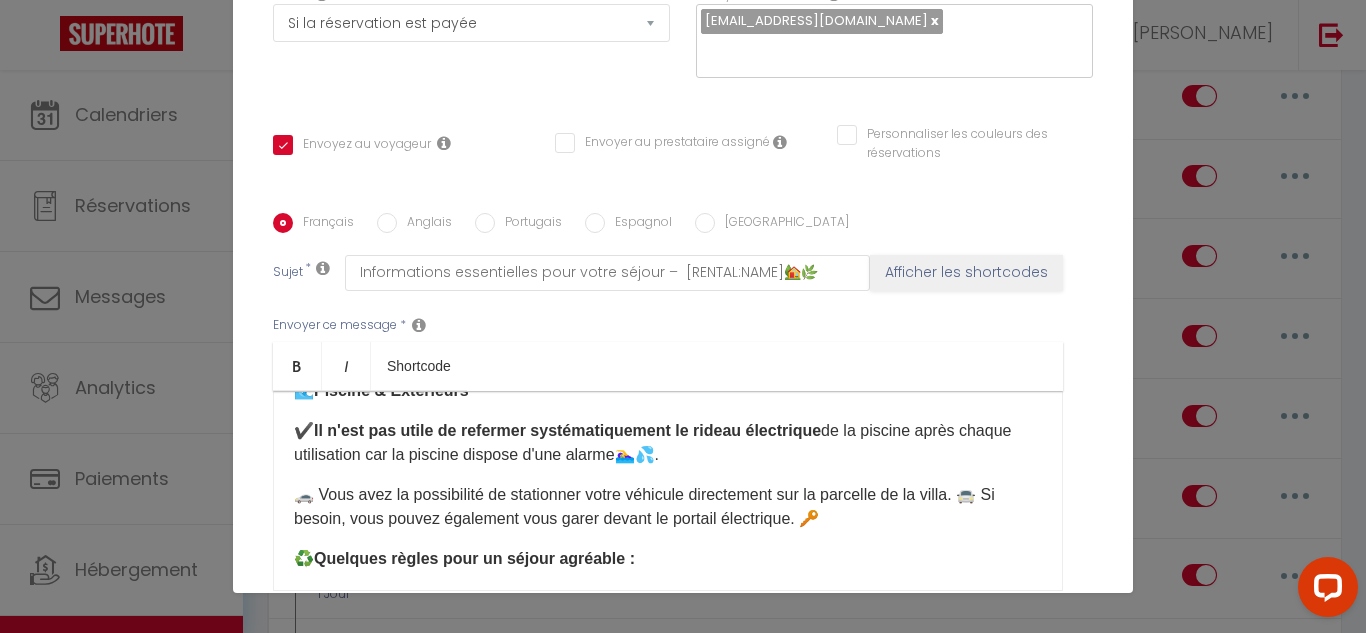 scroll, scrollTop: 400, scrollLeft: 0, axis: vertical 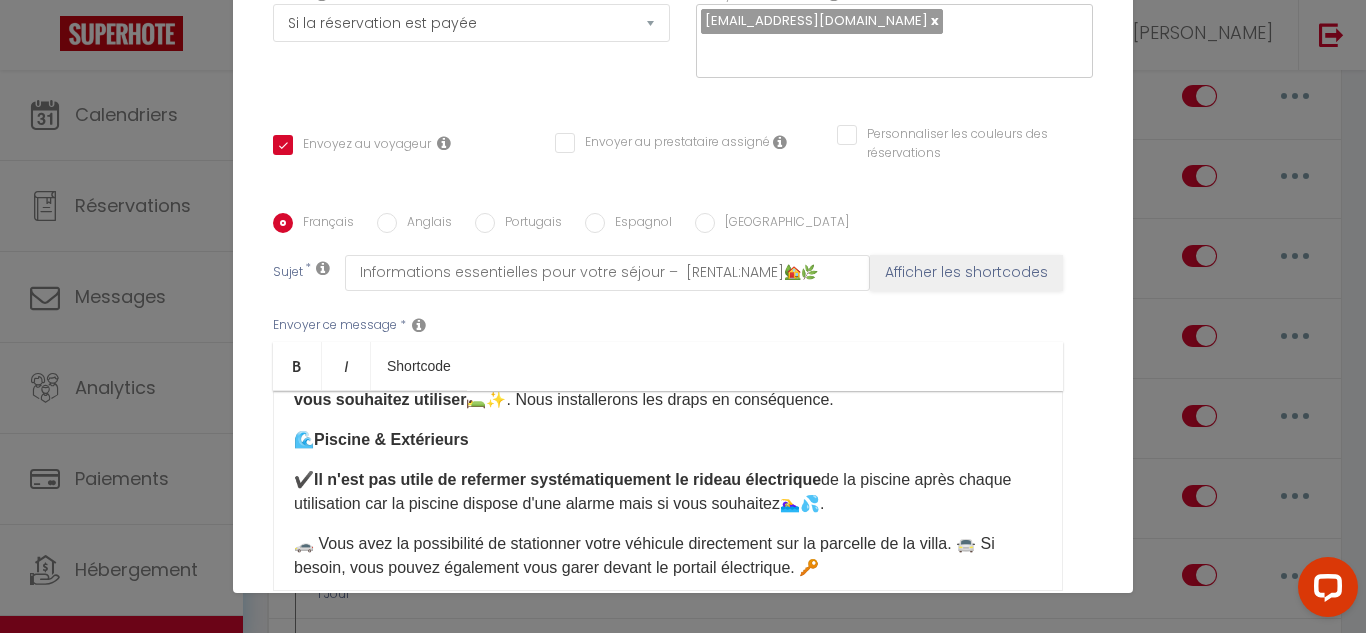 drag, startPoint x: 312, startPoint y: 475, endPoint x: 831, endPoint y: 497, distance: 519.46606 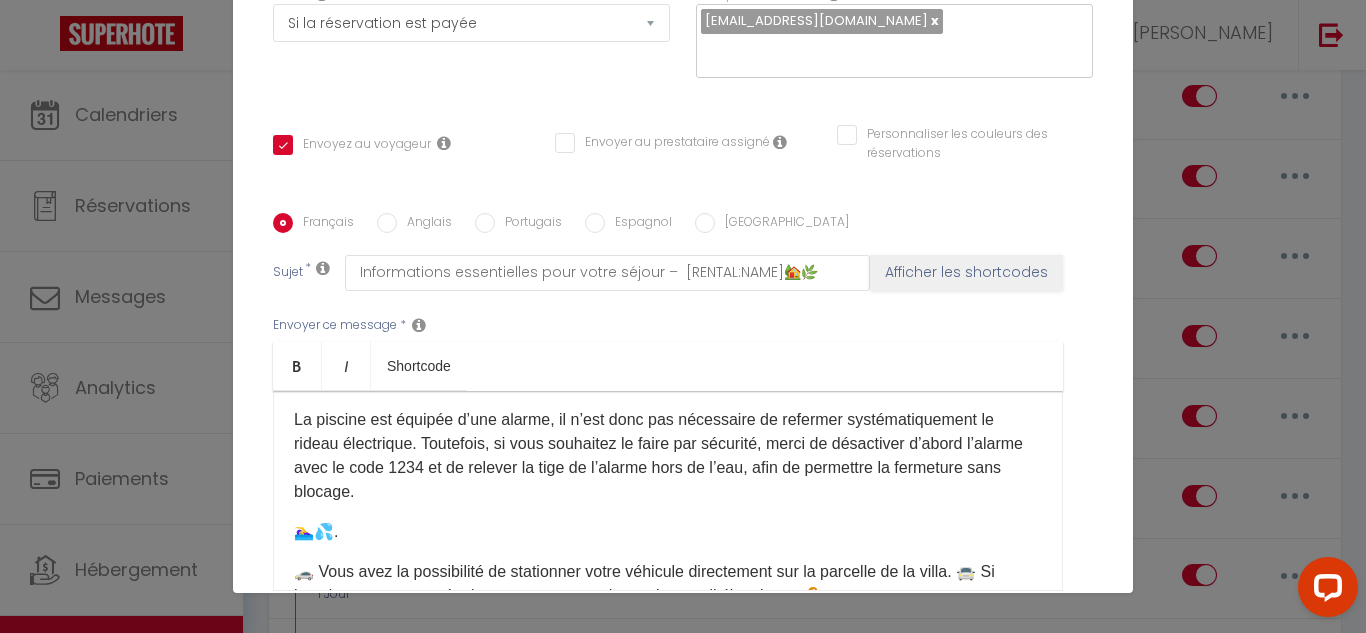 scroll, scrollTop: 400, scrollLeft: 0, axis: vertical 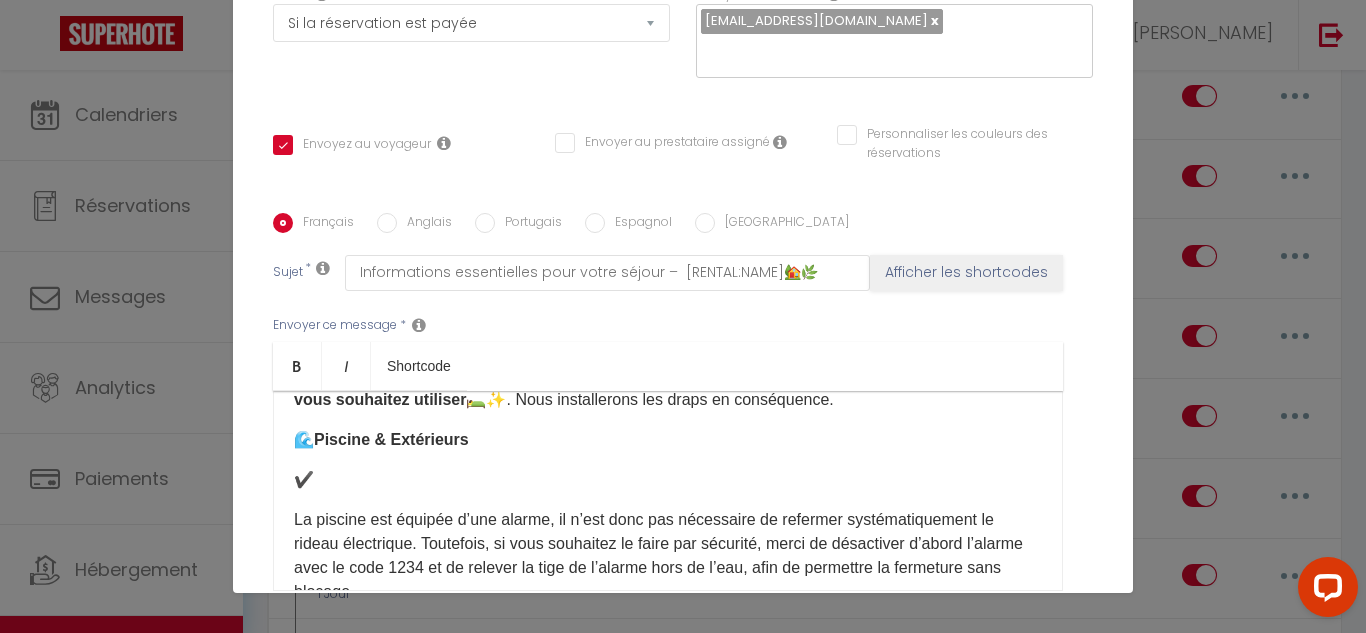 click on "La piscine est équipée d’une alarme, il n’est donc pas nécessaire de refermer systématiquement le rideau électrique. Toutefois, si vous souhaitez le faire par sécurité, merci de désactiver d’abord l’alarme avec le code 1234 et de relever la tige de l’alarme hors de l’eau, afin de permettre la fermeture sans blocage." at bounding box center (668, 556) 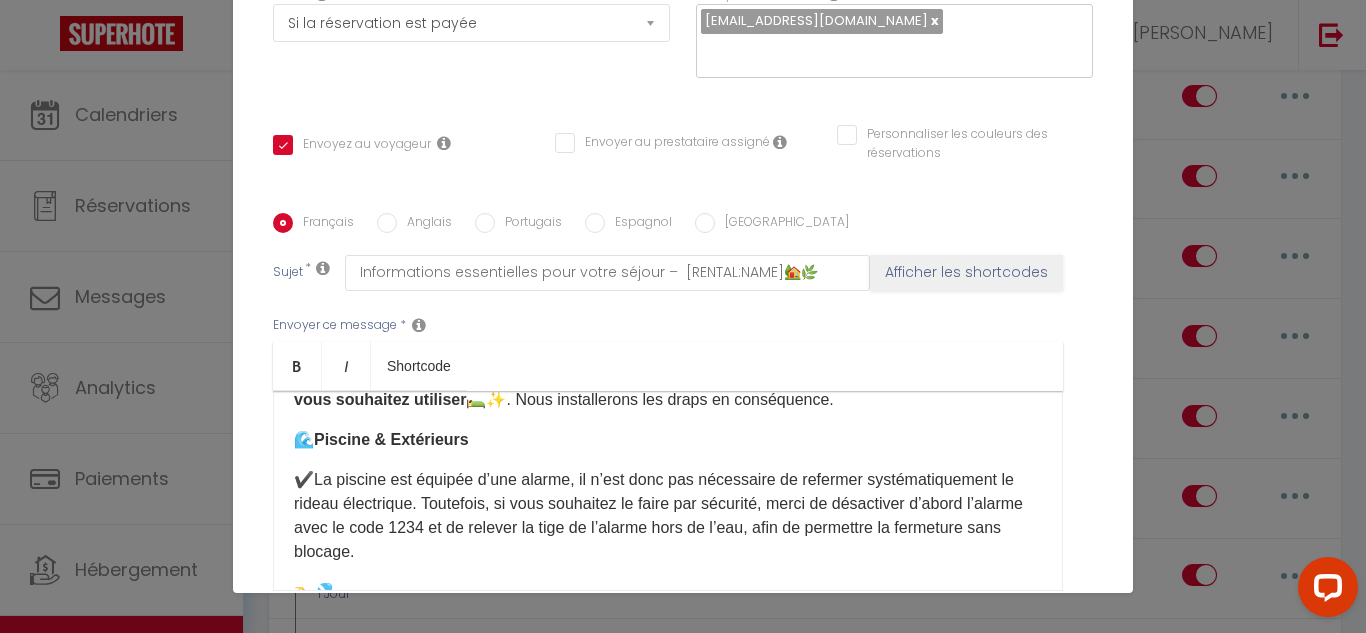 scroll, scrollTop: 500, scrollLeft: 0, axis: vertical 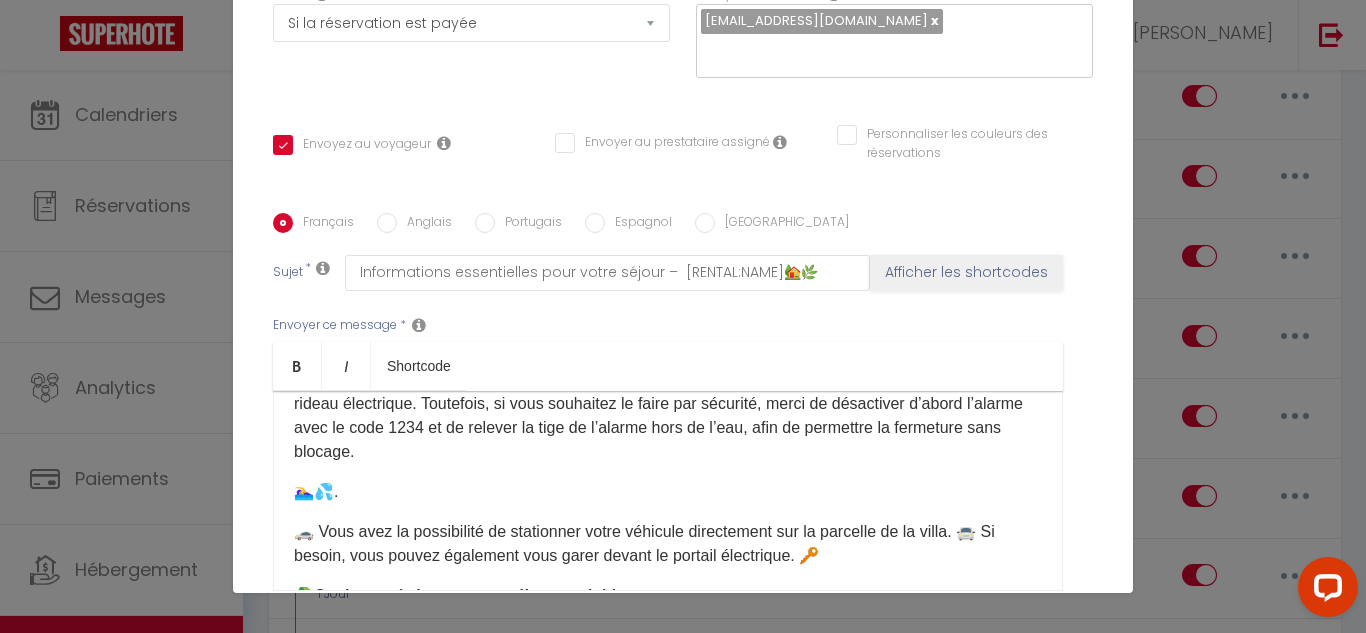 click on "🏊‍♀️💦." at bounding box center [316, 491] 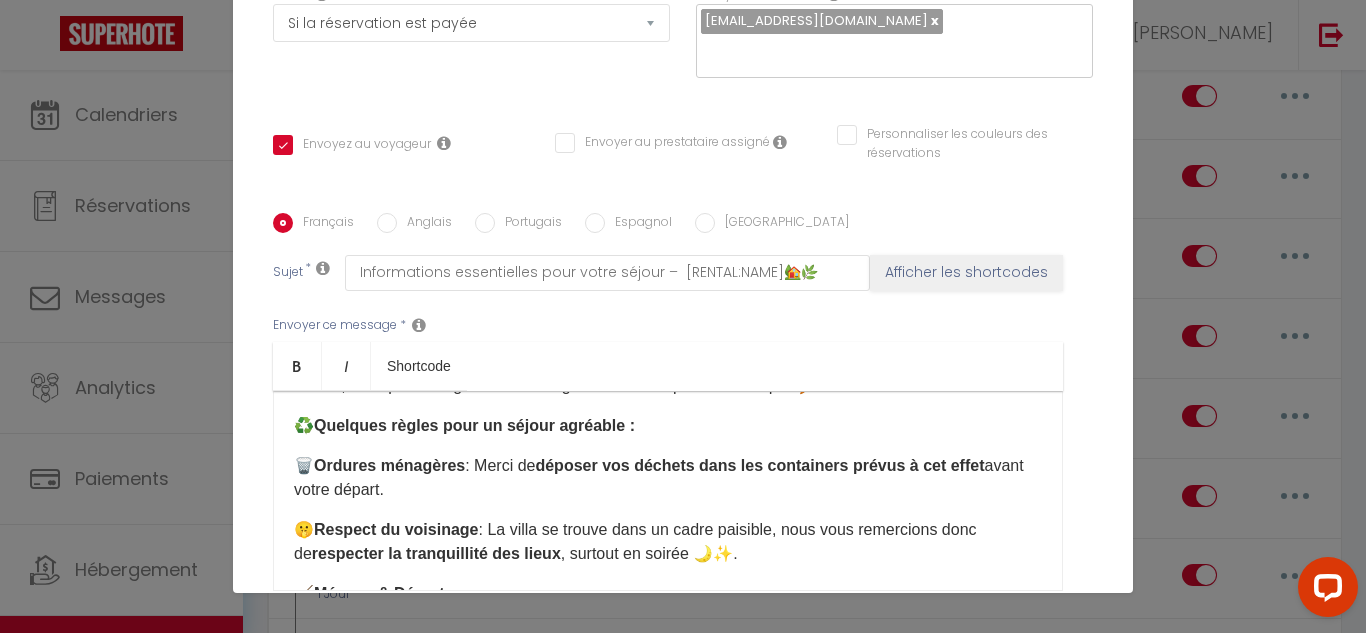 scroll, scrollTop: 600, scrollLeft: 0, axis: vertical 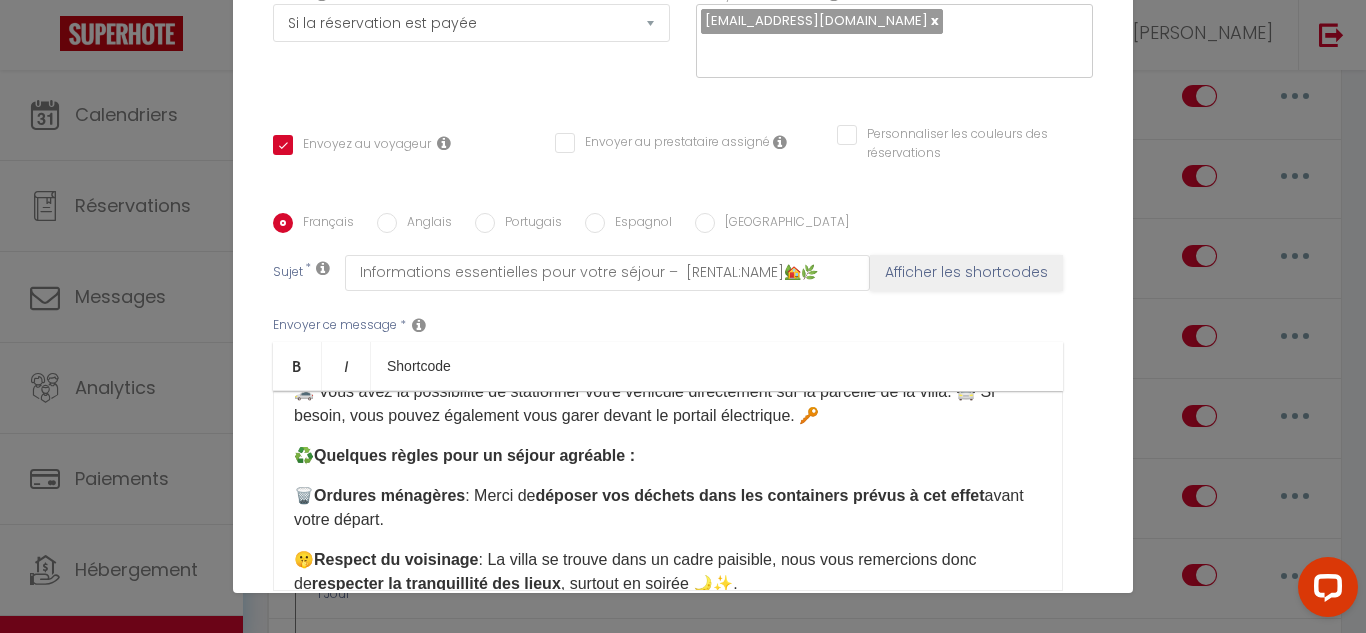 click on "🗑️  Ordures ménagères  : Merci de  déposer vos déchets dans les containers prévus à cet effet  avant votre départ." at bounding box center (668, 508) 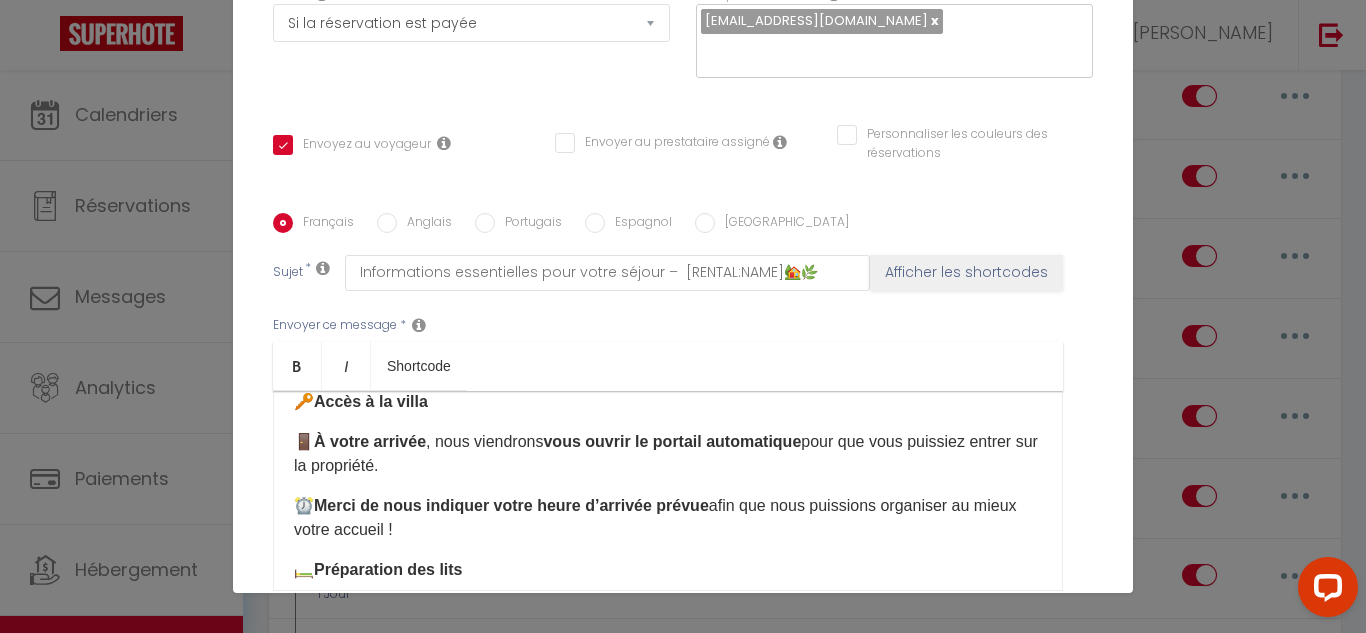 scroll, scrollTop: 200, scrollLeft: 0, axis: vertical 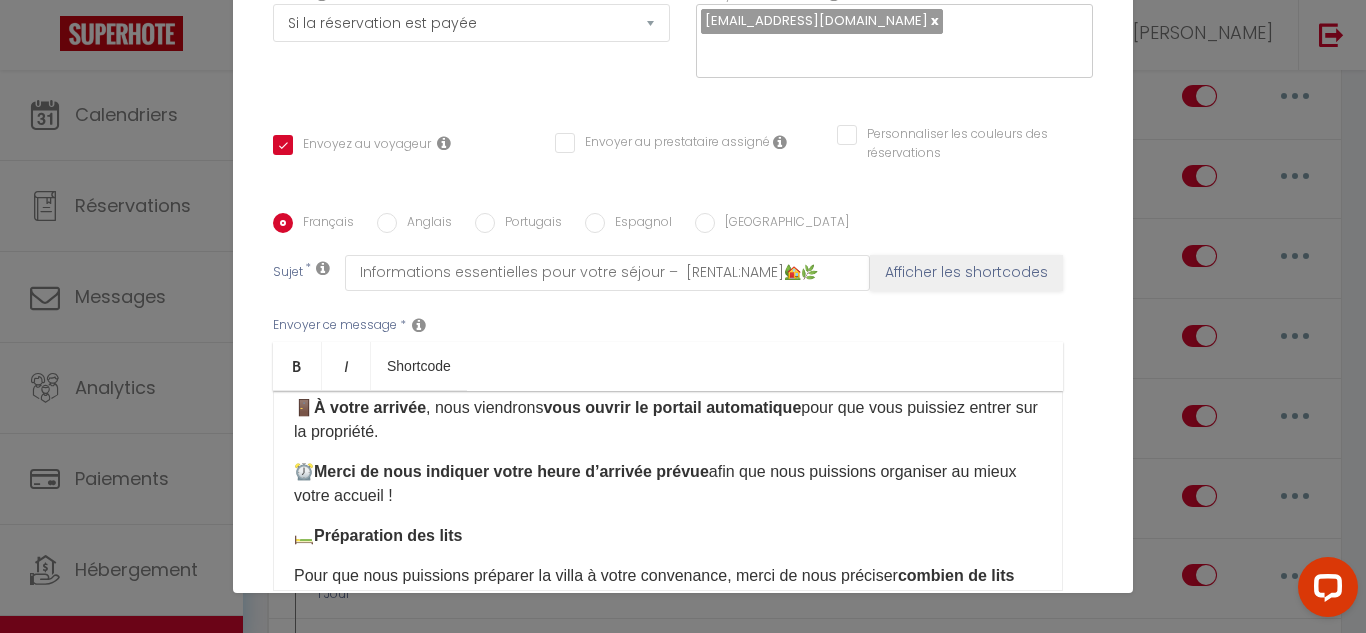 click on "🚪  À votre arrivée , nous viendrons  vous ouvrir le portail automatique  pour que vous puissiez entrer sur la propriété." at bounding box center [668, 420] 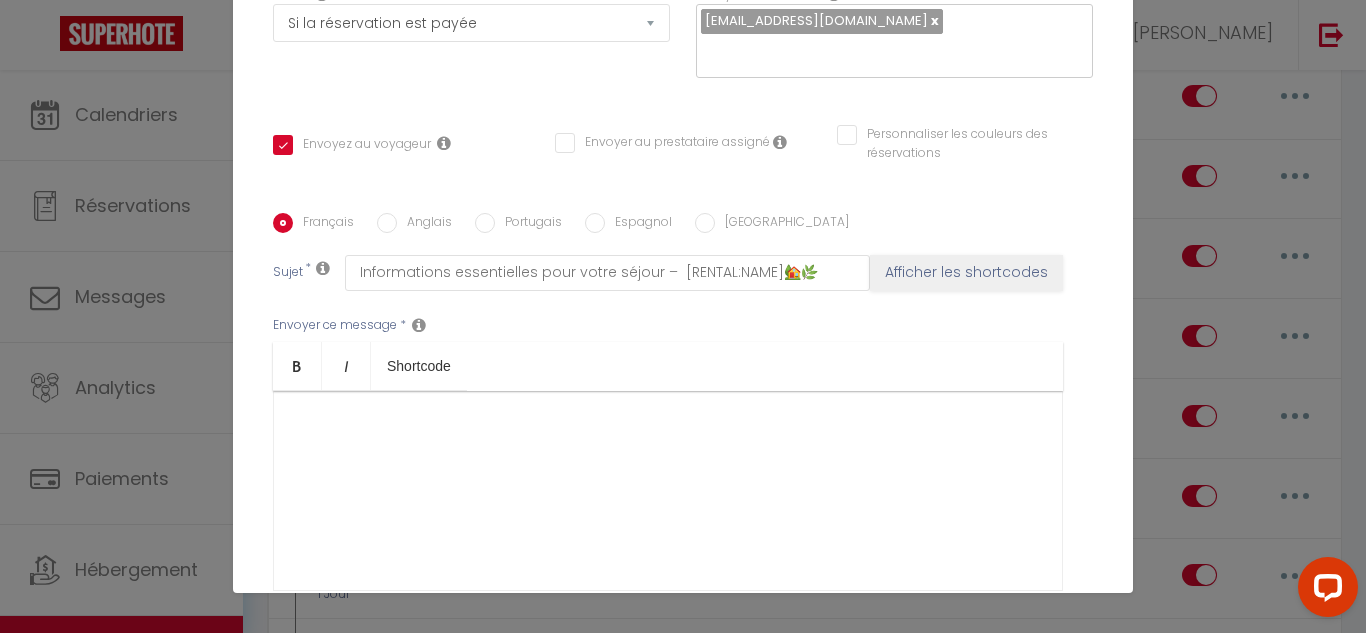 scroll, scrollTop: 1822, scrollLeft: 0, axis: vertical 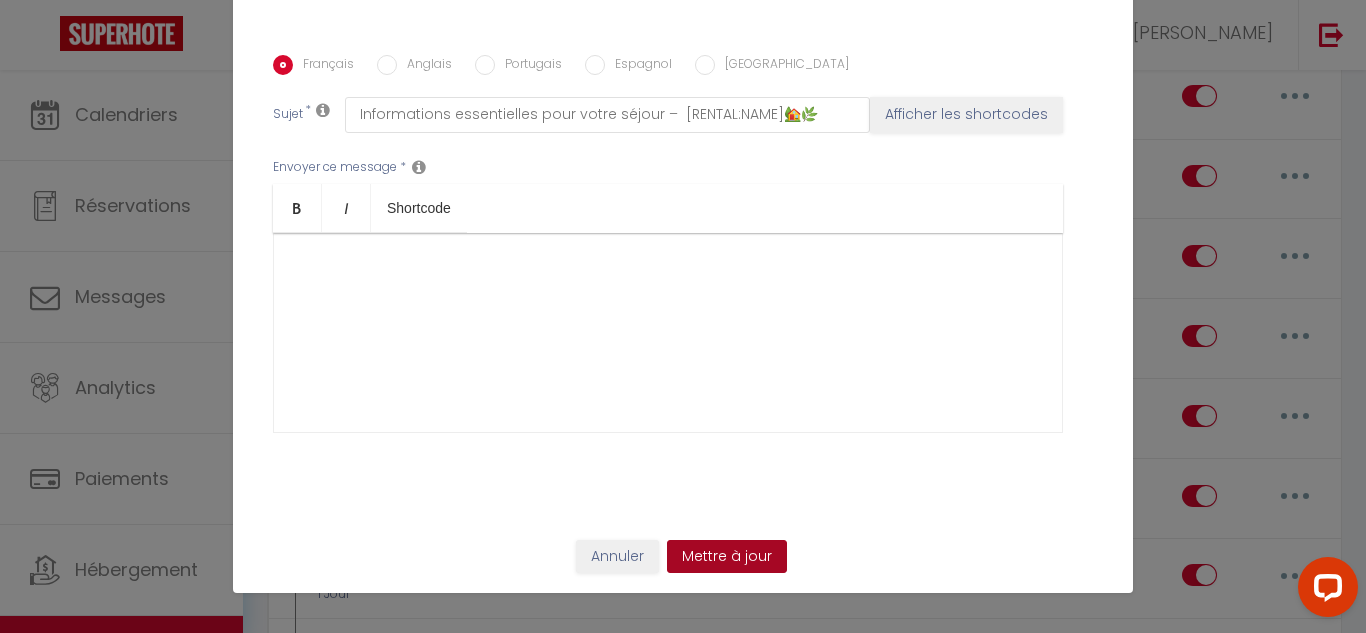 click on "Mettre à jour" at bounding box center (727, 557) 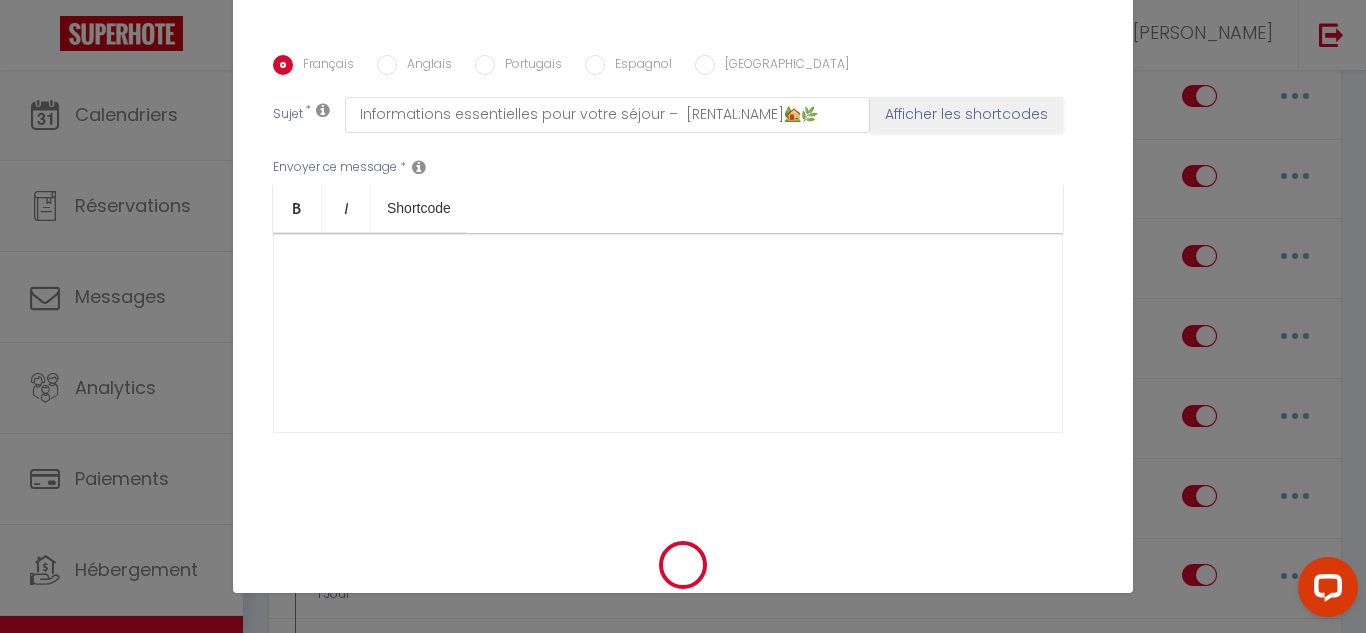checkbox on "true" 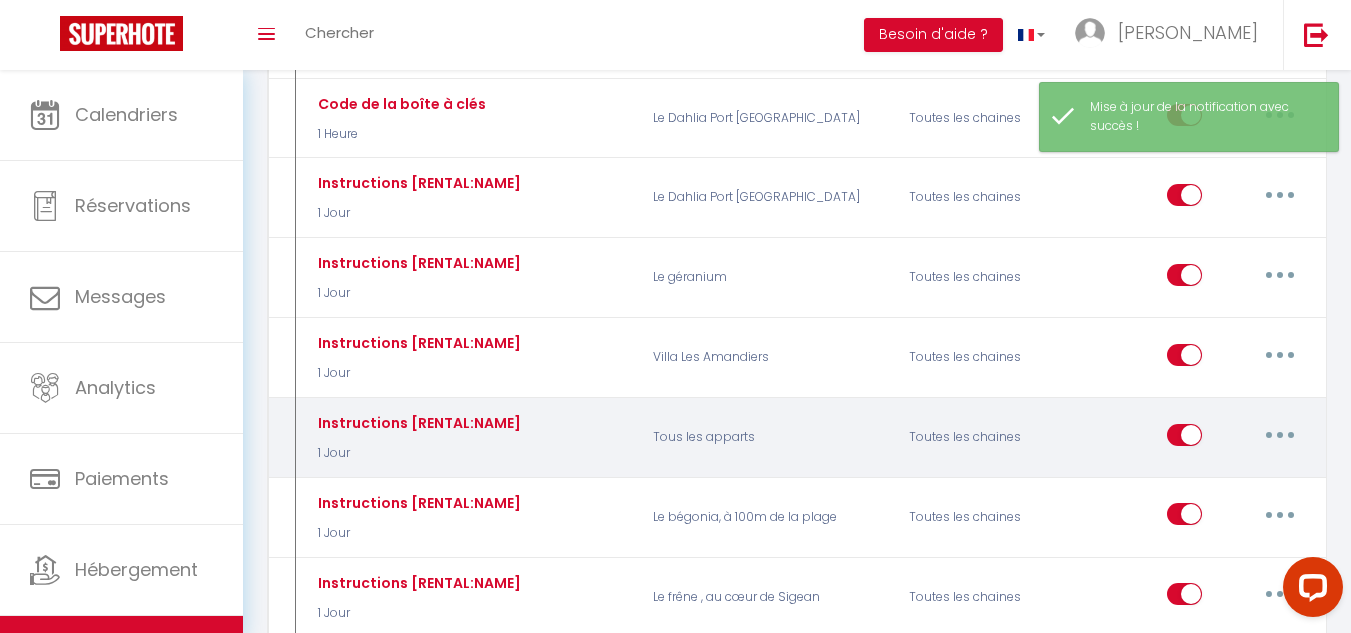 checkbox on "true" 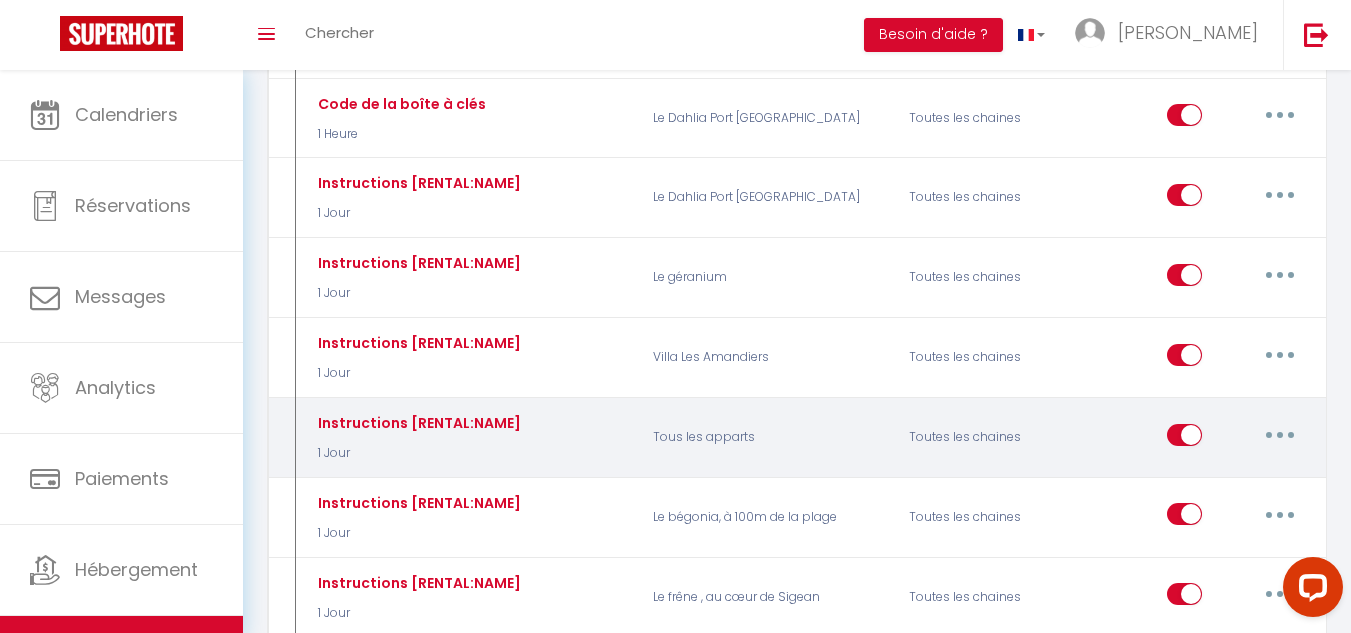 click at bounding box center [1280, 435] 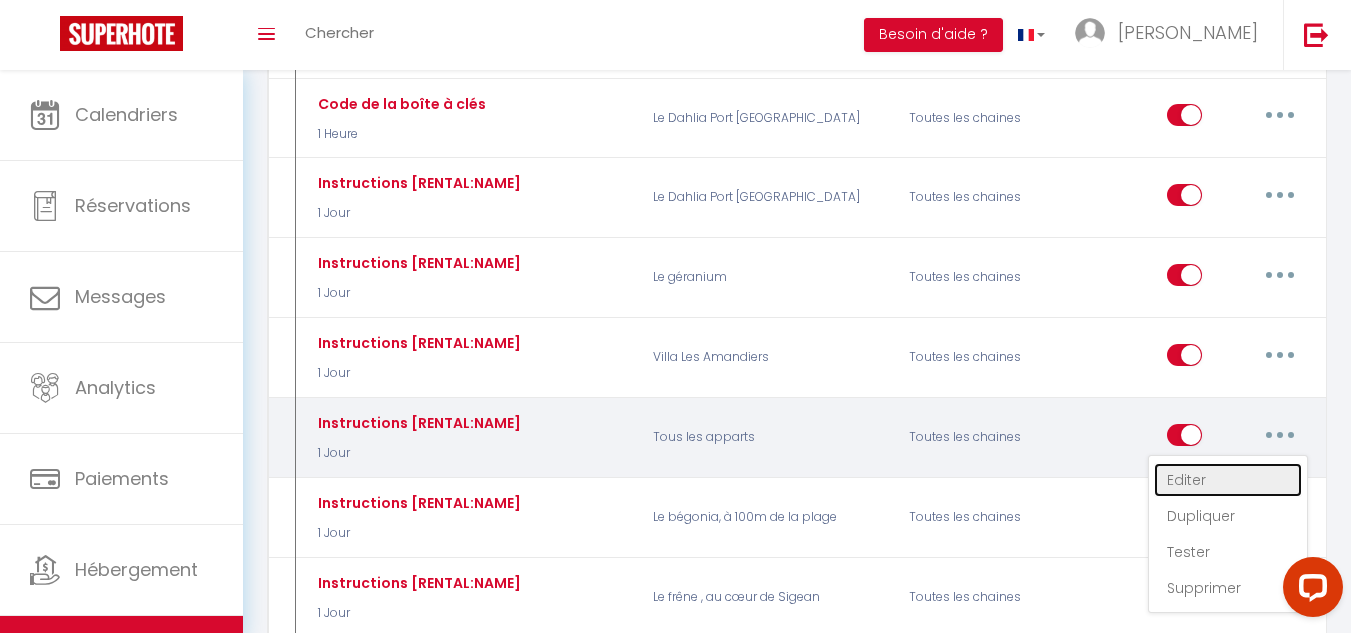 click on "Editer" at bounding box center (1228, 480) 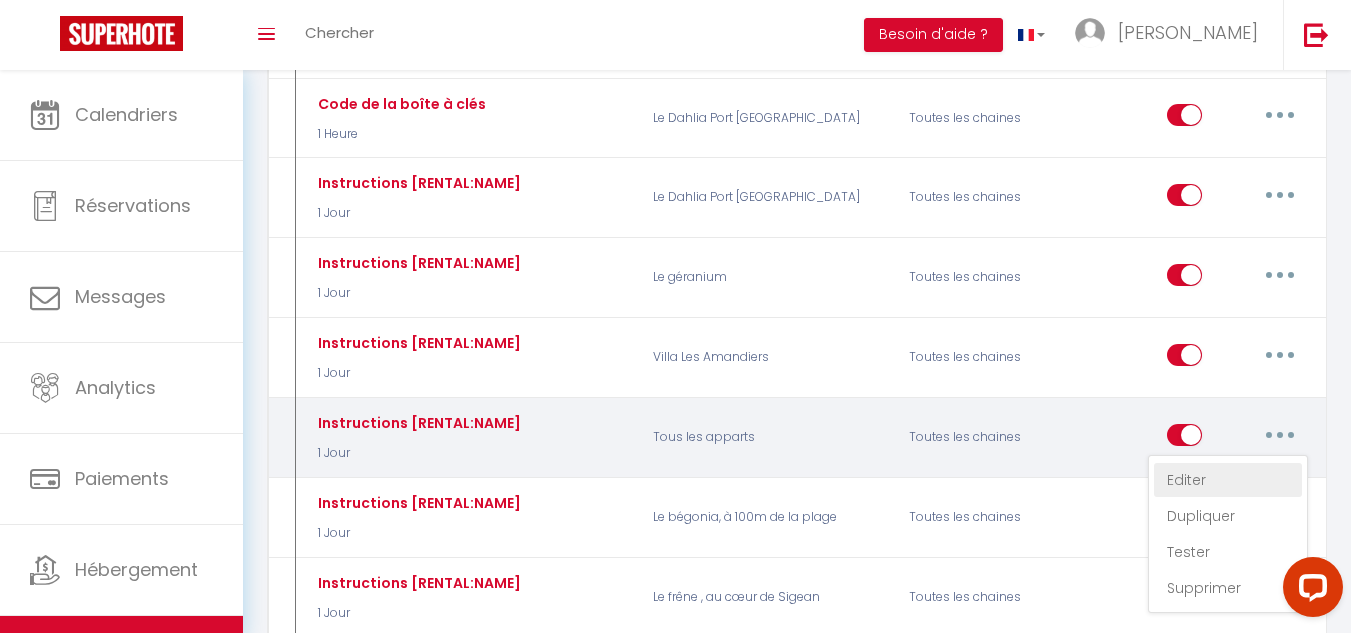 checkbox on "false" 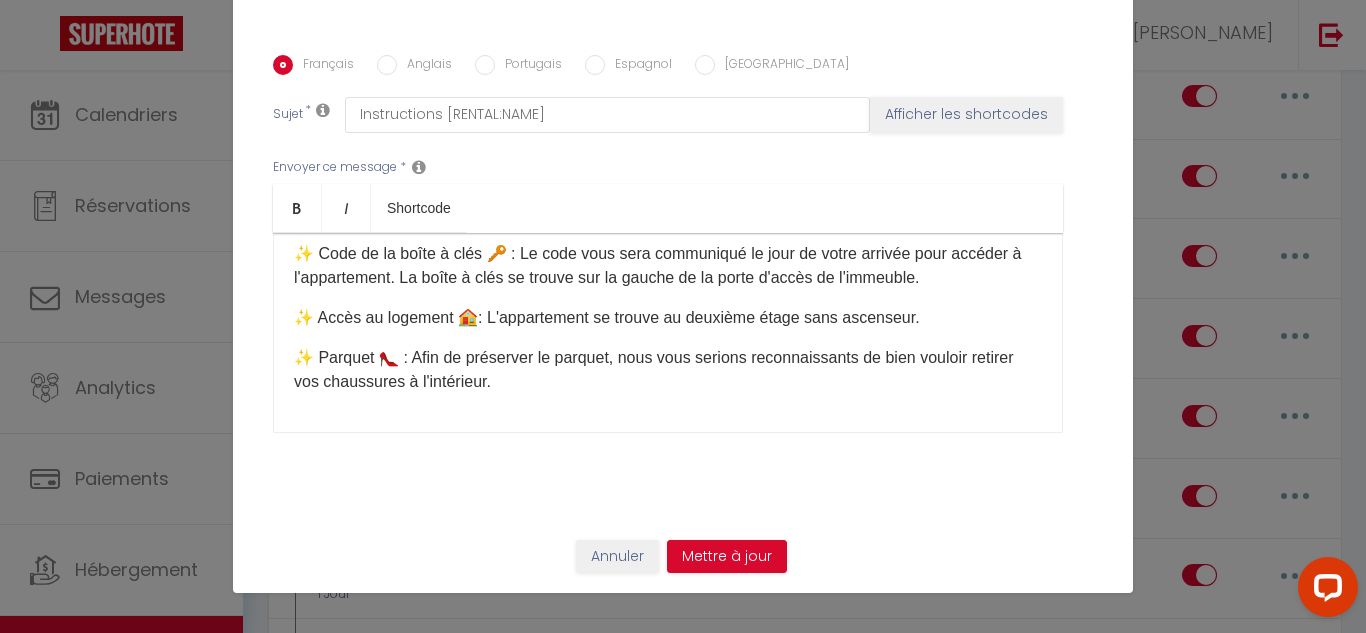 scroll, scrollTop: 0, scrollLeft: 0, axis: both 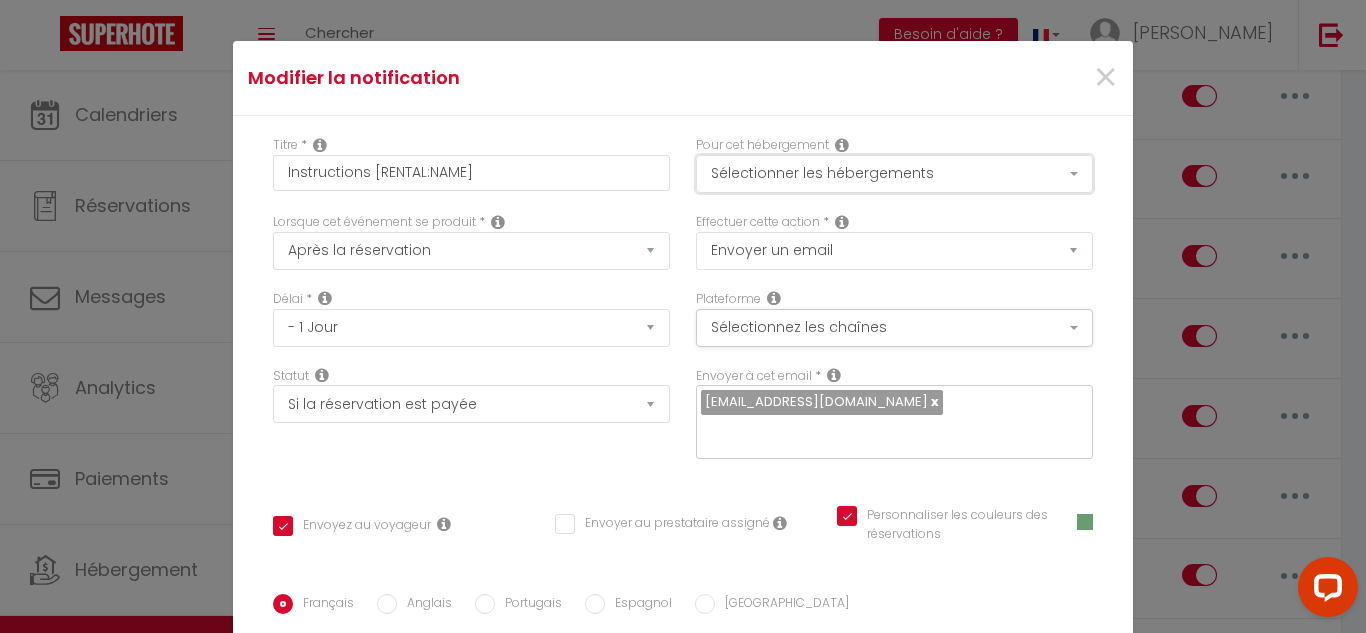 click on "Sélectionner les hébergements" at bounding box center [894, 174] 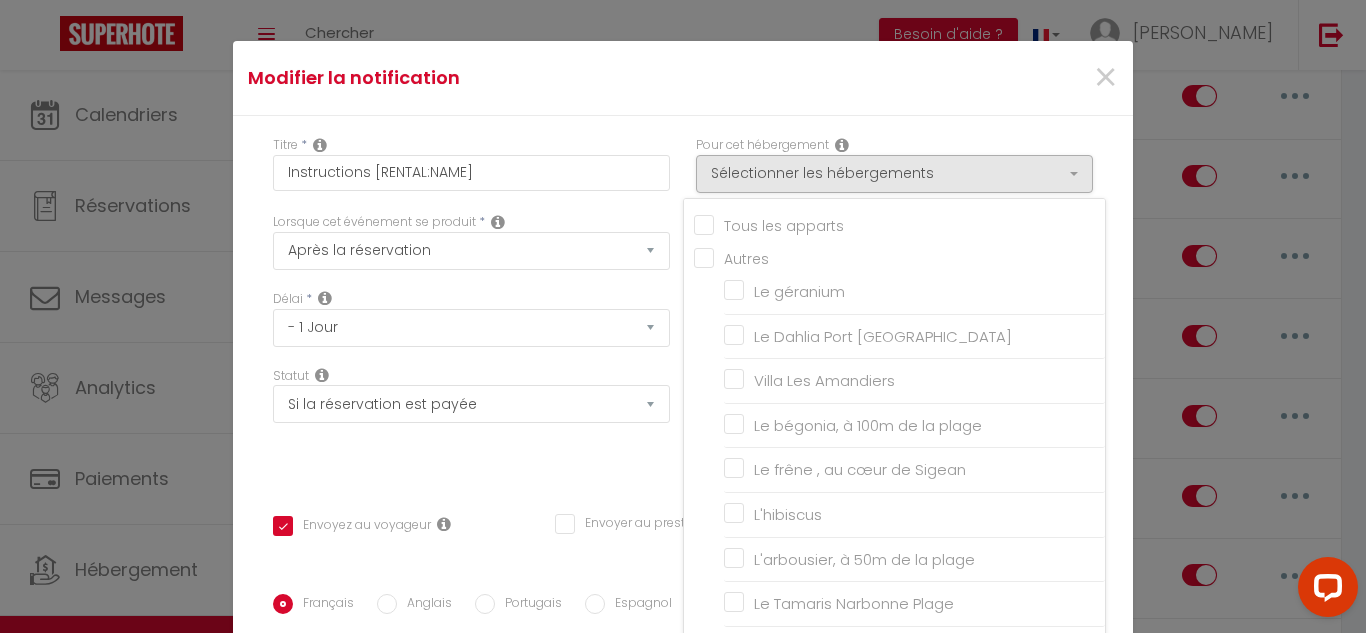 click on "×" at bounding box center (981, 78) 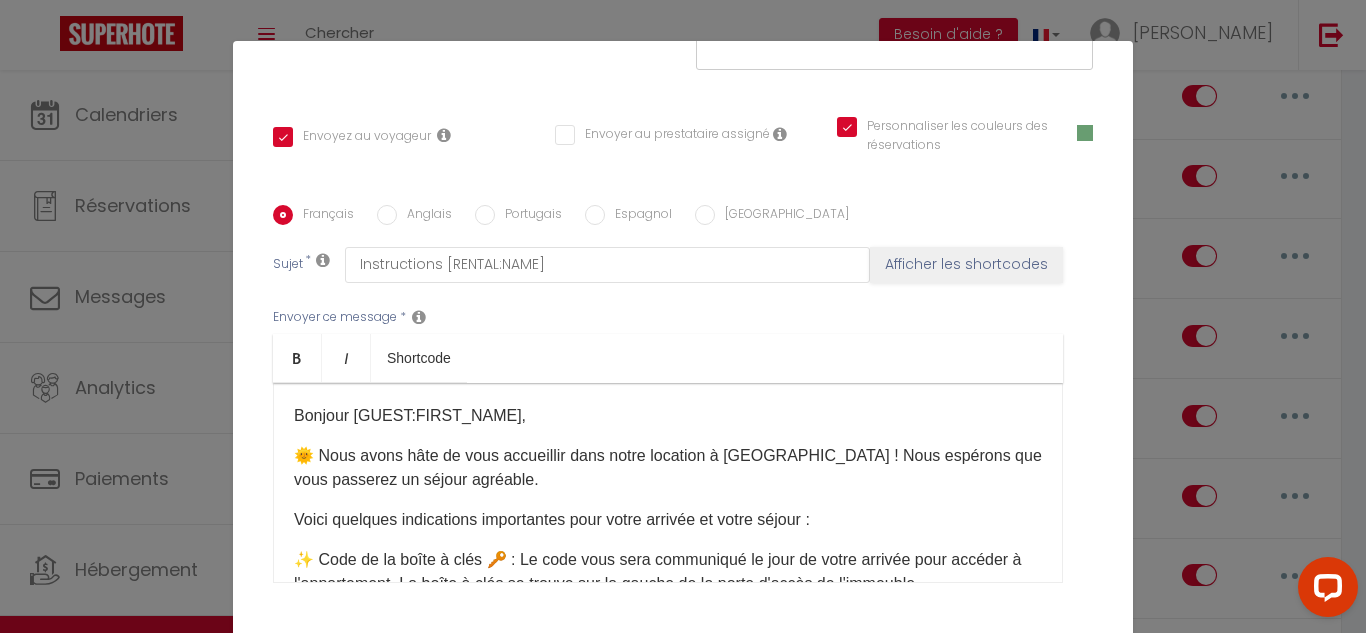scroll, scrollTop: 400, scrollLeft: 0, axis: vertical 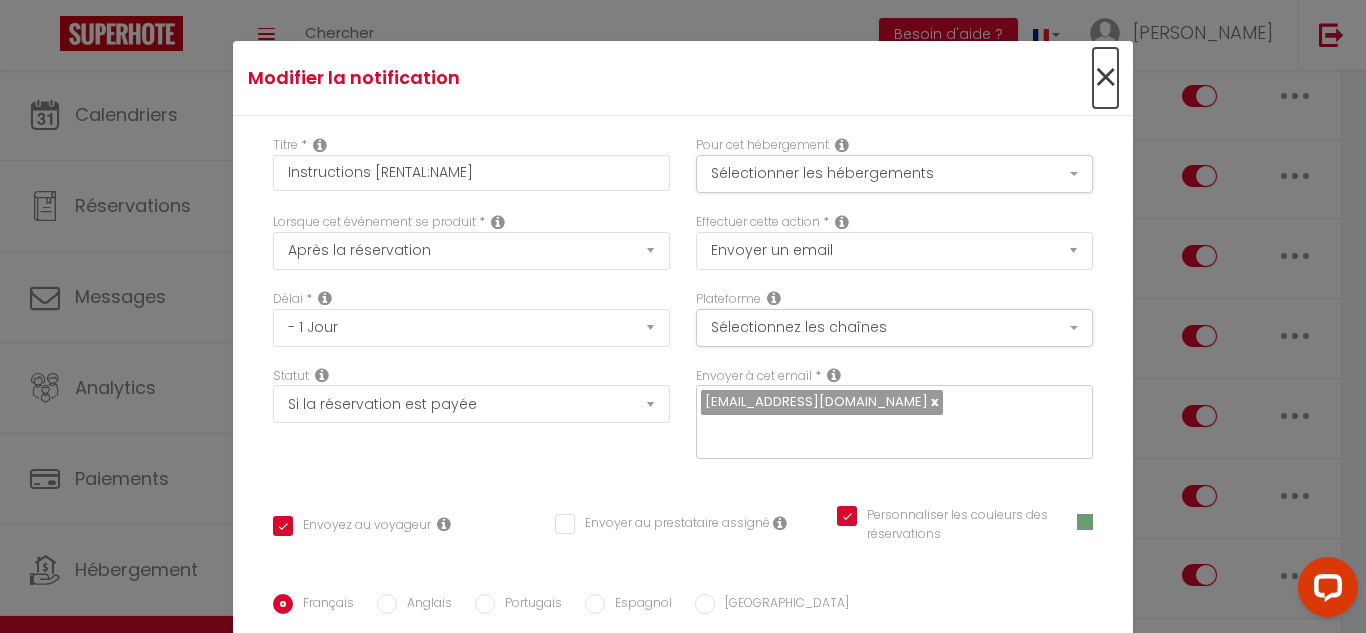 click on "×" at bounding box center (1105, 78) 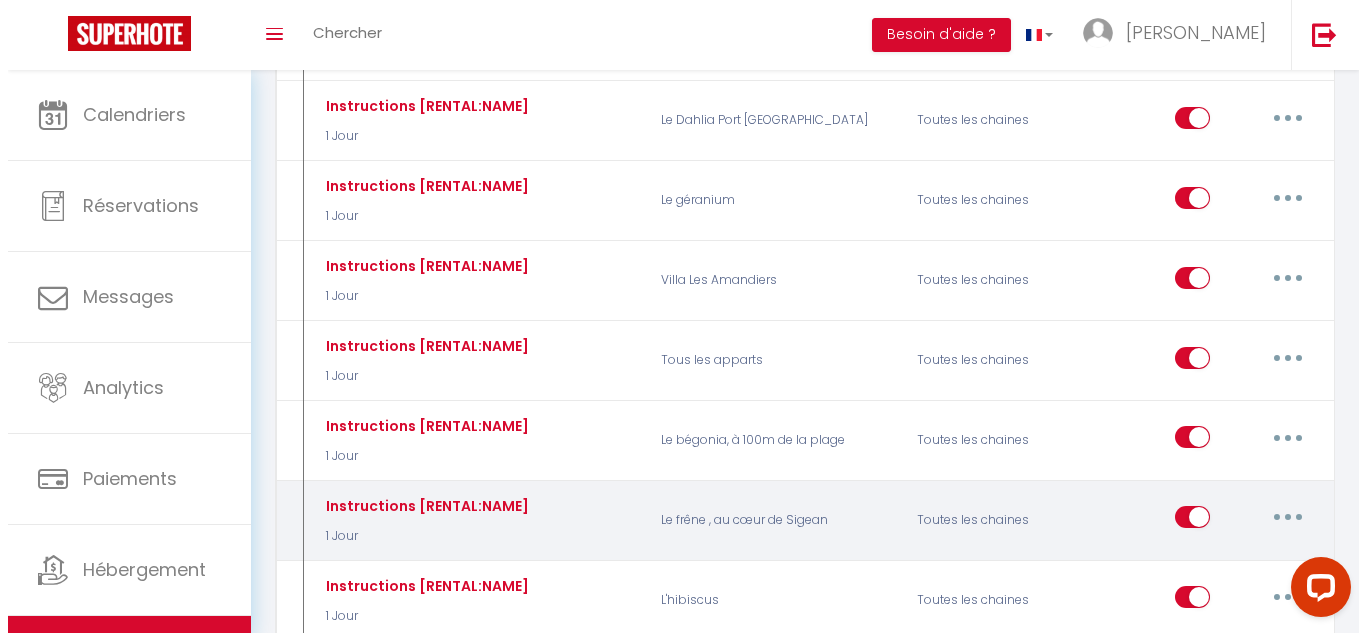 scroll, scrollTop: 1600, scrollLeft: 0, axis: vertical 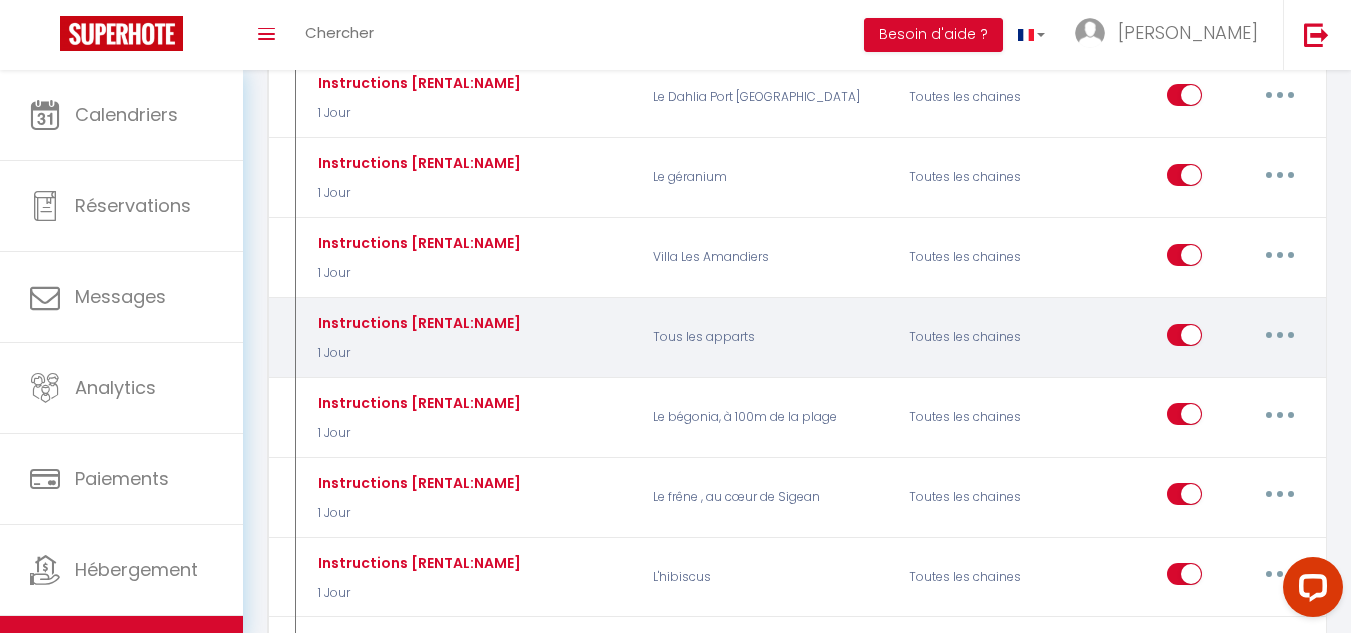 click at bounding box center [1280, 335] 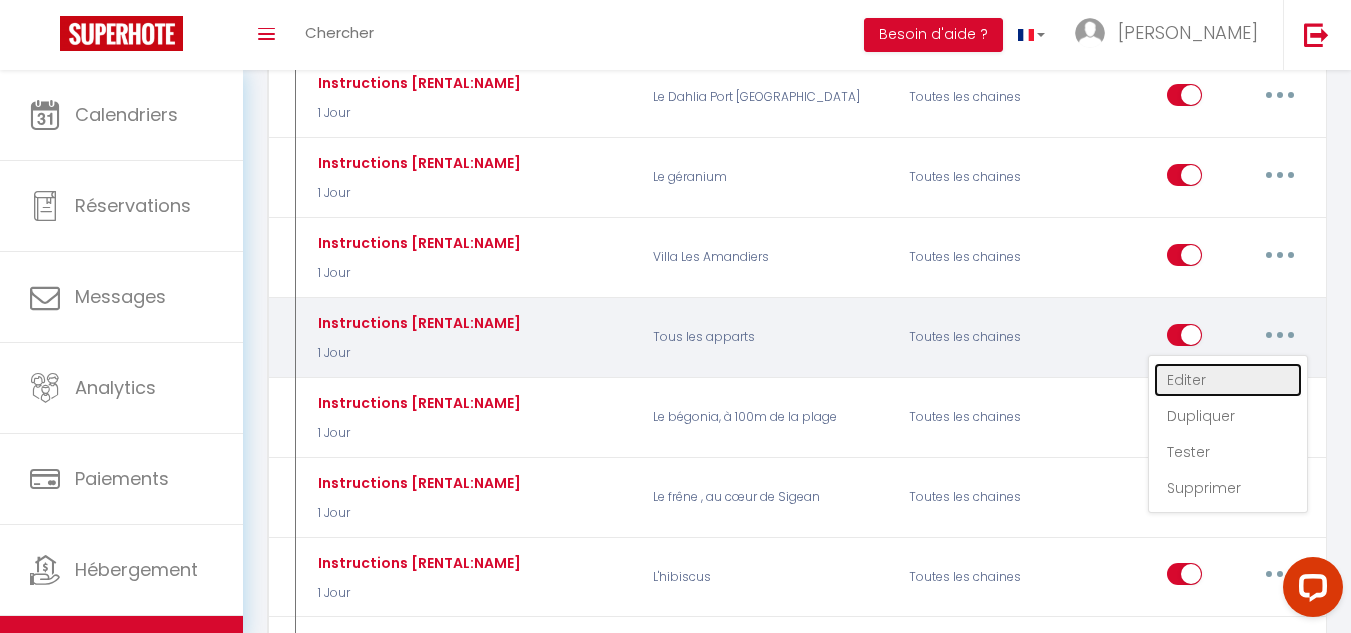click on "Editer" at bounding box center [1228, 380] 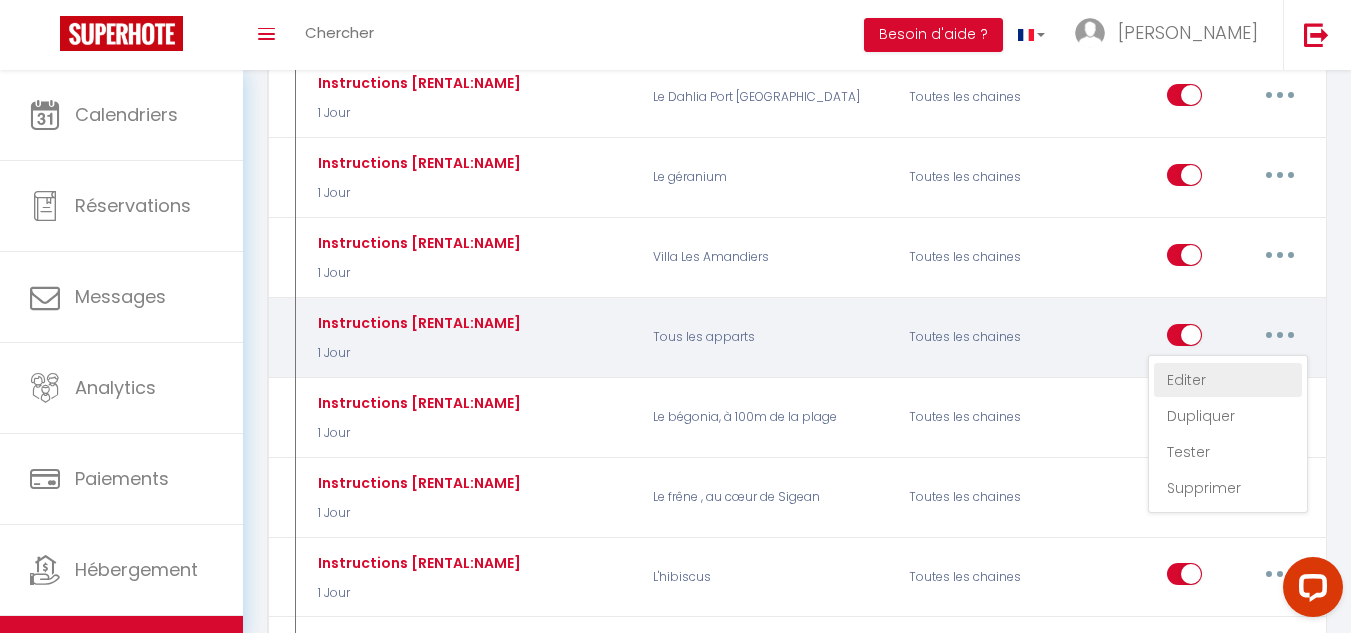 checkbox on "false" 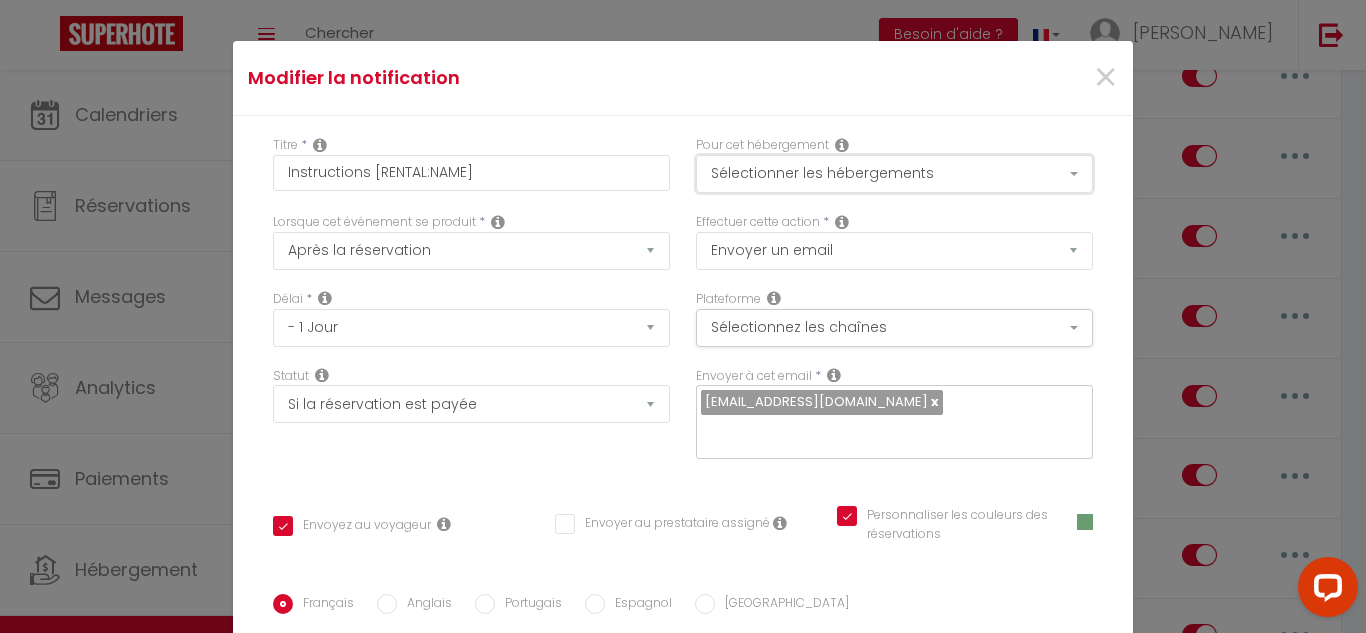 click on "Sélectionner les hébergements" at bounding box center [894, 174] 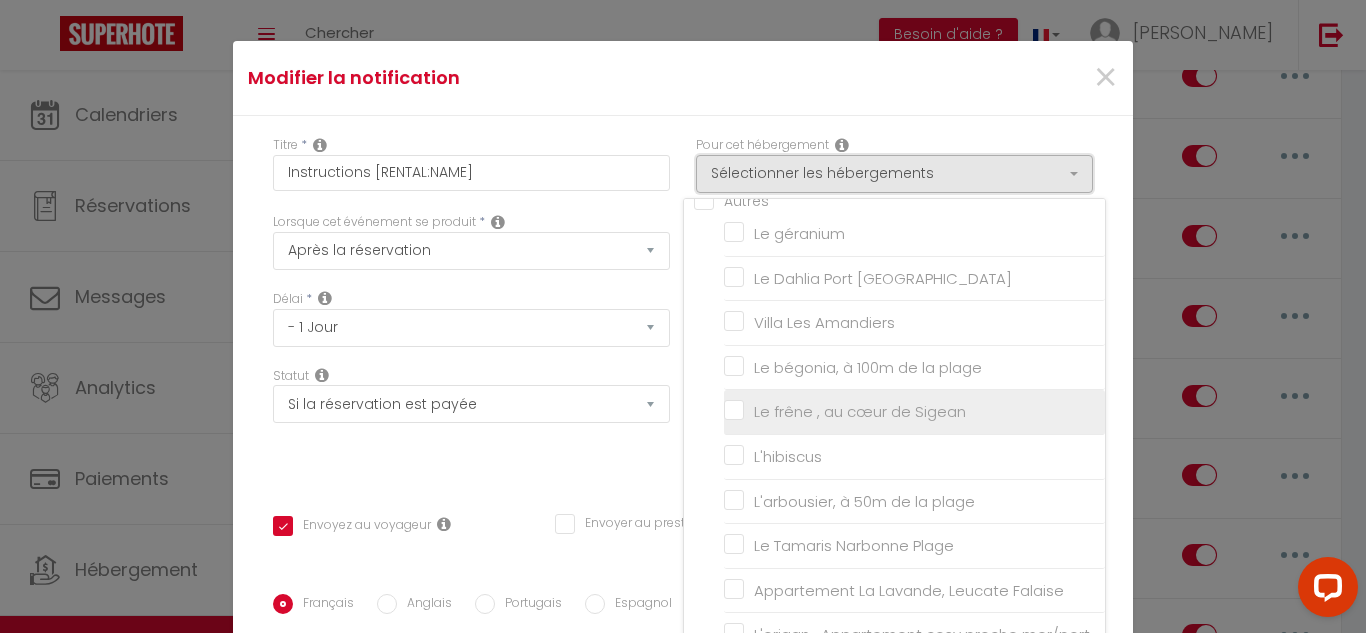 scroll, scrollTop: 102, scrollLeft: 0, axis: vertical 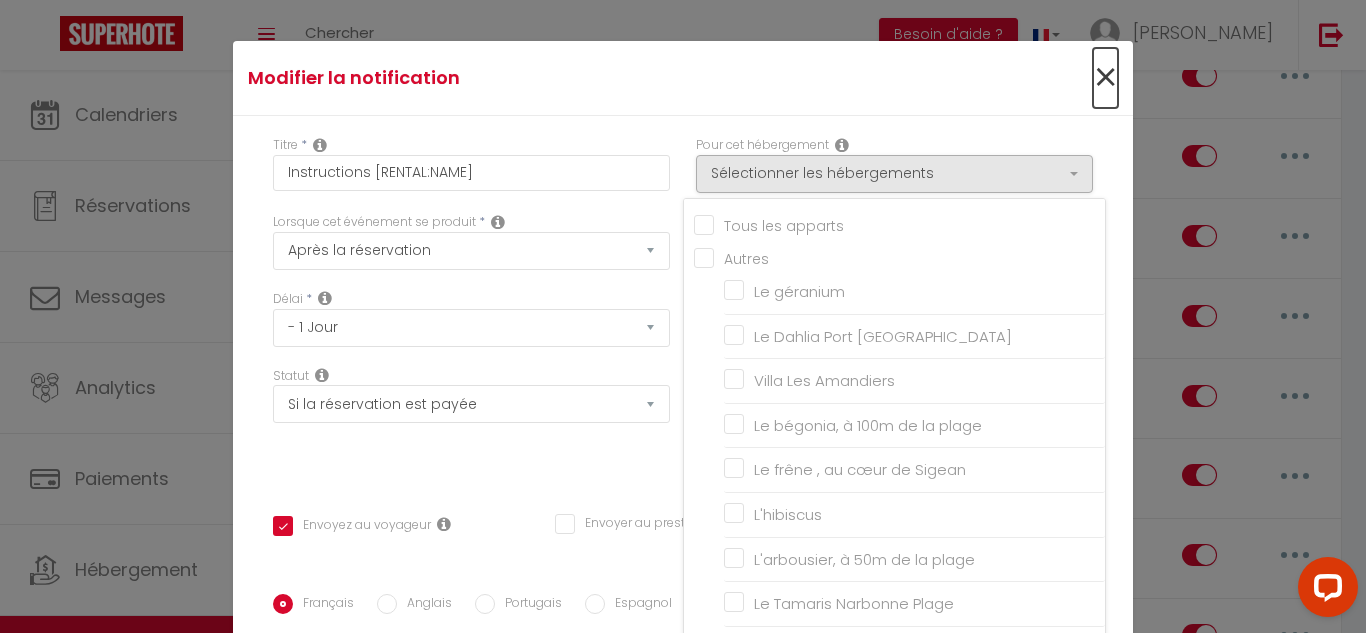 click on "×" at bounding box center [1105, 78] 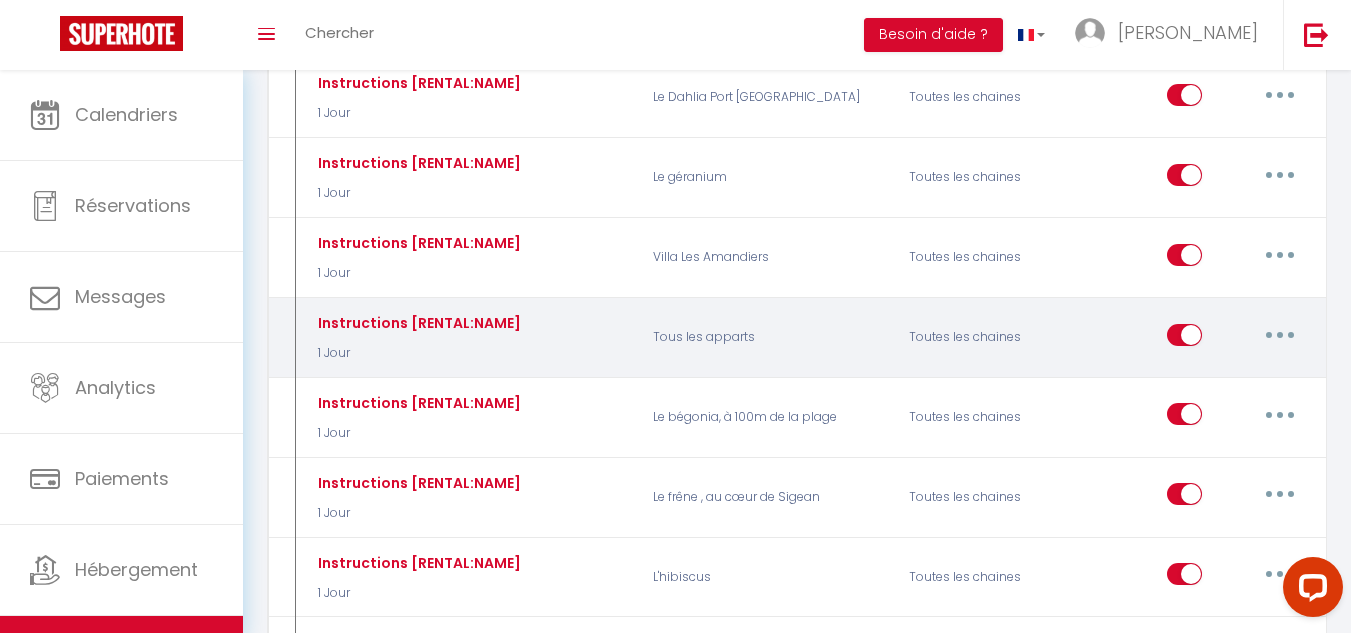 click at bounding box center [1184, 339] 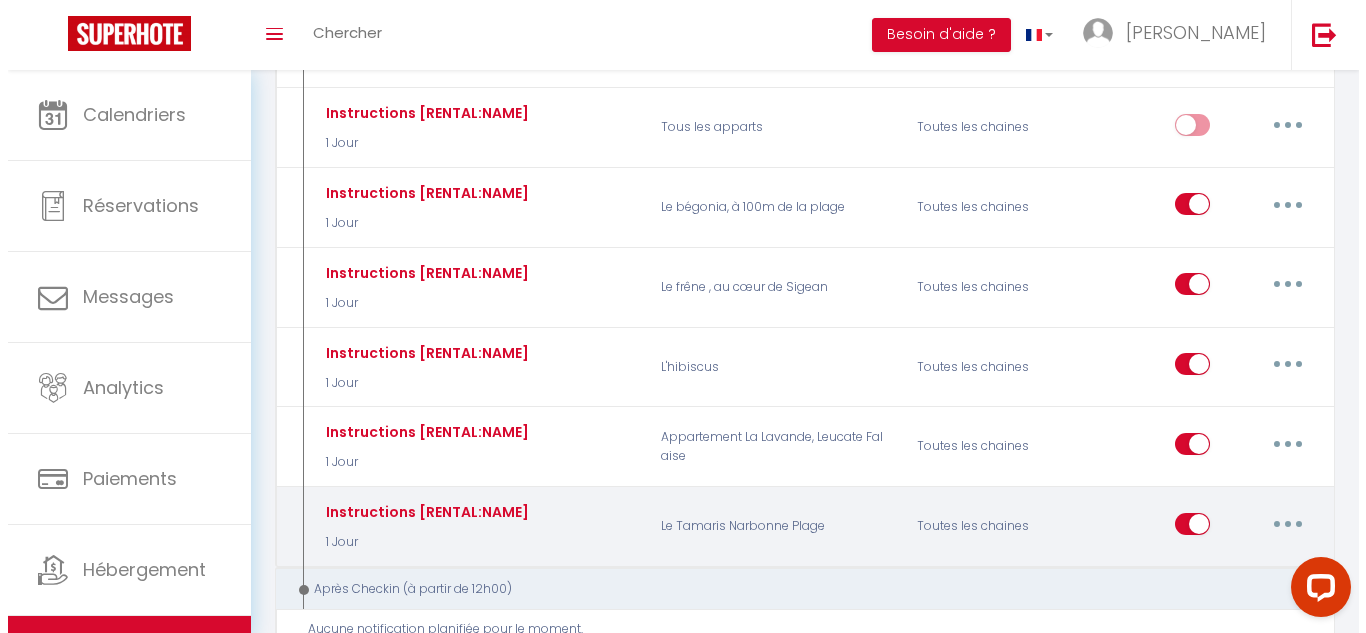 scroll, scrollTop: 1800, scrollLeft: 0, axis: vertical 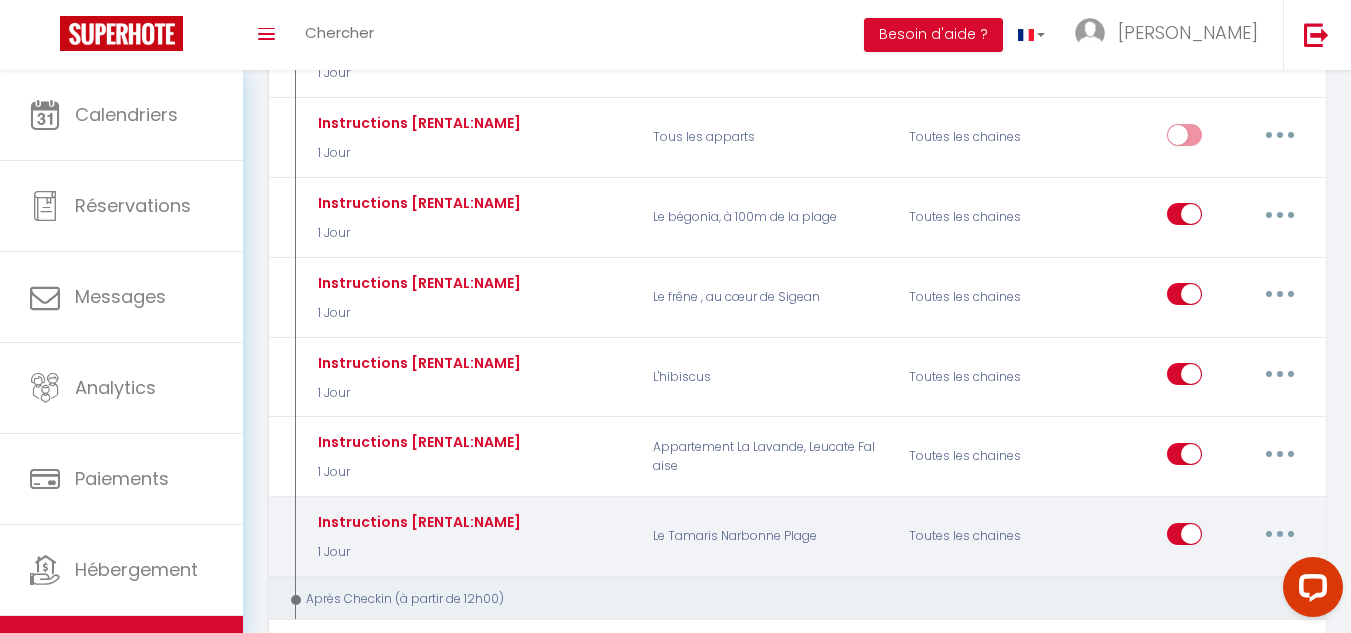 click at bounding box center (1280, 534) 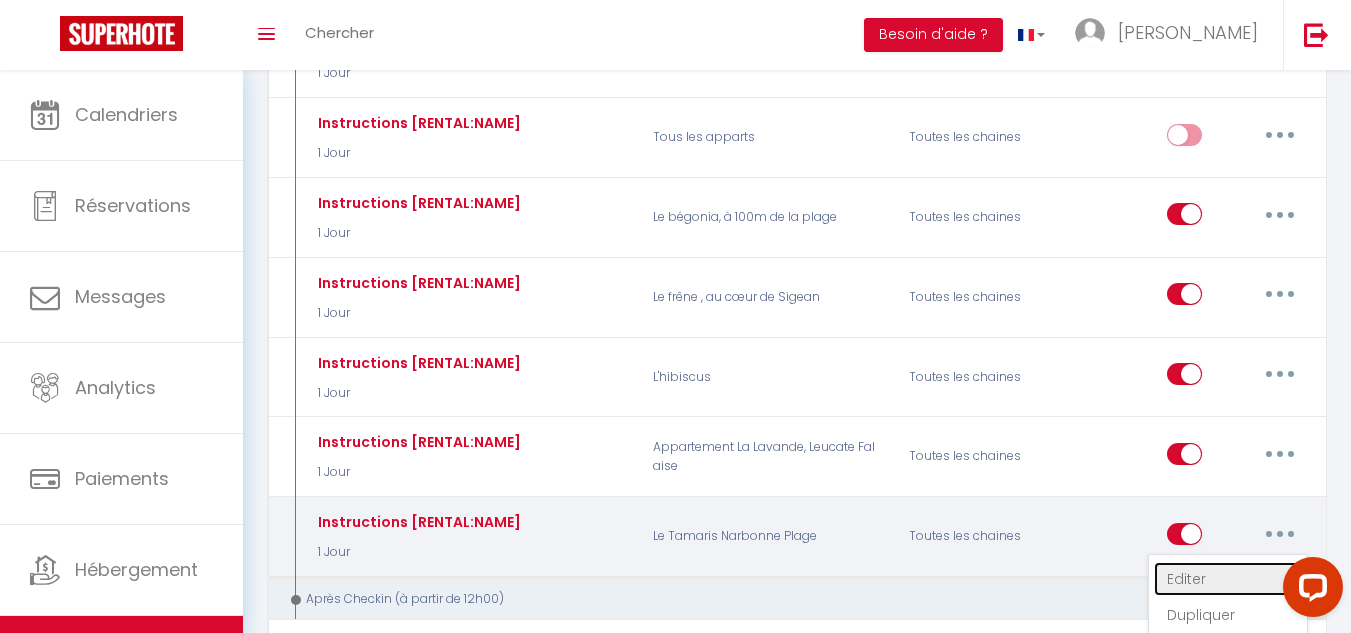 click on "Editer" at bounding box center (1228, 579) 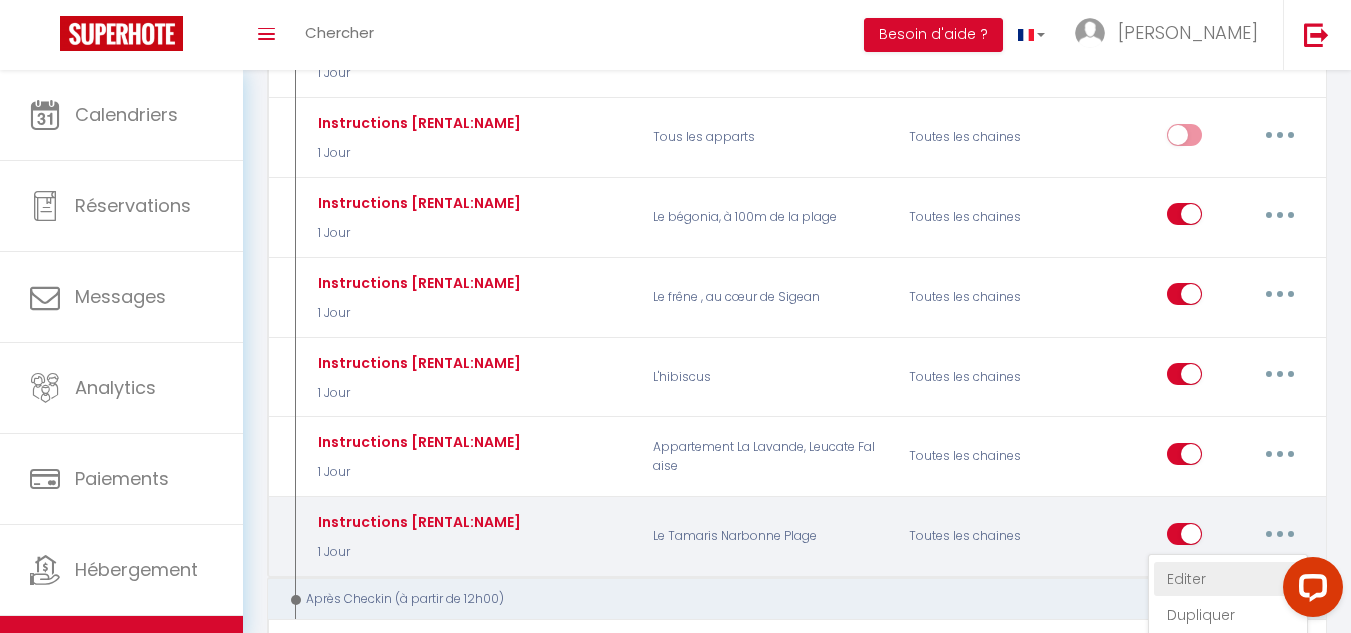 checkbox on "true" 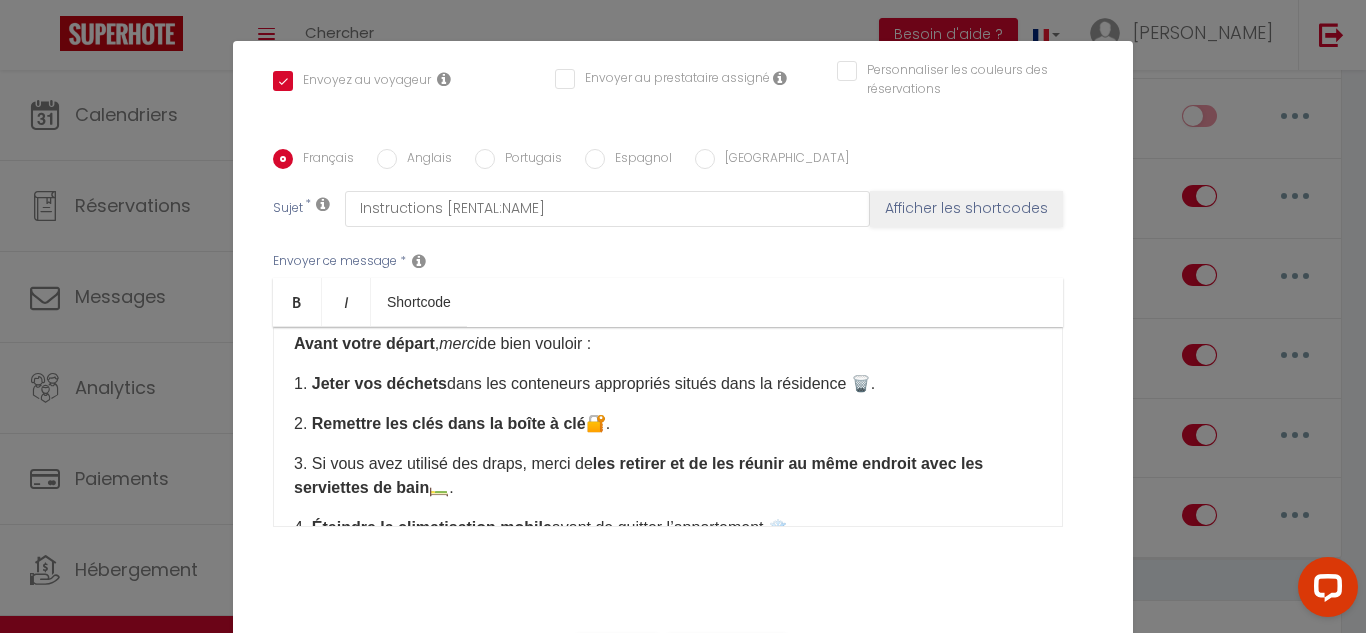scroll, scrollTop: 458, scrollLeft: 0, axis: vertical 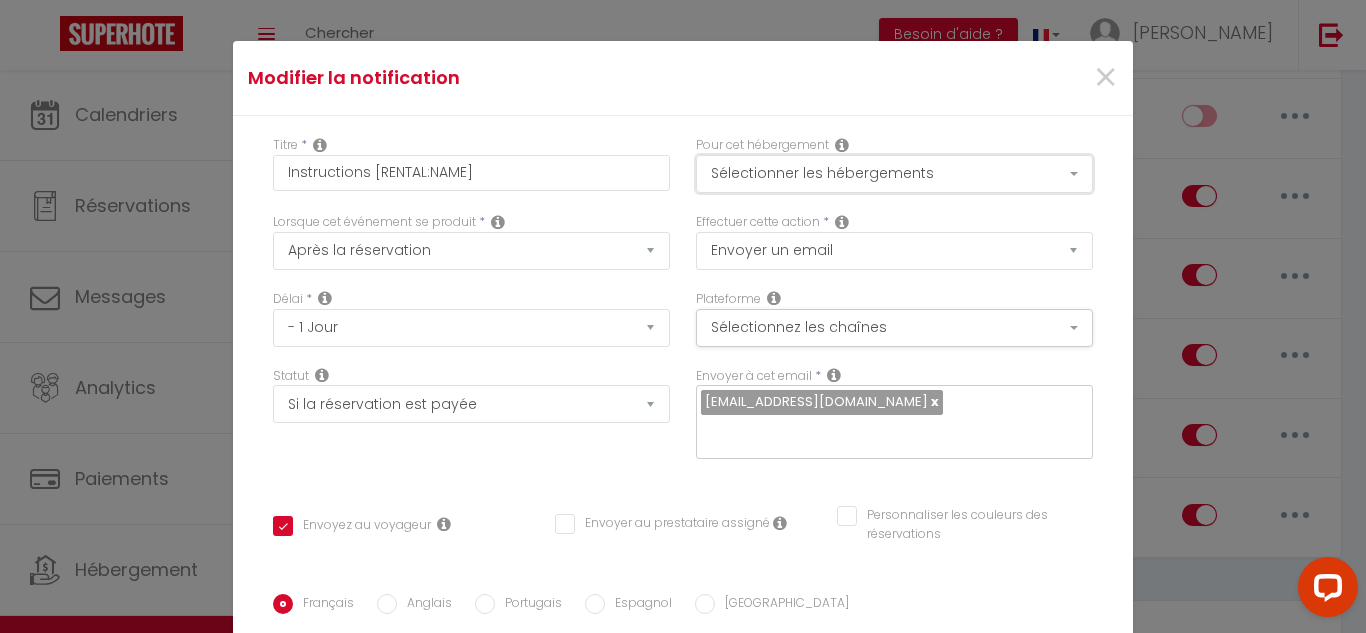 click on "Sélectionner les hébergements" at bounding box center (894, 174) 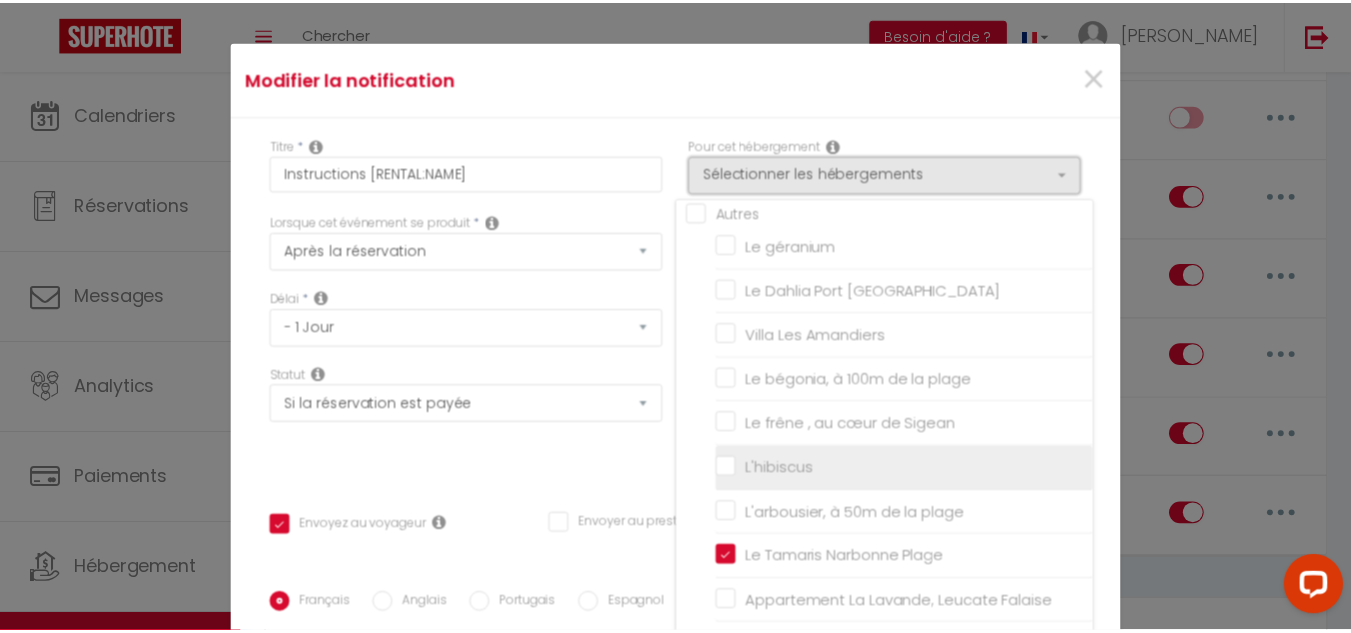 scroll, scrollTop: 102, scrollLeft: 0, axis: vertical 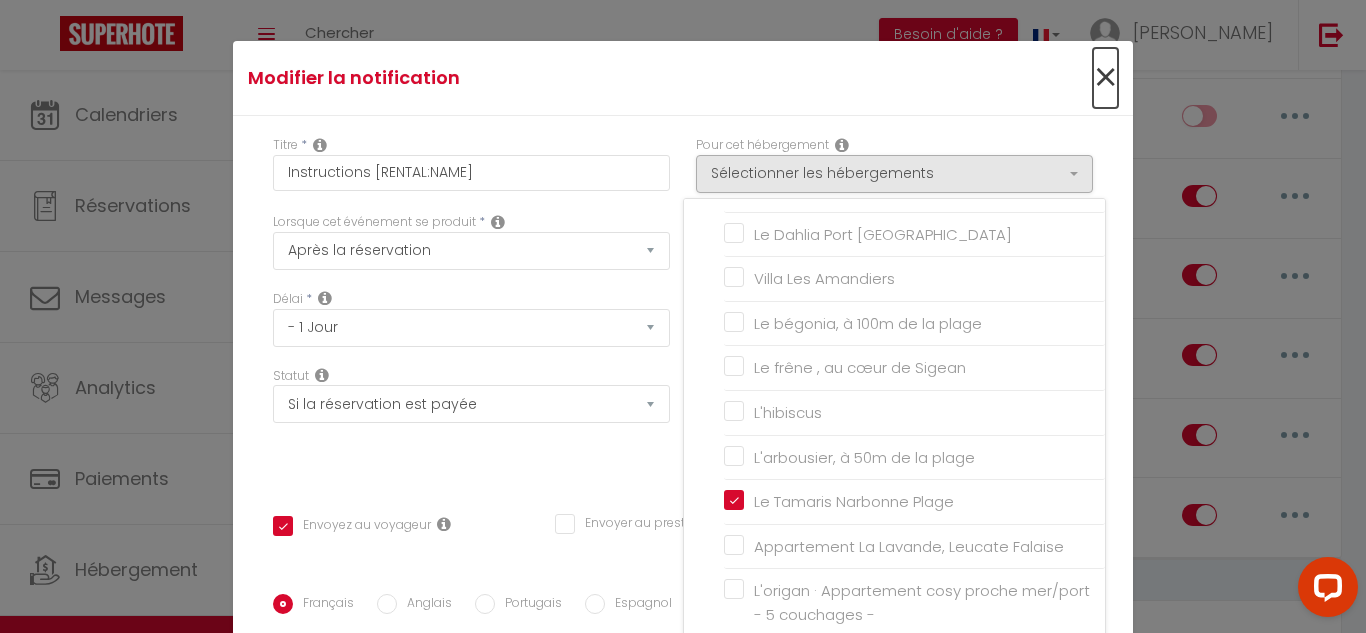 click on "×" at bounding box center (1105, 78) 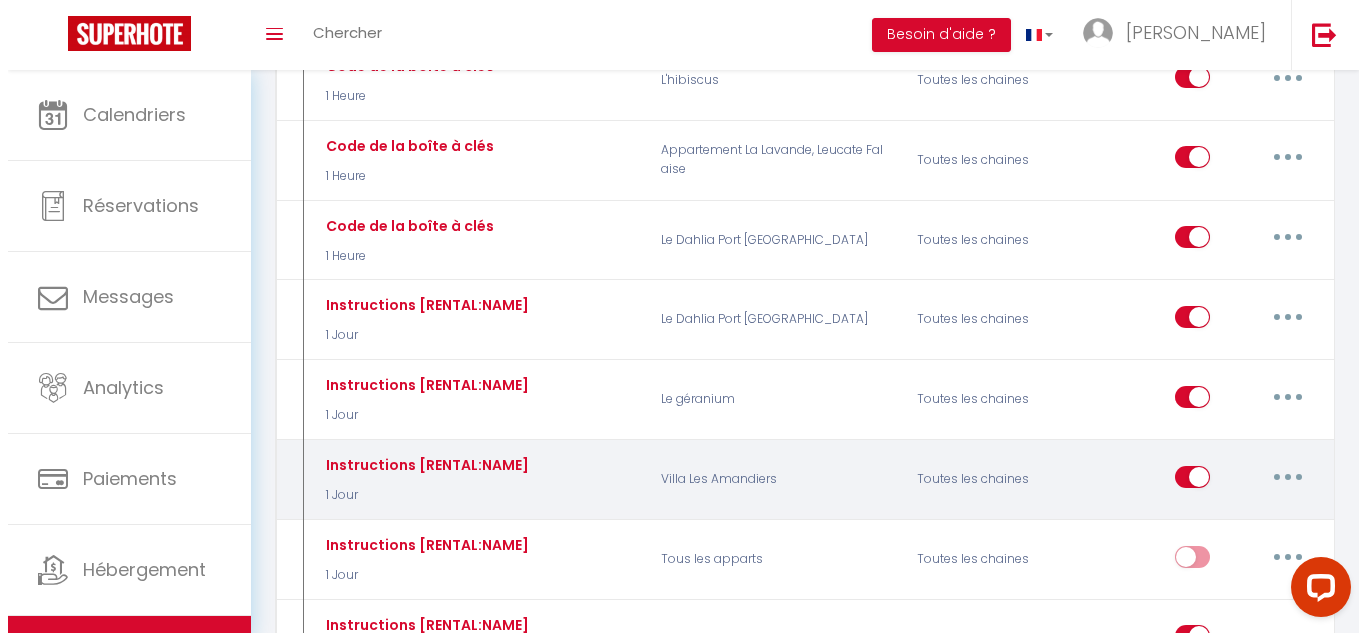scroll, scrollTop: 1400, scrollLeft: 0, axis: vertical 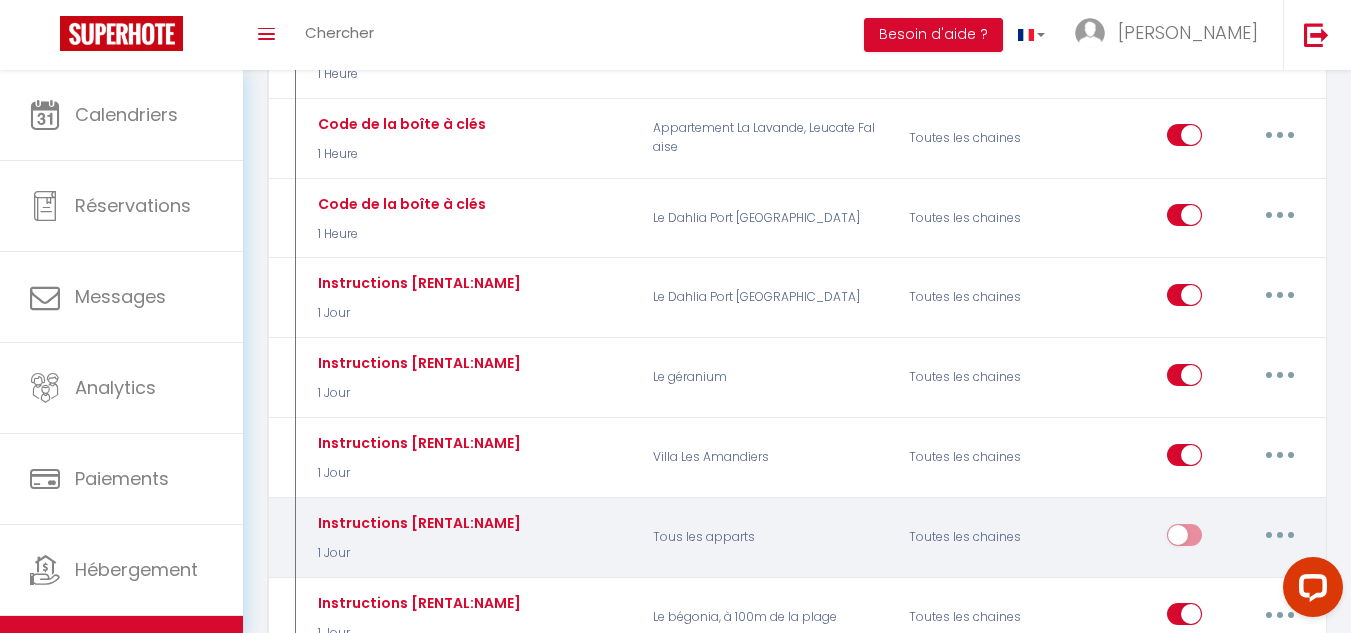 click at bounding box center (1280, 535) 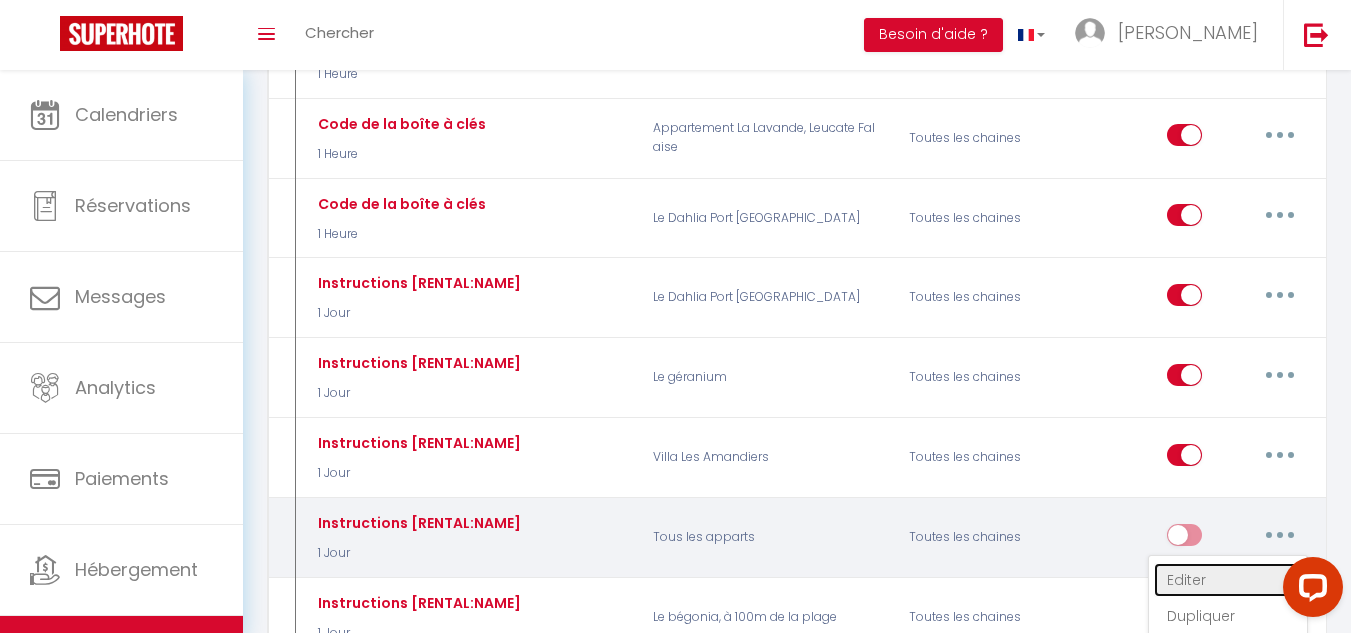 click on "Editer" at bounding box center [1228, 580] 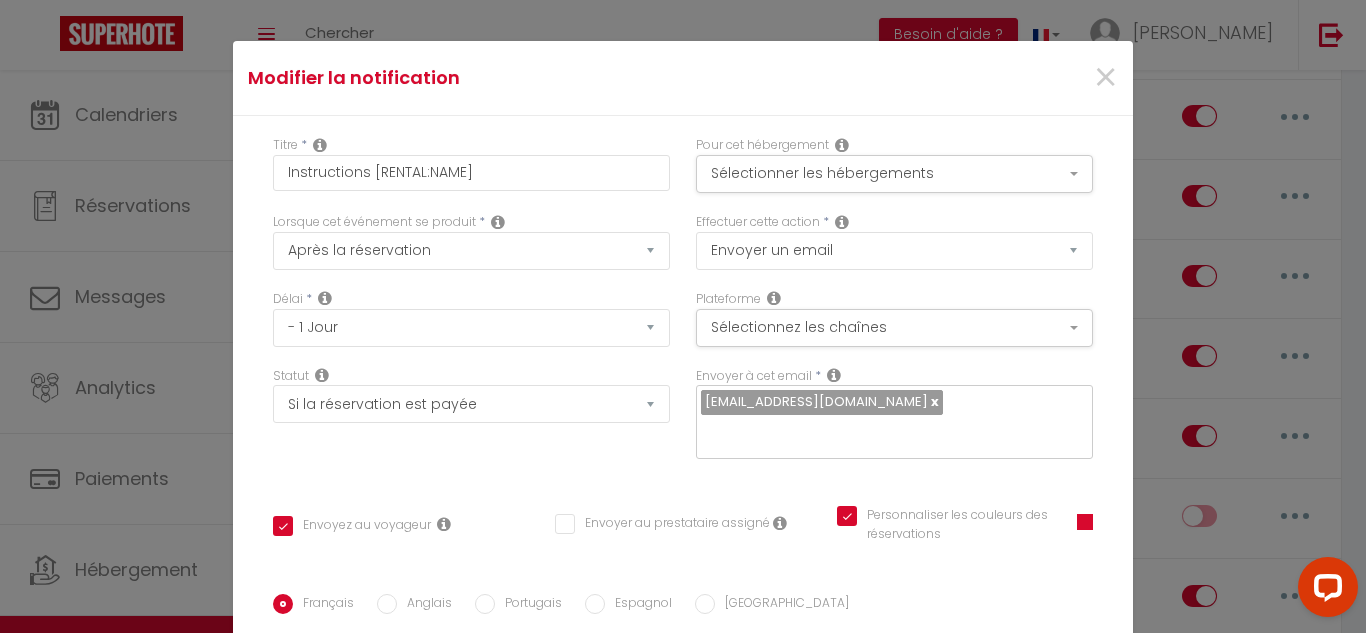 scroll, scrollTop: 400, scrollLeft: 0, axis: vertical 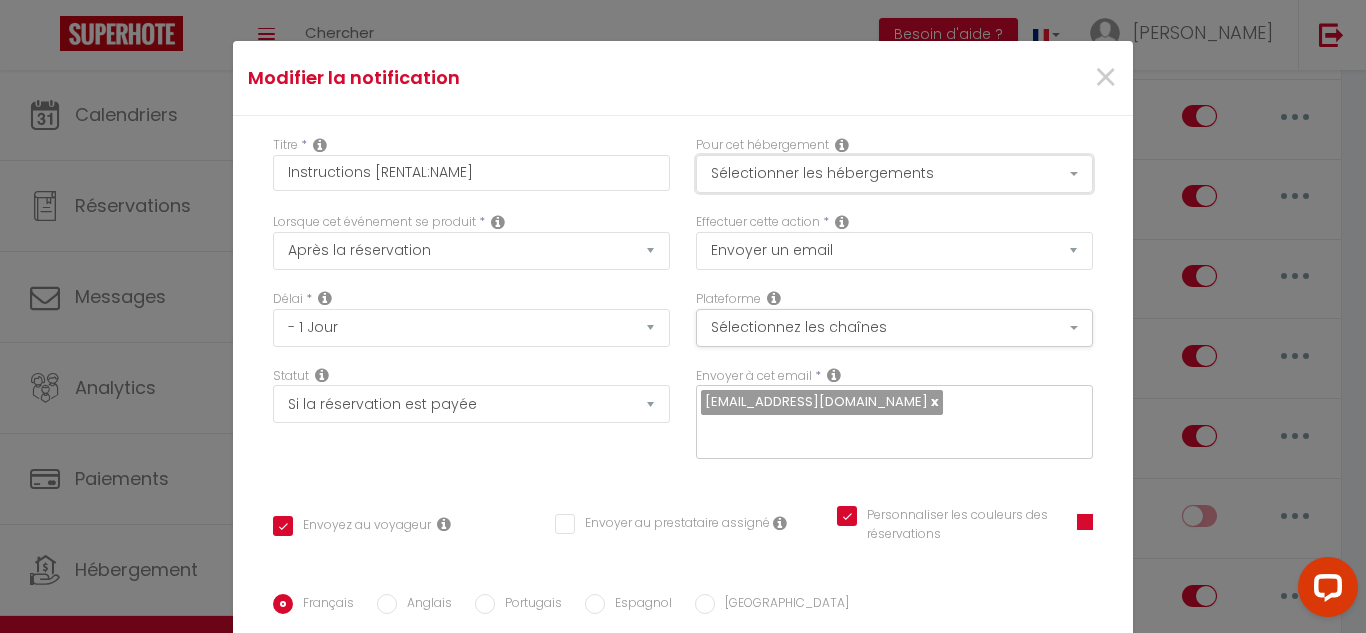 click on "Sélectionner les hébergements" at bounding box center (894, 174) 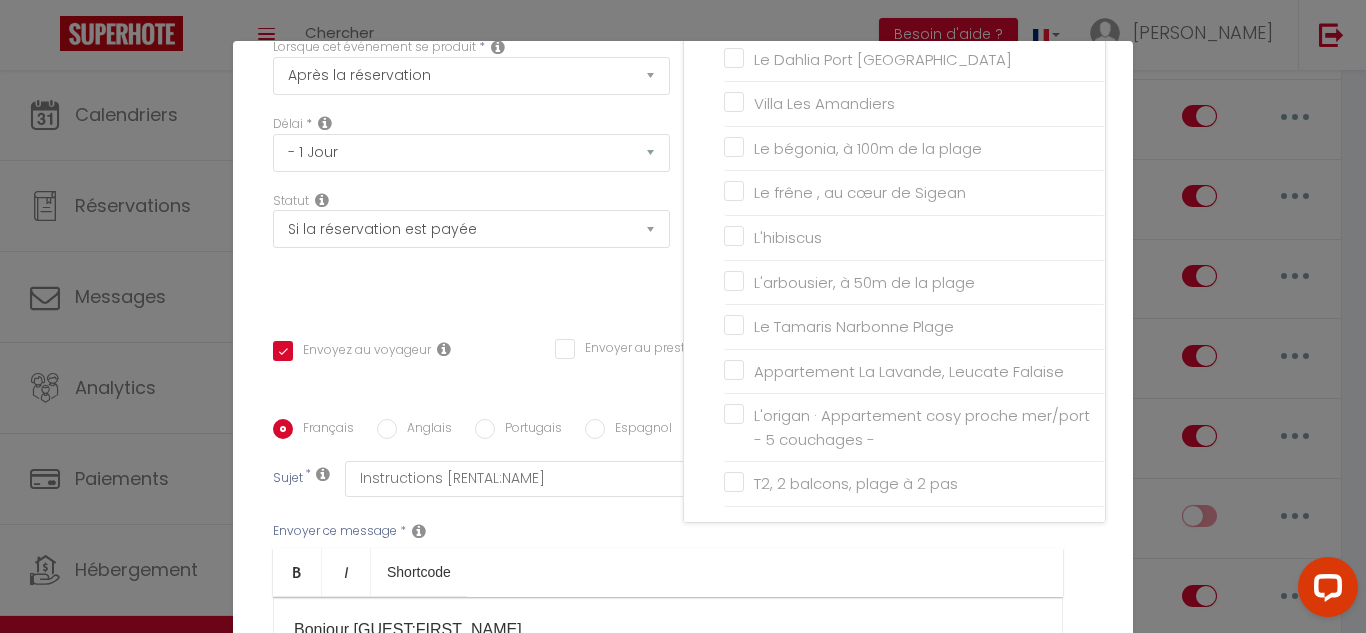 scroll, scrollTop: 458, scrollLeft: 0, axis: vertical 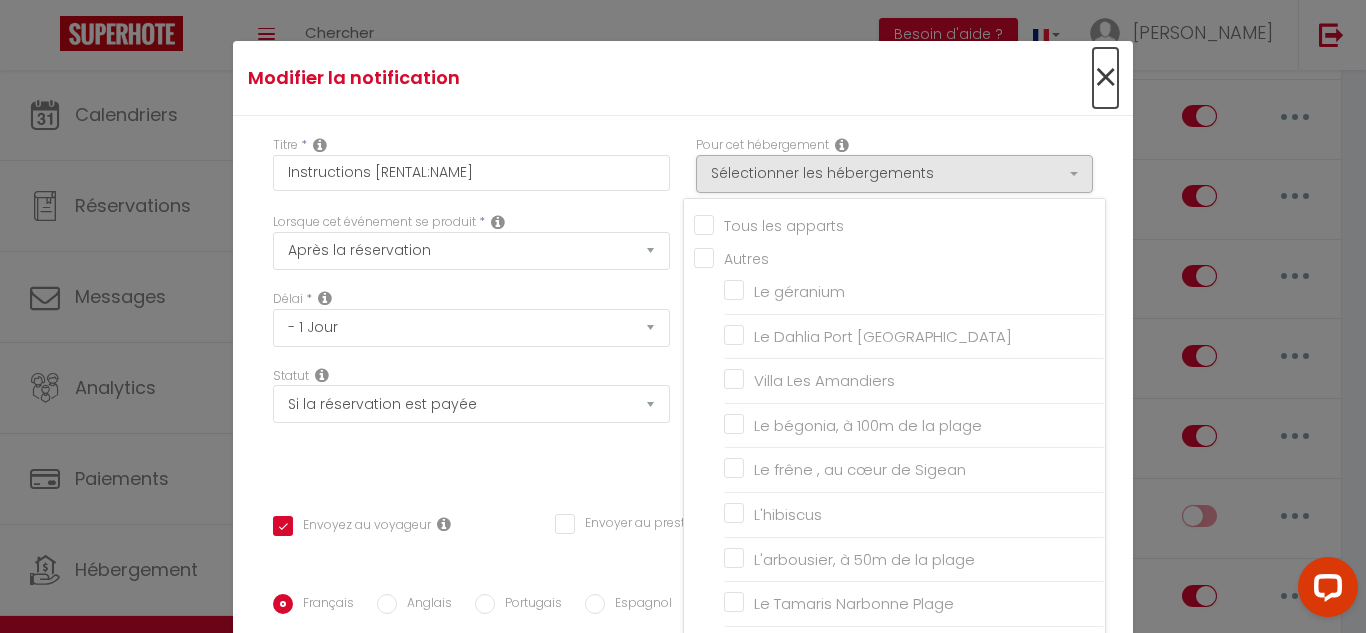 click on "×" at bounding box center (1105, 78) 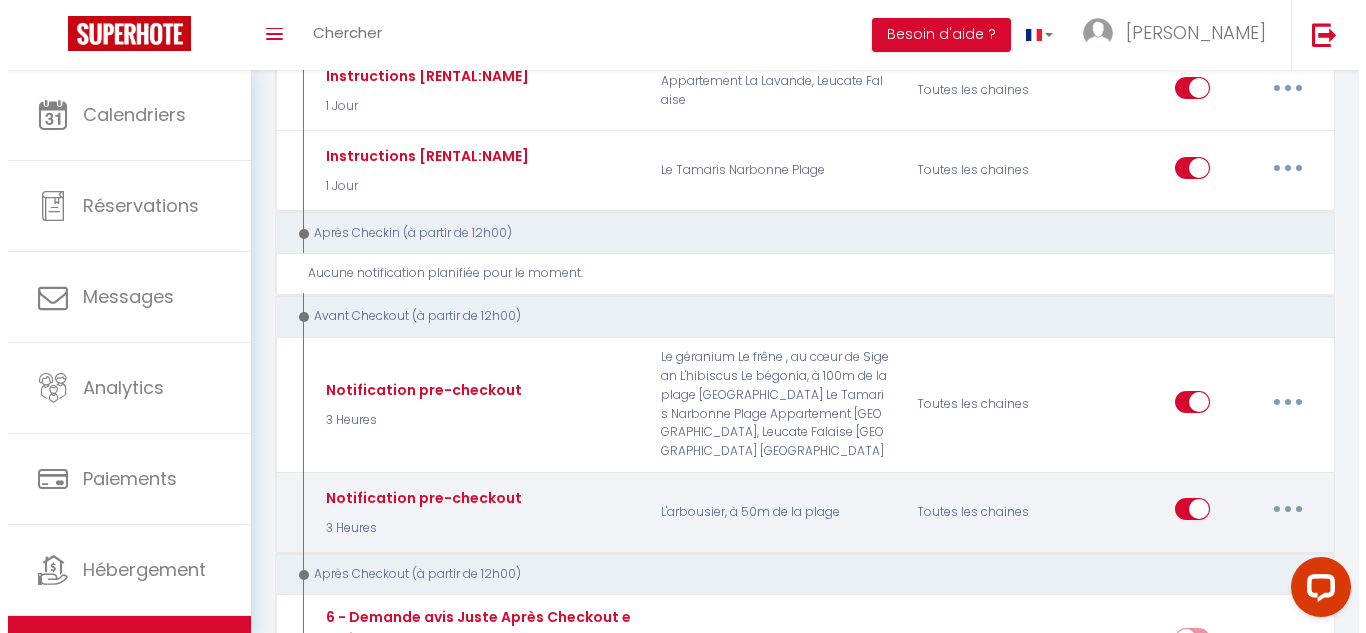 scroll, scrollTop: 2200, scrollLeft: 0, axis: vertical 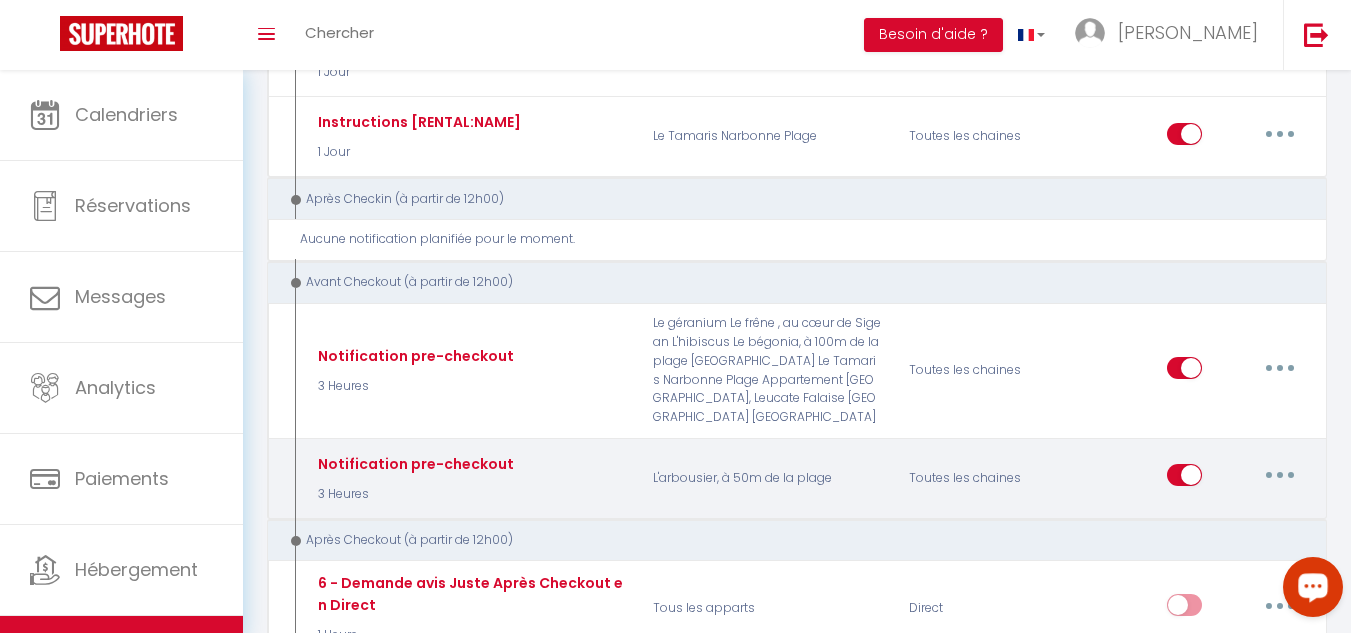 click at bounding box center (1280, 475) 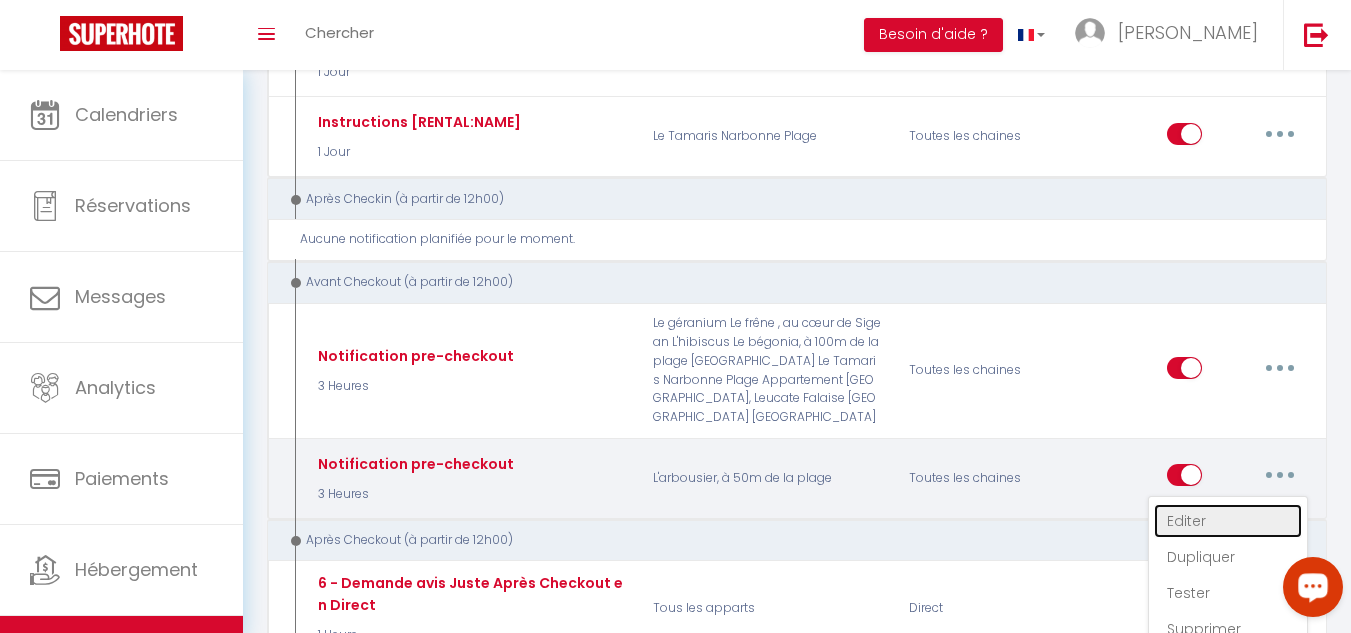 click on "Editer" at bounding box center [1228, 521] 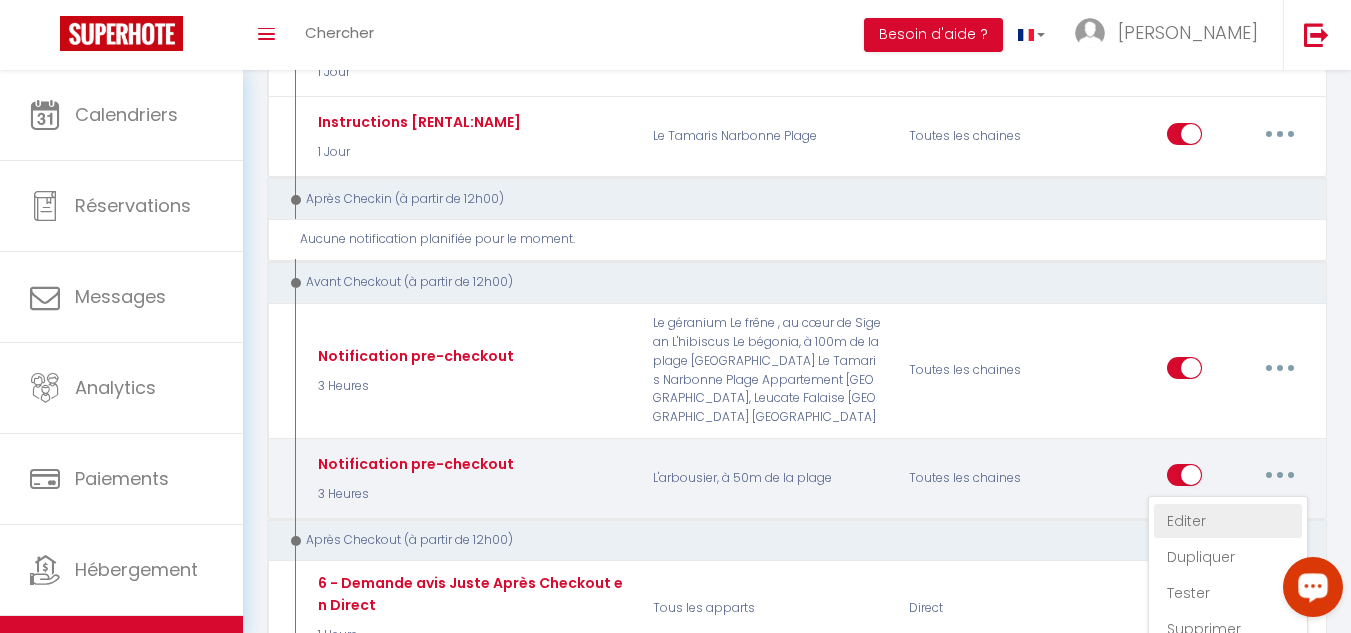 type on "Notification pre-checkout" 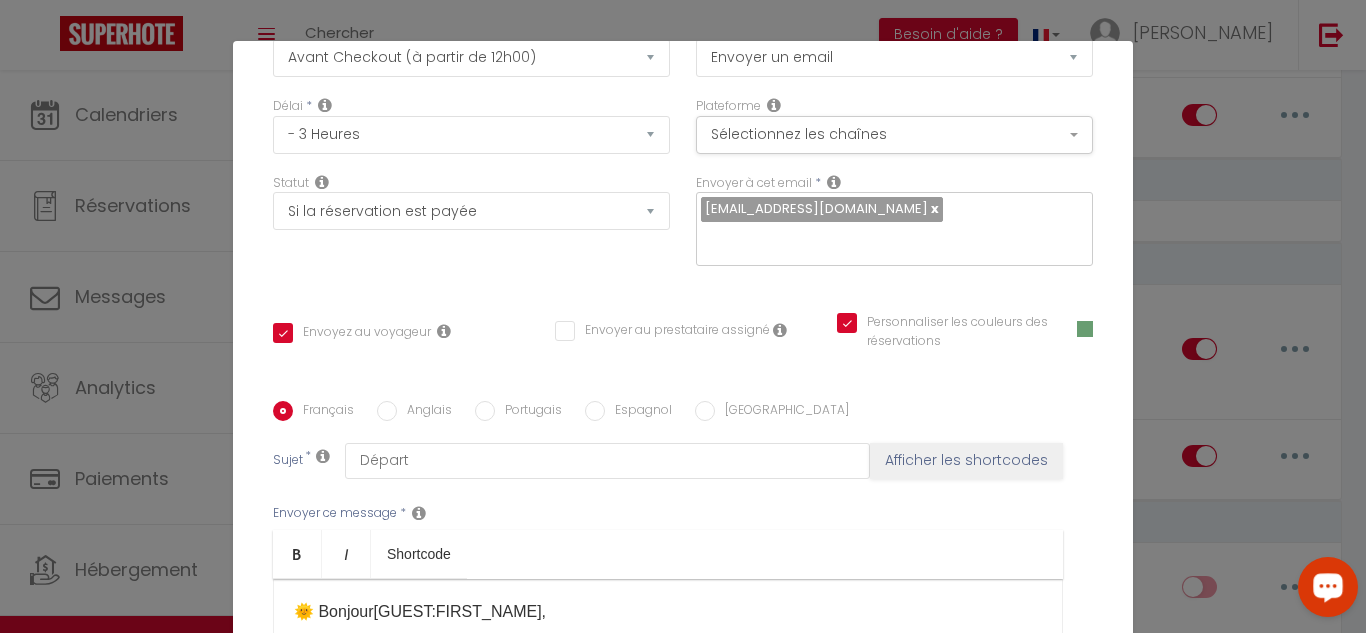 scroll, scrollTop: 400, scrollLeft: 0, axis: vertical 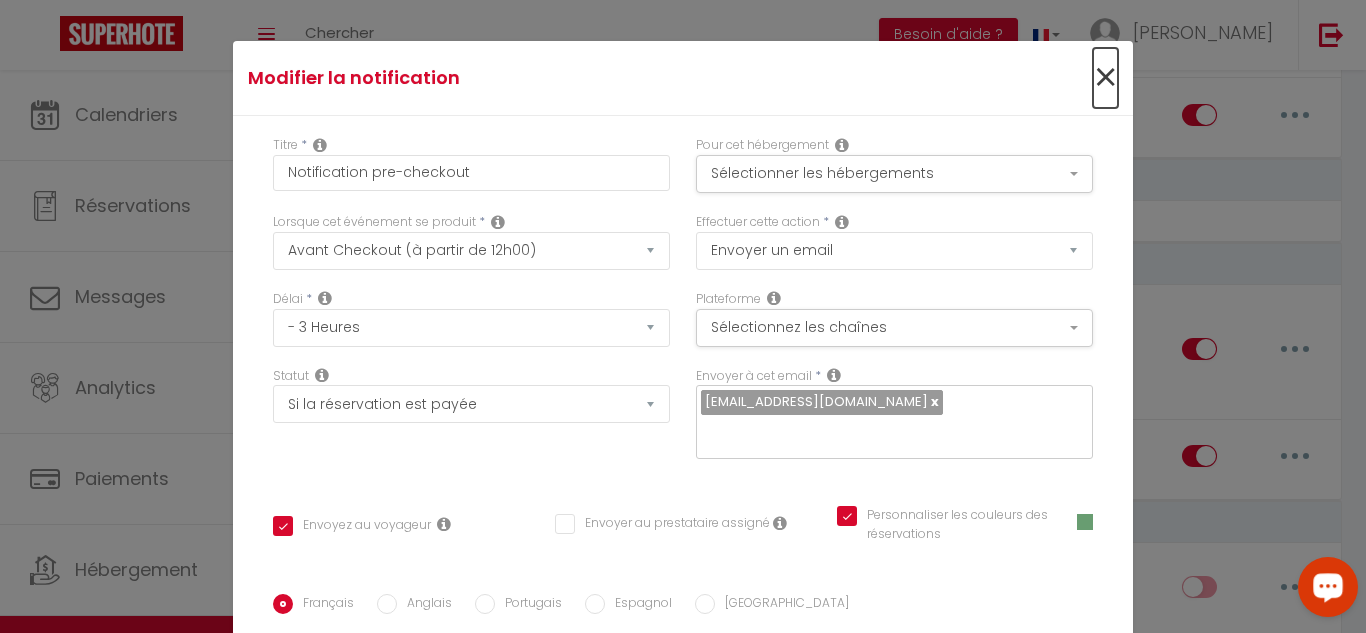 click on "×" at bounding box center (1105, 78) 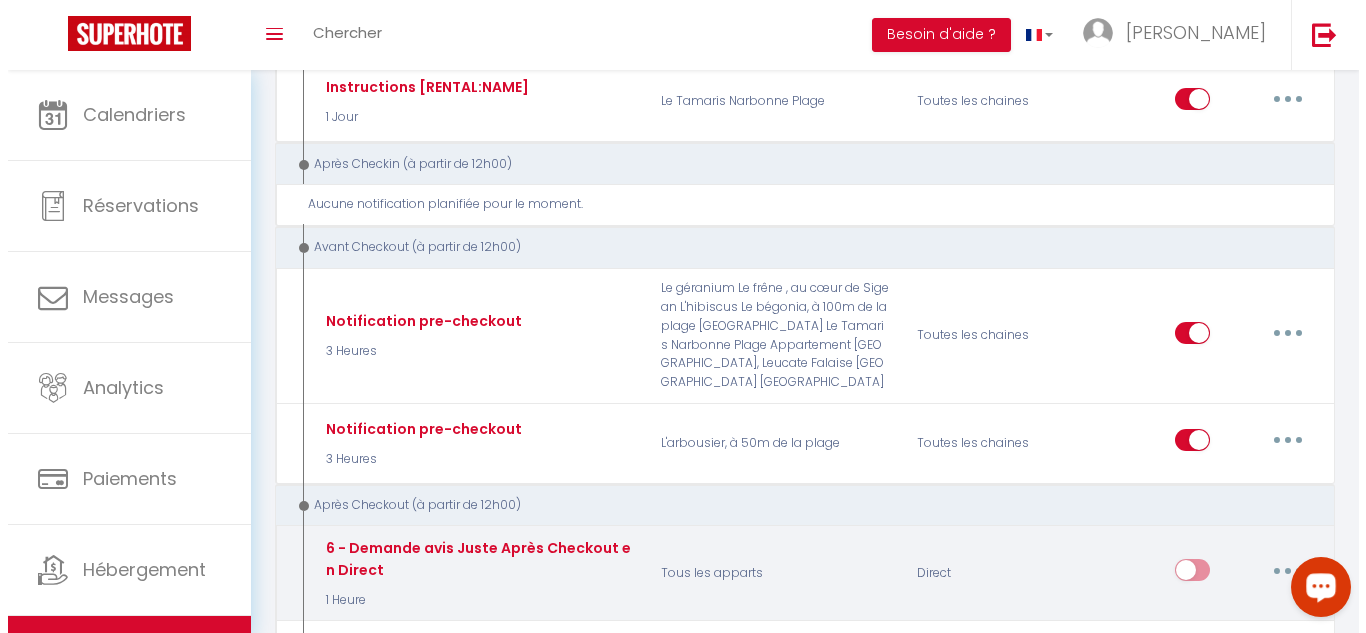 scroll, scrollTop: 2200, scrollLeft: 0, axis: vertical 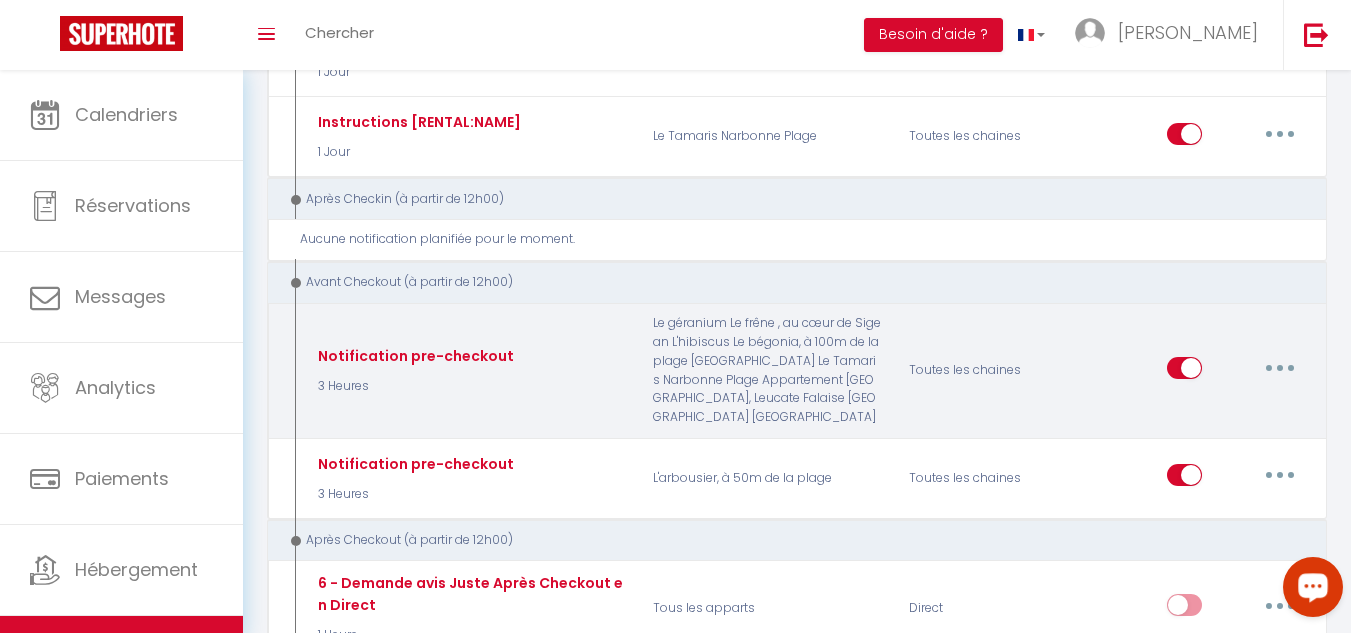 click at bounding box center [1280, 368] 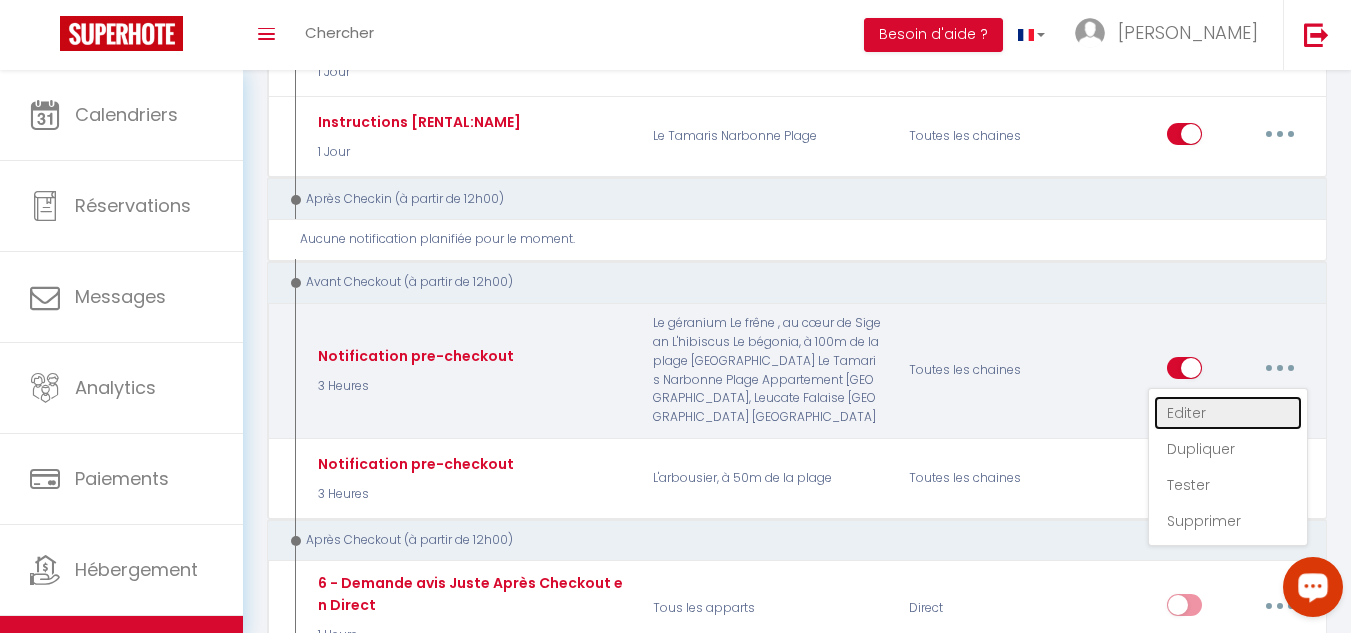 click on "Editer" at bounding box center [1228, 413] 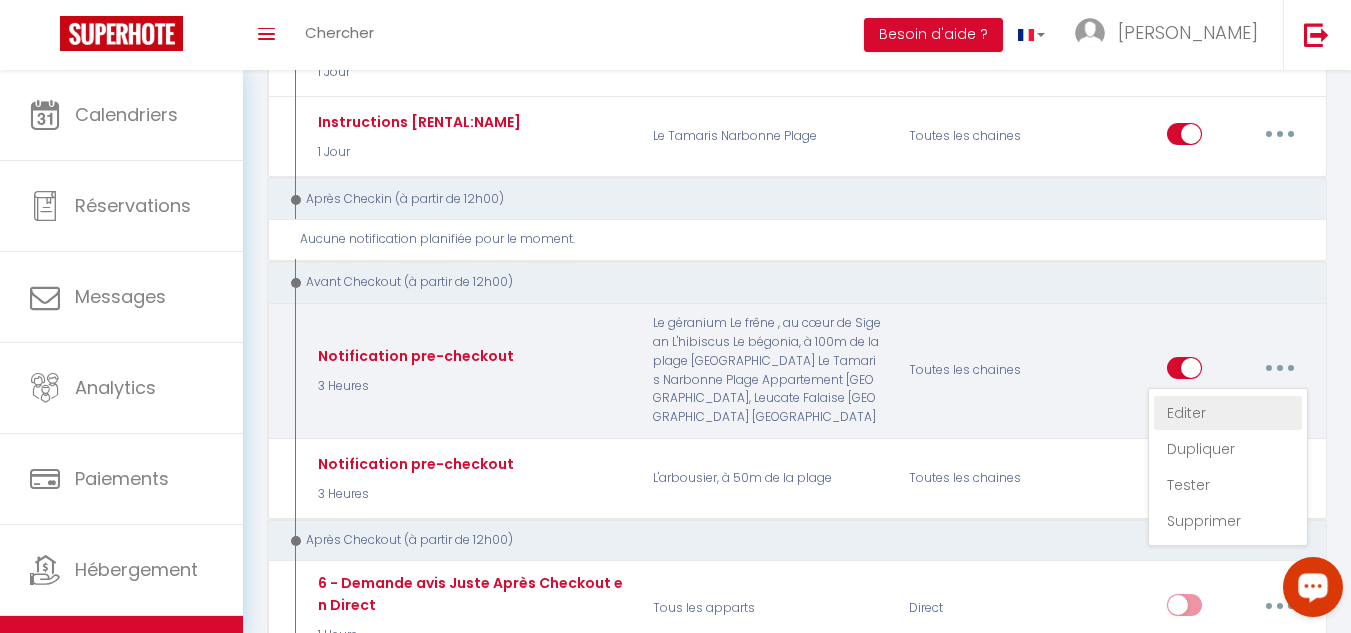 checkbox on "true" 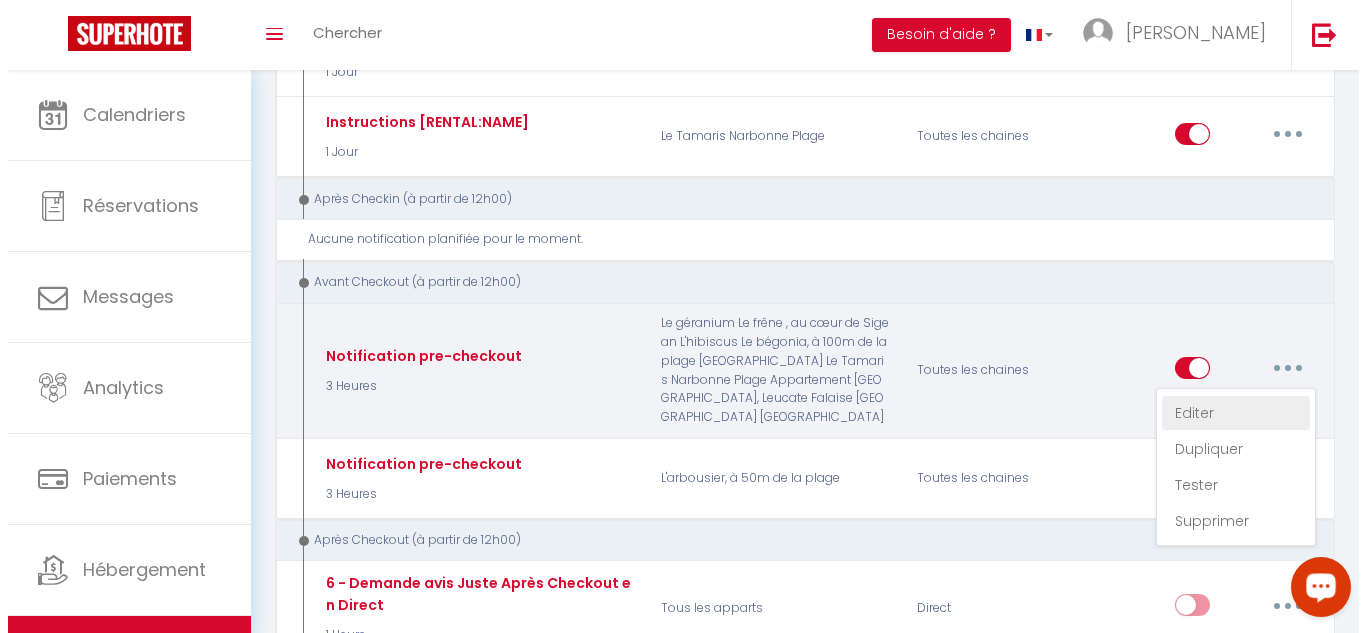type 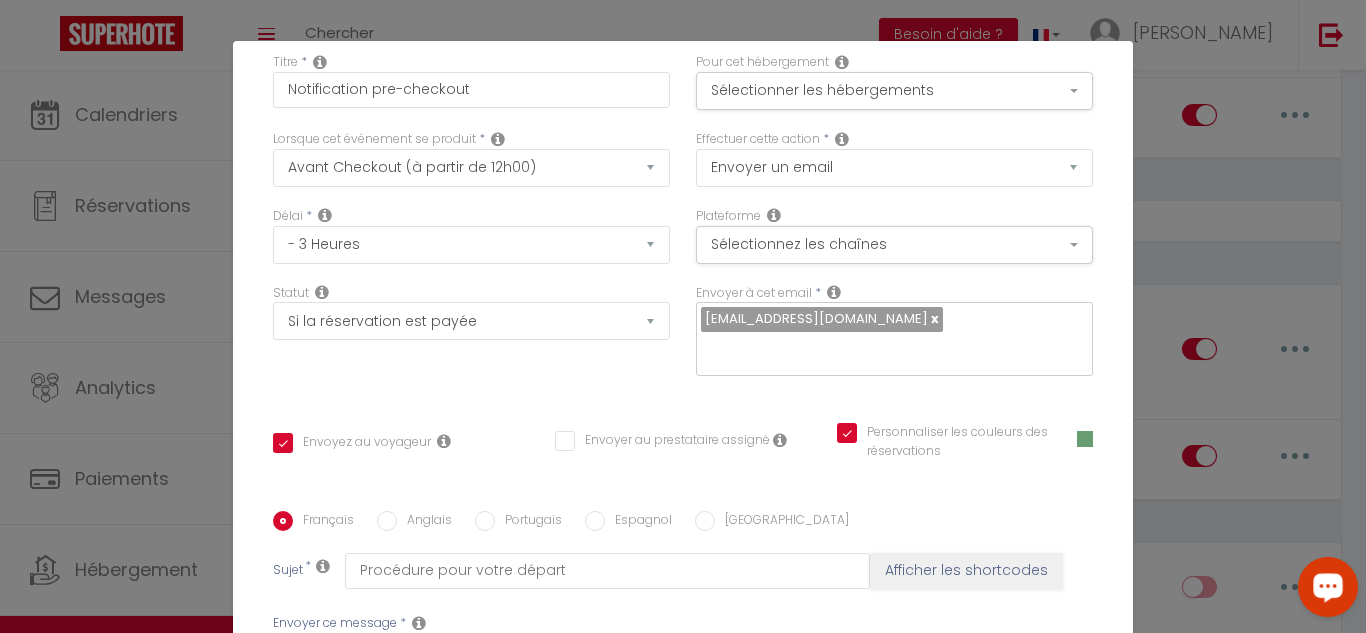 scroll, scrollTop: 400, scrollLeft: 0, axis: vertical 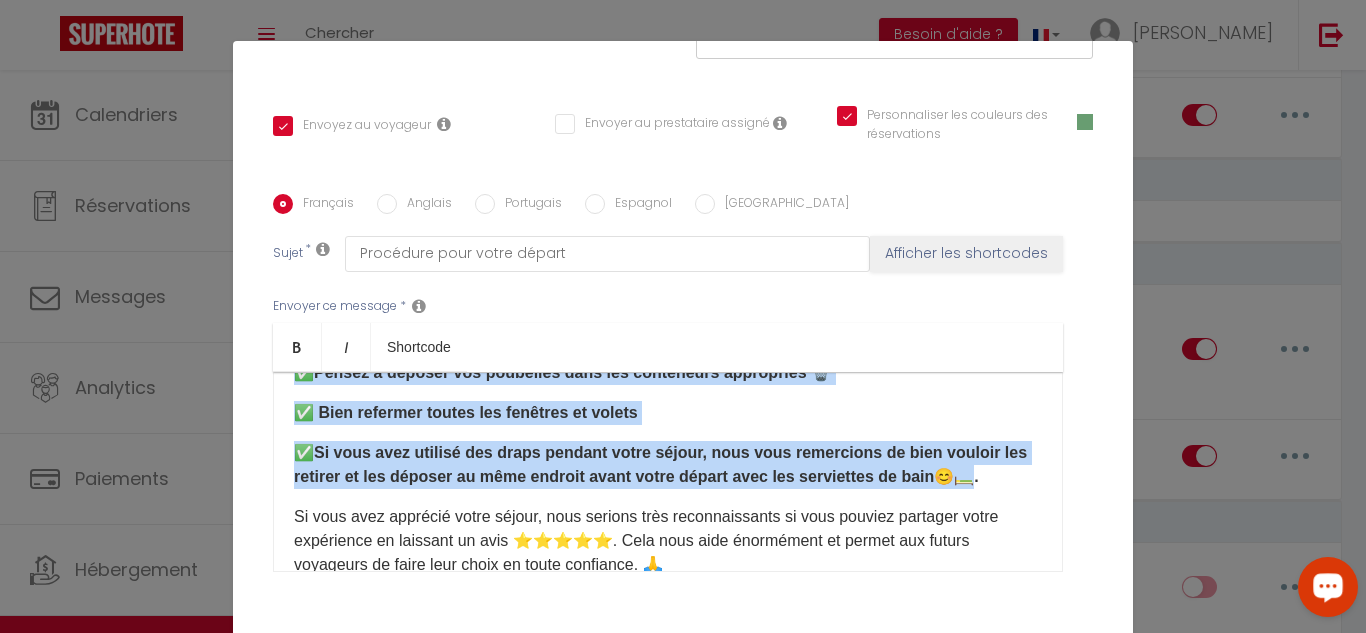 drag, startPoint x: 282, startPoint y: 454, endPoint x: 992, endPoint y: 475, distance: 710.3105 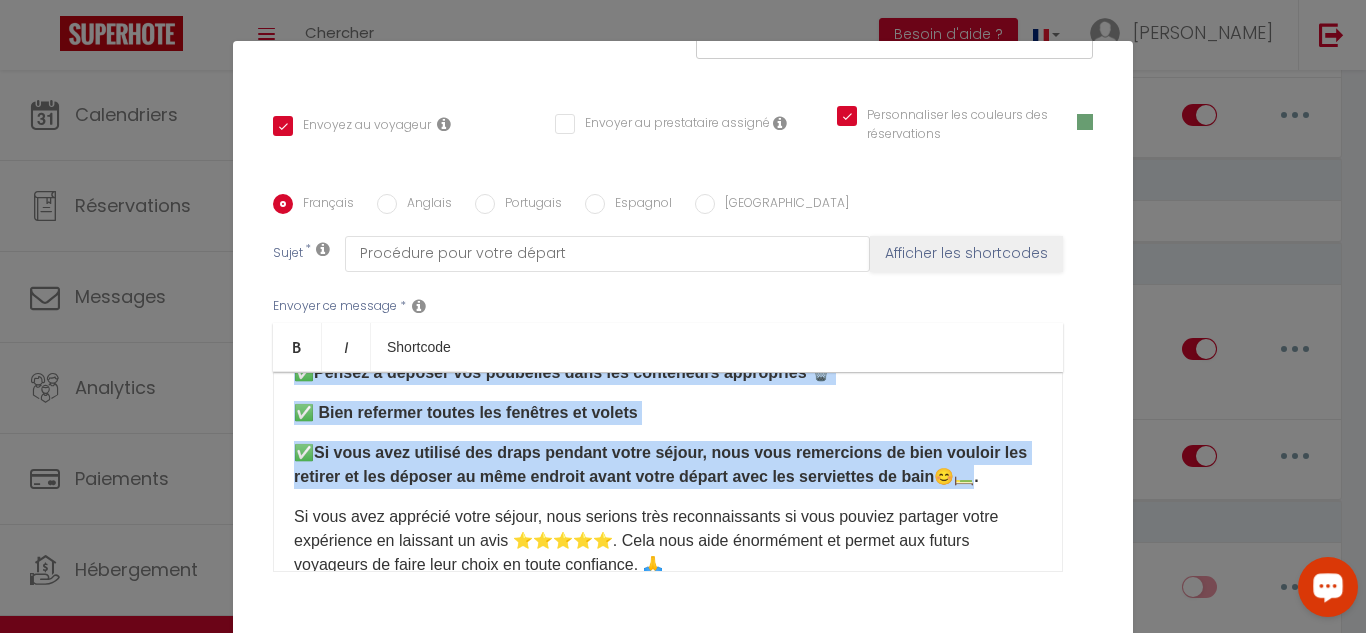 copy on "✅  Pensez à déposer vos poubelles dans les conteneurs appropriés 🗑️ ✅​ Bien refermer toutes les fenêtres et volets ​ ✅  ​Si vous avez utilisé des draps pendant votre séjour, nous vous remercions de bien vouloir les retirer et les déposer au même endroit avant votre départ avec les serviettes de bain😊🛏️​." 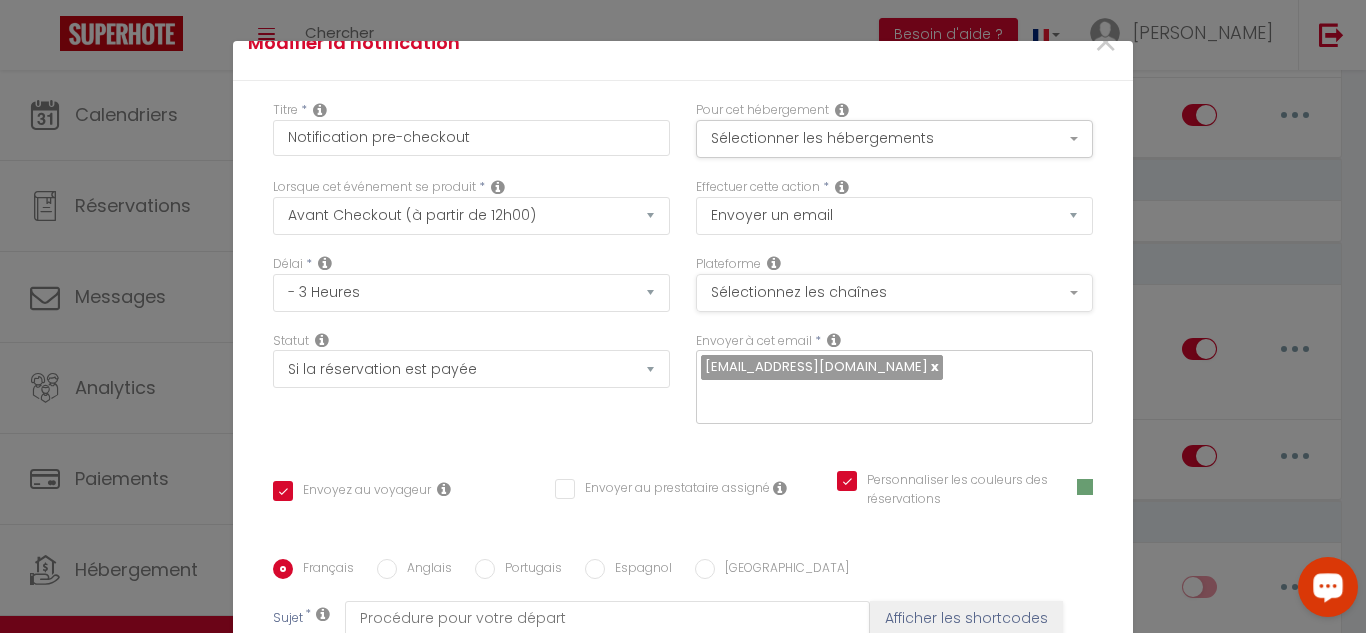 scroll, scrollTop: 0, scrollLeft: 0, axis: both 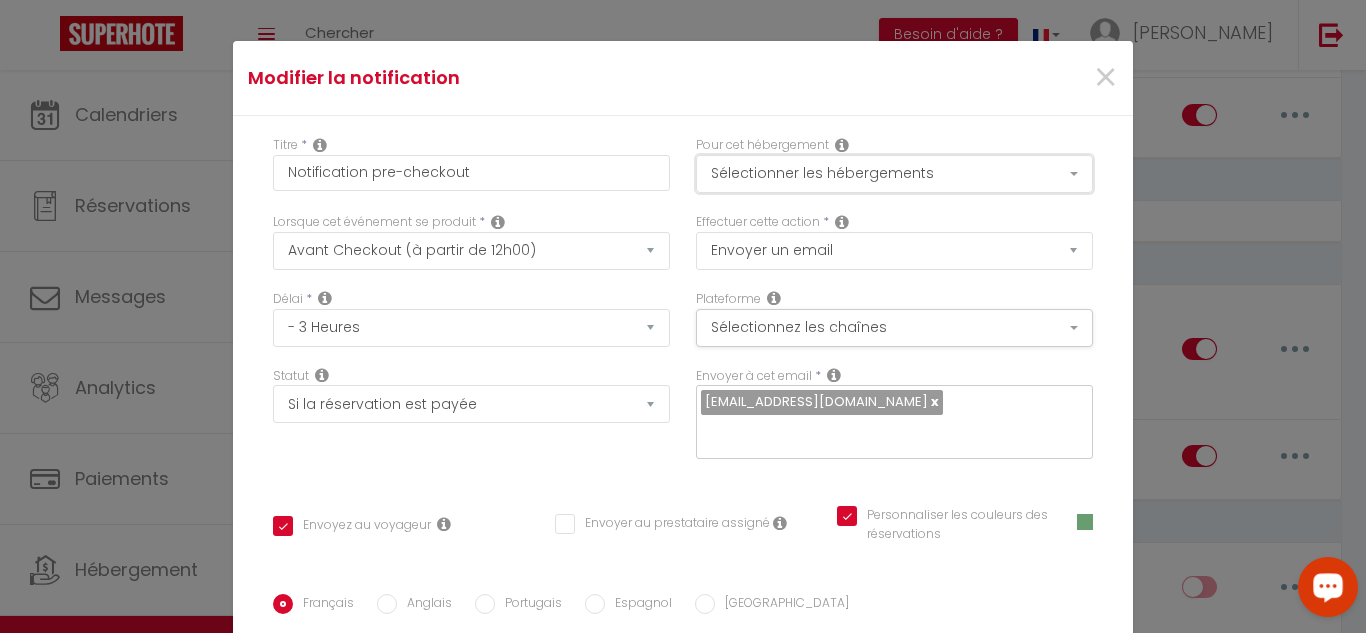 click on "Sélectionner les hébergements" at bounding box center (894, 174) 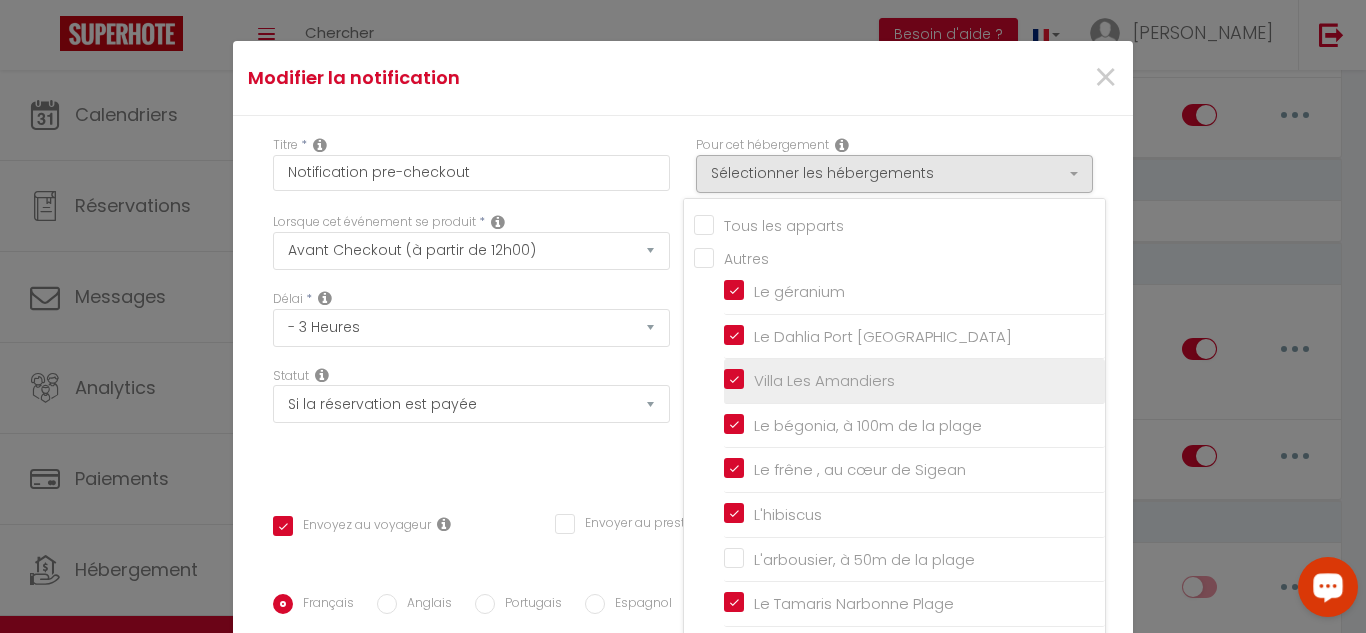 click on "Villa Les Amandiers" at bounding box center [914, 381] 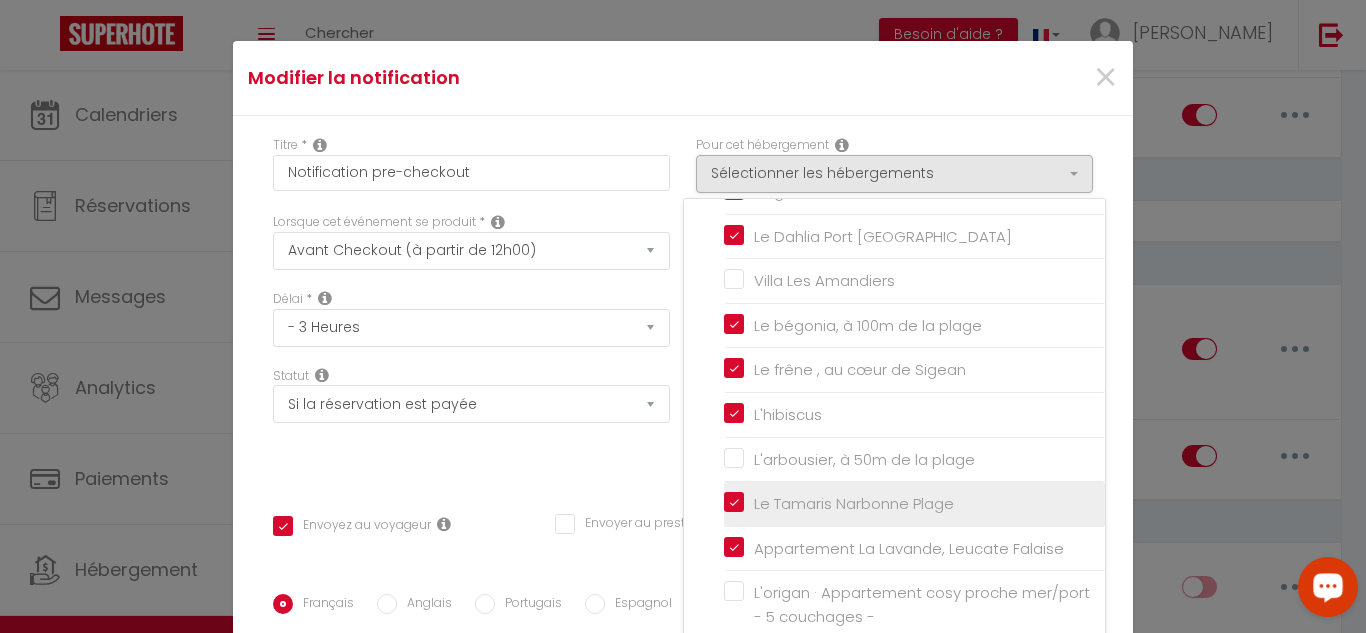 scroll, scrollTop: 102, scrollLeft: 0, axis: vertical 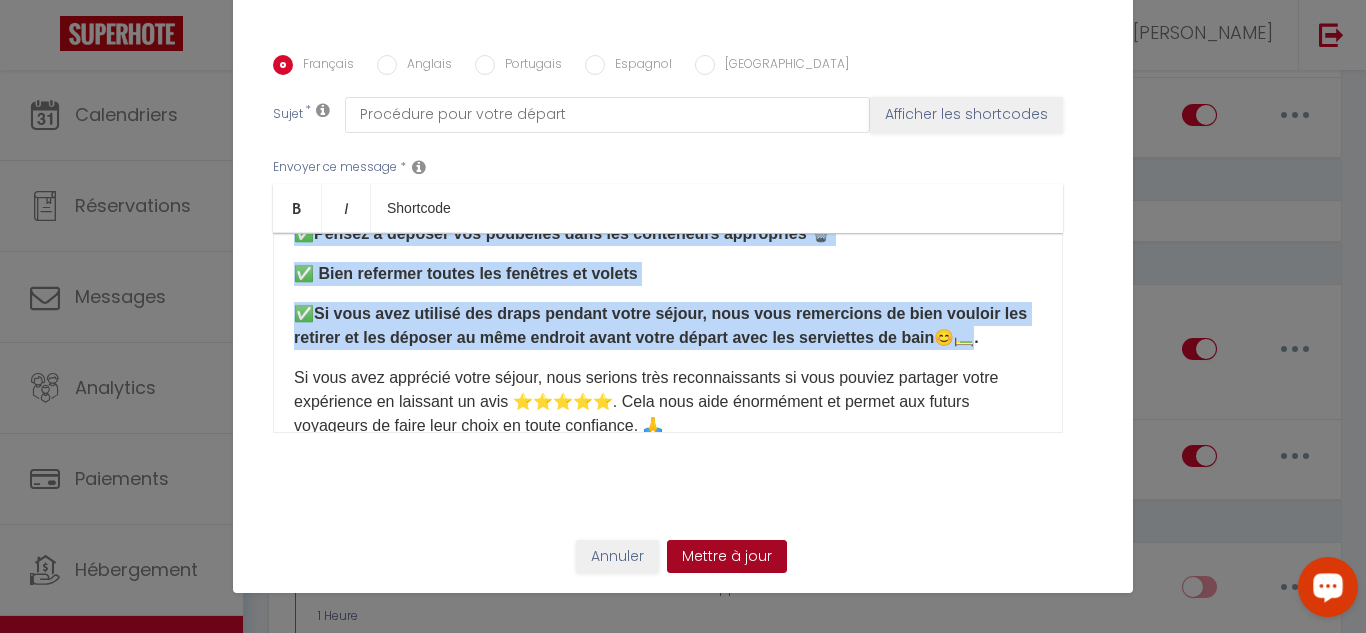click on "Mettre à jour" at bounding box center (727, 557) 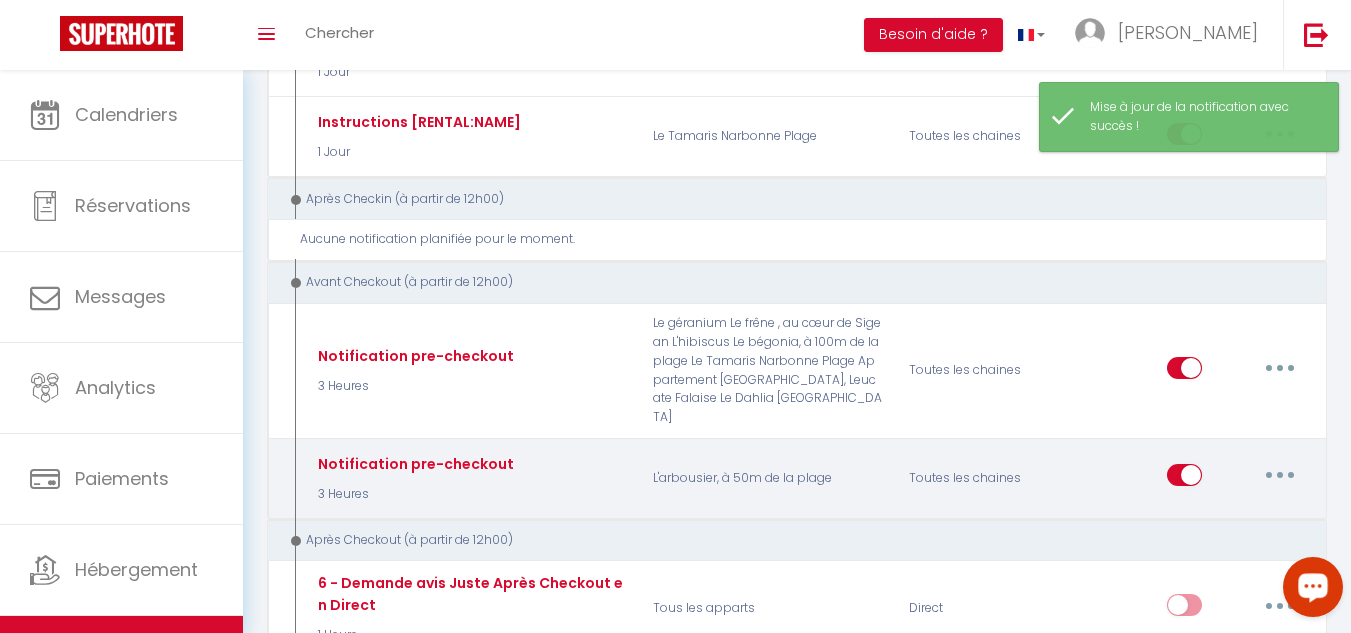 click at bounding box center [1280, 475] 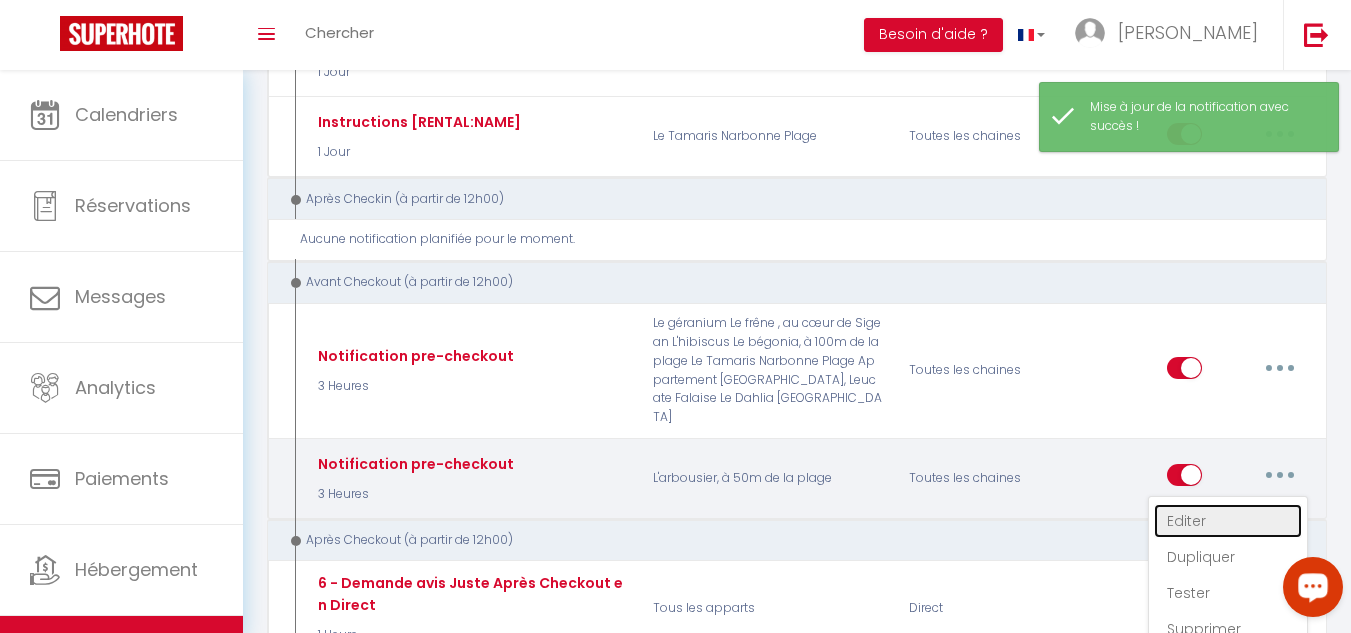 click on "Editer" at bounding box center (1228, 521) 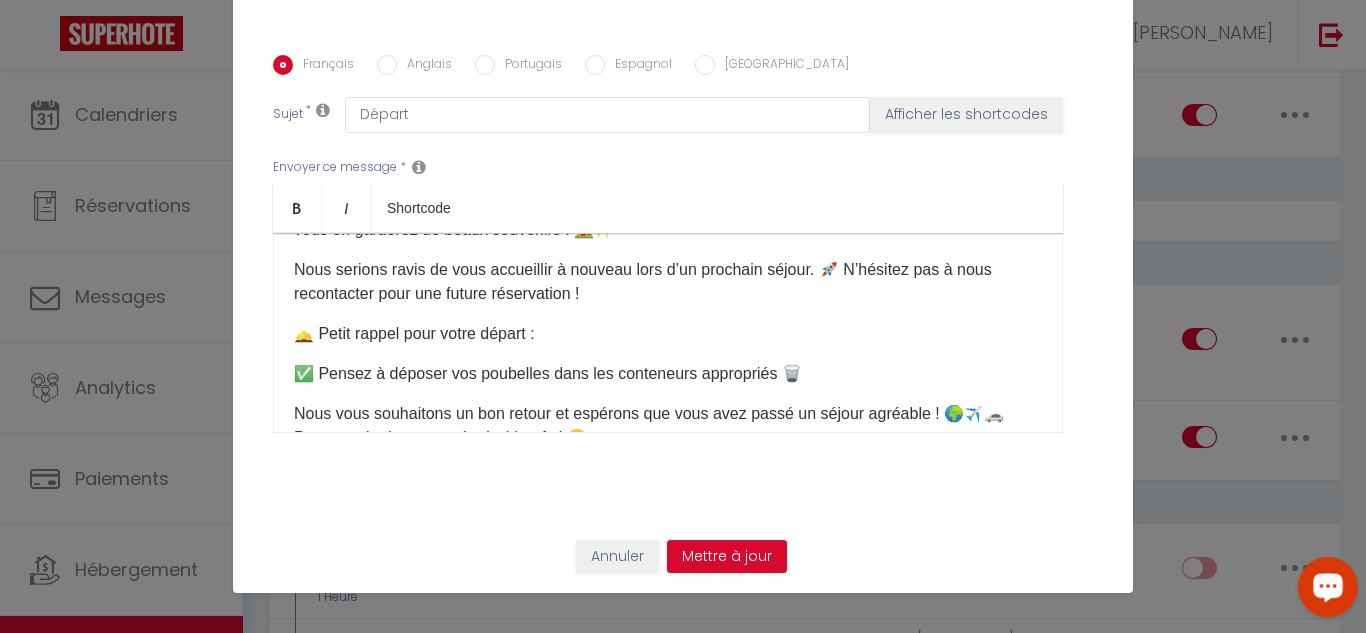 scroll, scrollTop: 200, scrollLeft: 0, axis: vertical 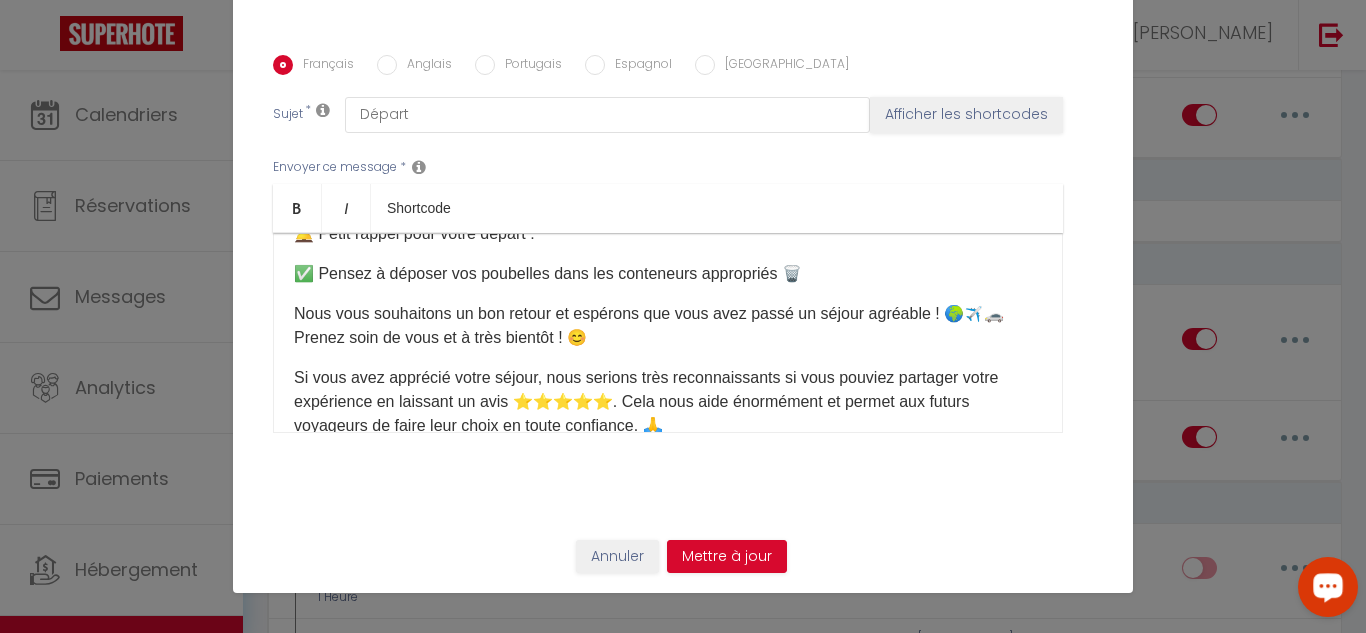 click on "🌞 Bonjour[GUEST:FIRST_NAME]​,
Nous espérons que vous avez passé un excellent séjour dans notre logement "[RENTAL:NAME]"​ et que vous en garderez de beaux souvenirs ! 🏡✨
Nous serions ravis de vous accueillir à nouveau lors d’un prochain séjour. 🚀 N’hésitez pas à nous recontacter pour une future réservation !
🛎️ Petit rappel pour votre départ :
✅ Pensez à déposer vos poubelles dans les conteneurs appropriés 🗑️
Nous vous souhaitons un bon retour et espérons que vous avez passé un séjour agréable ! 🌍✈️🚗 Prenez soin de vous et à très bientôt ! 😊
Si vous avez apprécié votre séjour, nous serions très reconnaissants si vous pouviez partager votre expérience en laissant un avis ⭐⭐⭐⭐⭐. Cela nous aide énormément et permet aux futurs voyageurs de faire leur choix en toute confiance. 🙏
L’équipe M&V Conciergerie 🔑 ✨
✉️ [EMAIL_ADDRESS][DOMAIN_NAME]
📞 [PHONE_NUMBER] / [PHONE_NUMBER]" at bounding box center (668, 333) 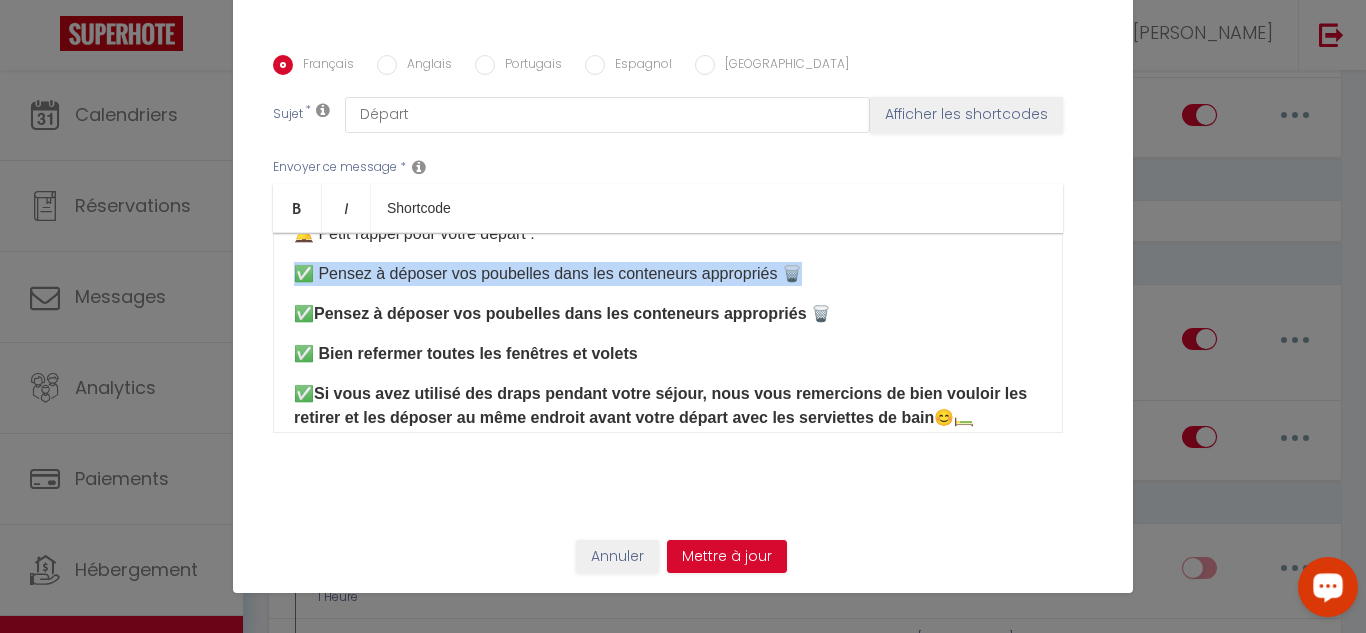 drag, startPoint x: 789, startPoint y: 275, endPoint x: 284, endPoint y: 275, distance: 505 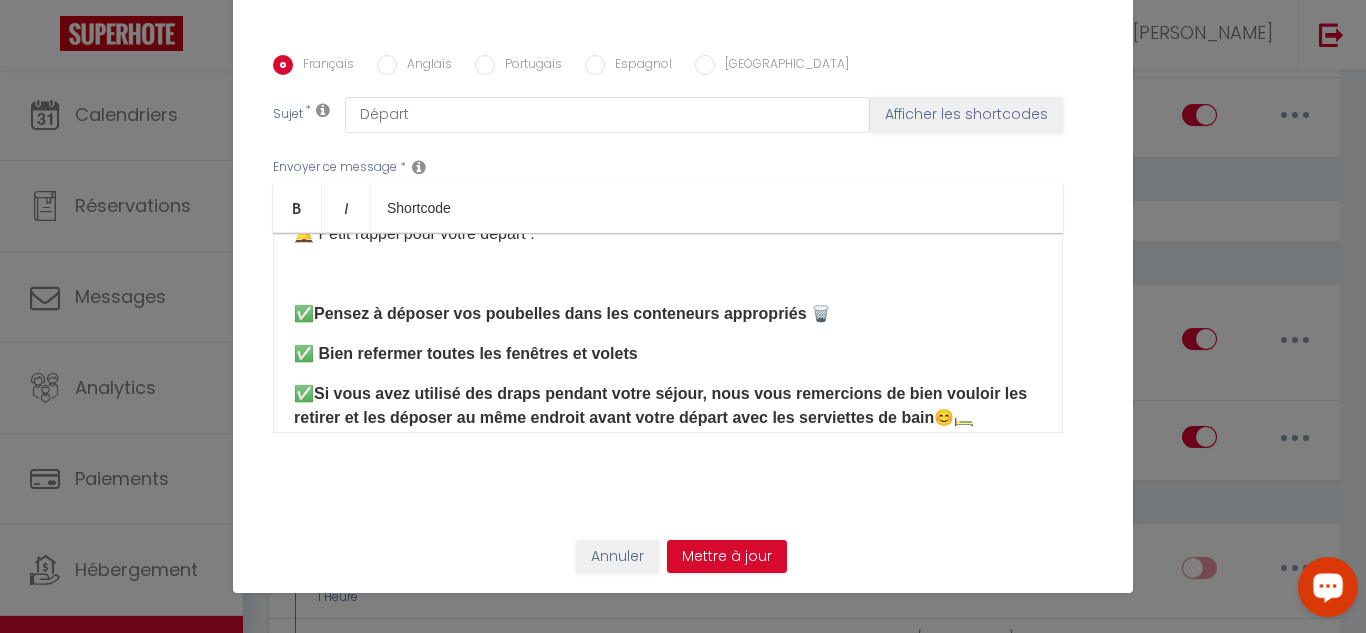 click on "🌞 Bonjour[GUEST:FIRST_NAME]​,
Nous espérons que vous avez passé un excellent séjour dans notre logement "[RENTAL:NAME]"​ et que vous en garderez de beaux souvenirs ! 🏡✨
Nous serions ravis de vous accueillir à nouveau lors d’un prochain séjour. 🚀 N’hésitez pas à nous recontacter pour une future réservation !
🛎️ Petit rappel pour votre départ :
✅  Pensez à déposer vos poubelles dans les conteneurs appropriés 🗑️
✅​ Bien refermer toutes les fenêtres et volets ​
✅  ​Si vous avez utilisé des draps pendant votre séjour, nous vous remercions de bien vouloir les retirer et les déposer au même endroit avant votre départ avec les serviettes de bain😊🛏️ ​
Nous vous souhaitons un bon retour et espérons que vous avez passé un séjour agréable ! 🌍✈️🚗 Prenez soin de vous et à très bientôt ! 😊
L’équipe M&V Conciergerie 🔑 ✨
✉️ [EMAIL_ADDRESS][DOMAIN_NAME]
​" at bounding box center (668, 333) 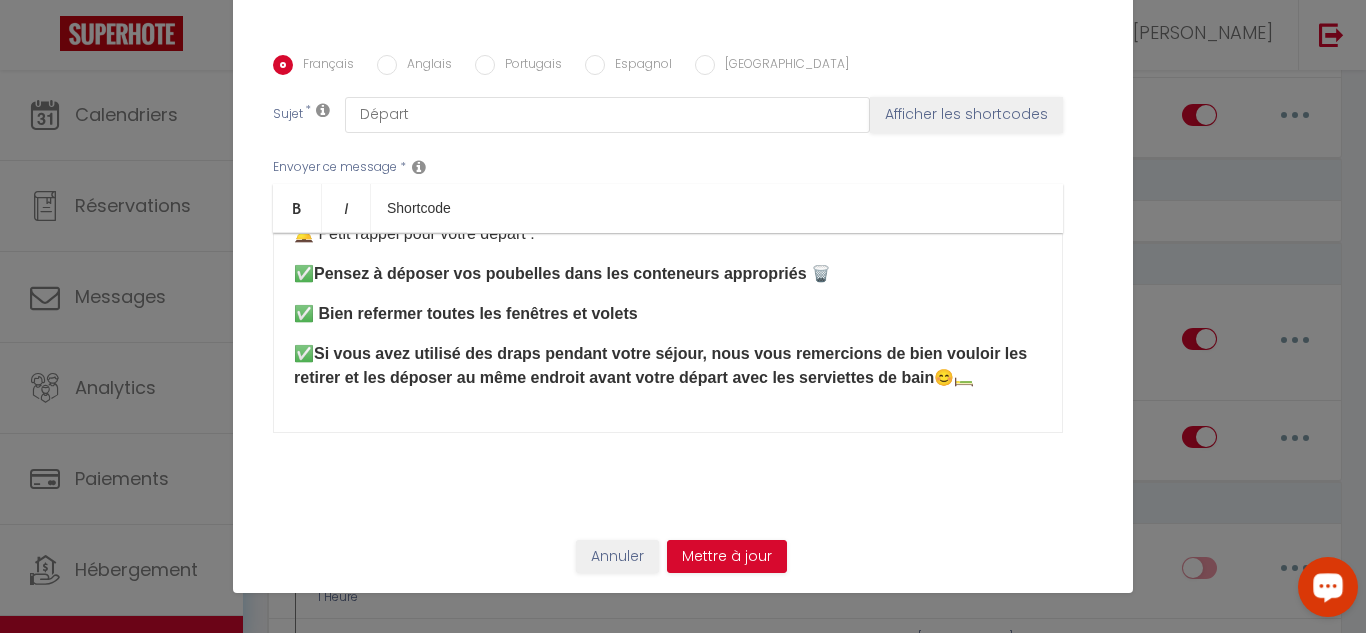 scroll, scrollTop: 0, scrollLeft: 0, axis: both 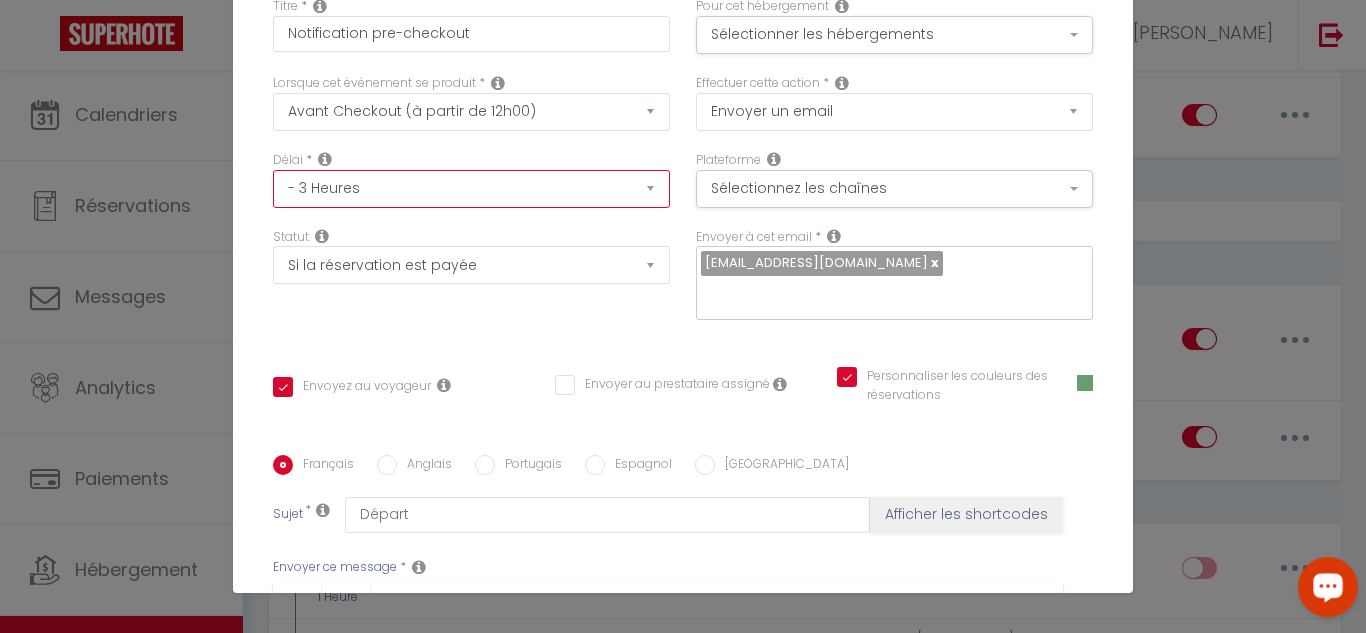 click on "Immédiat - 10 Minutes - 1 Heure - 2 Heures - 3 Heures - 4 Heures - 5 Heures - 6 Heures - 7 Heures - 8 Heures - 9 Heures - 10 Heures - 11 Heures - 12 Heures - 13 Heures - 14 Heures - 15 Heures - 16 Heures - 17 Heures - 18 Heures - 19 Heures - 20 Heures - 21 Heures - 22 Heures - 23 Heures   - 1 Jour - 2 Jours - 3 Jours - 4 Jours - 5 Jours - 6 Jours - 7 Jours - 8 Jours - 9 Jours - 10 Jours - 11 Jours - 12 Jours - 13 Jours - 14 Jours - 15 Jours - 16 Jours - 17 Jours - 18 Jours - 19 Jours - 20 Jours - 21 Jours - 22 Jours - 23 Jours - 24 Jours - 25 Jours - 26 Jours - 27 Jours - 28 Jours - 29 Jours - 30 Jours - 31 Jours - 32 Jours - 33 Jours - 34 Jours - 35 Jours - 36 Jours - 37 Jours - 38 Jours - 39 Jours - 40 Jours - 41 Jours - 42 Jours - 43 Jours - 44 Jours - 45 Jours - 46 Jours - 47 Jours - 48 Jours - 49 Jours - 50 Jours - 51 Jours - 52 Jours - 53 Jours - 54 Jours - 55 Jours - 56 Jours - 57 Jours - 58 Jours - 59 Jours - 60 Jours - 61 Jours - 62 Jours - 63 Jours - 64 Jours - 65 Jours - 66 Jours - 67 Jours" at bounding box center [471, 189] 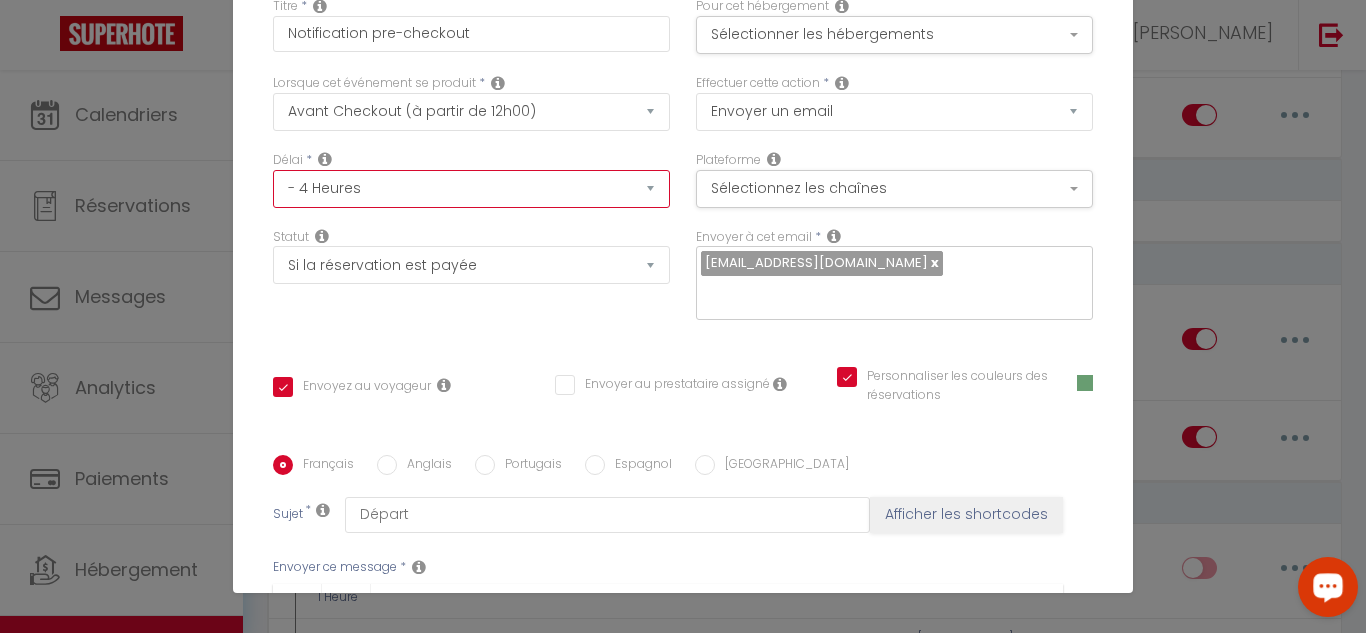 click on "Immédiat - 10 Minutes - 1 Heure - 2 Heures - 3 Heures - 4 Heures - 5 Heures - 6 Heures - 7 Heures - 8 Heures - 9 Heures - 10 Heures - 11 Heures - 12 Heures - 13 Heures - 14 Heures - 15 Heures - 16 Heures - 17 Heures - 18 Heures - 19 Heures - 20 Heures - 21 Heures - 22 Heures - 23 Heures   - 1 Jour - 2 Jours - 3 Jours - 4 Jours - 5 Jours - 6 Jours - 7 Jours - 8 Jours - 9 Jours - 10 Jours - 11 Jours - 12 Jours - 13 Jours - 14 Jours - 15 Jours - 16 Jours - 17 Jours - 18 Jours - 19 Jours - 20 Jours - 21 Jours - 22 Jours - 23 Jours - 24 Jours - 25 Jours - 26 Jours - 27 Jours - 28 Jours - 29 Jours - 30 Jours - 31 Jours - 32 Jours - 33 Jours - 34 Jours - 35 Jours - 36 Jours - 37 Jours - 38 Jours - 39 Jours - 40 Jours - 41 Jours - 42 Jours - 43 Jours - 44 Jours - 45 Jours - 46 Jours - 47 Jours - 48 Jours - 49 Jours - 50 Jours - 51 Jours - 52 Jours - 53 Jours - 54 Jours - 55 Jours - 56 Jours - 57 Jours - 58 Jours - 59 Jours - 60 Jours - 61 Jours - 62 Jours - 63 Jours - 64 Jours - 65 Jours - 66 Jours - 67 Jours" at bounding box center (471, 189) 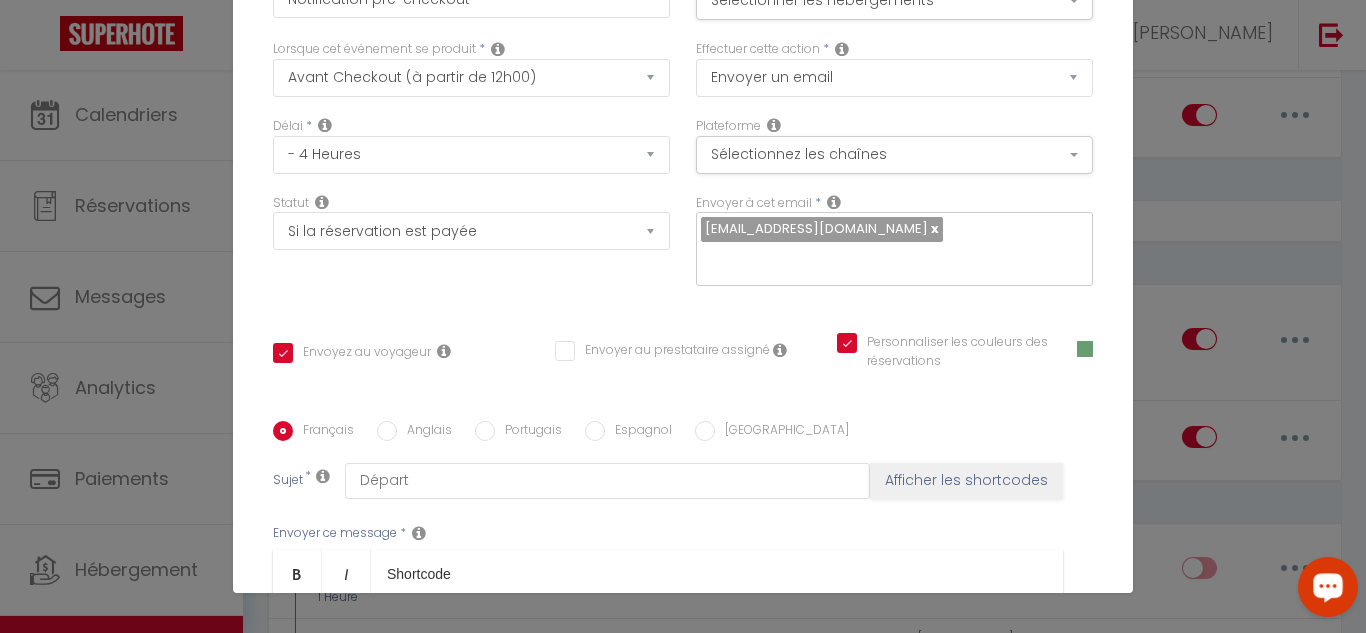 scroll, scrollTop: 58, scrollLeft: 0, axis: vertical 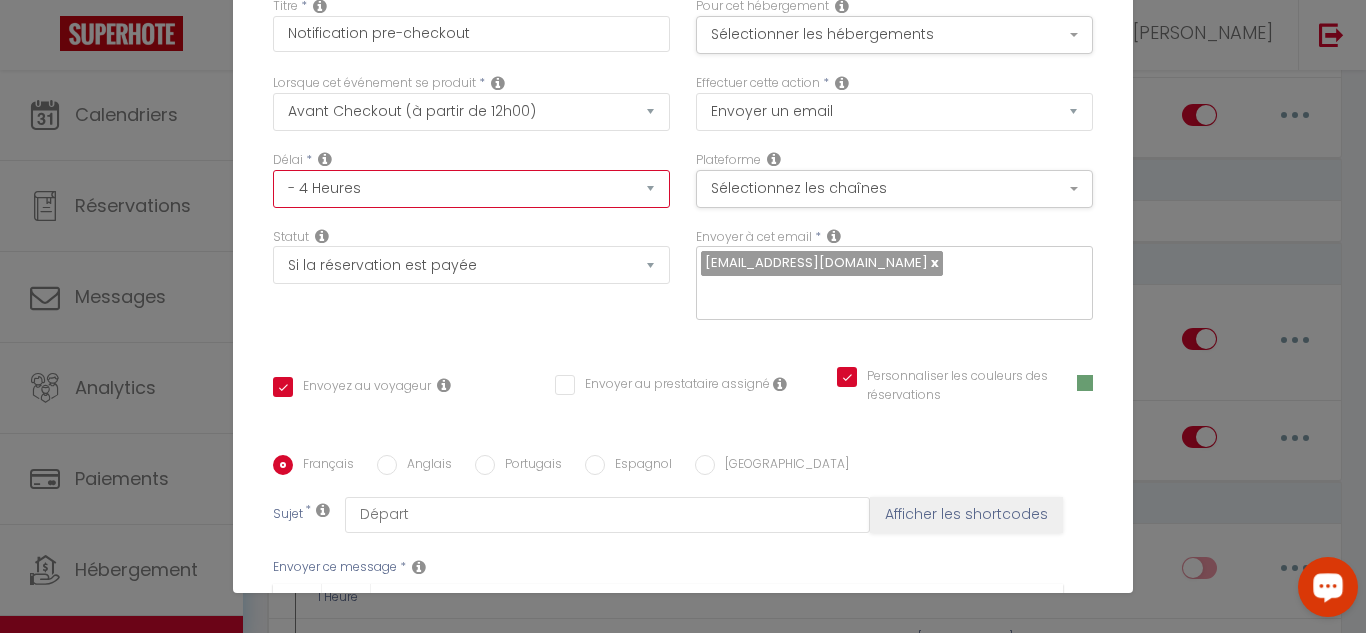 click on "Immédiat - 10 Minutes - 1 Heure - 2 Heures - 3 Heures - 4 Heures - 5 Heures - 6 Heures - 7 Heures - 8 Heures - 9 Heures - 10 Heures - 11 Heures - 12 Heures - 13 Heures - 14 Heures - 15 Heures - 16 Heures - 17 Heures - 18 Heures - 19 Heures - 20 Heures - 21 Heures - 22 Heures - 23 Heures   - 1 Jour - 2 Jours - 3 Jours - 4 Jours - 5 Jours - 6 Jours - 7 Jours - 8 Jours - 9 Jours - 10 Jours - 11 Jours - 12 Jours - 13 Jours - 14 Jours - 15 Jours - 16 Jours - 17 Jours - 18 Jours - 19 Jours - 20 Jours - 21 Jours - 22 Jours - 23 Jours - 24 Jours - 25 Jours - 26 Jours - 27 Jours - 28 Jours - 29 Jours - 30 Jours - 31 Jours - 32 Jours - 33 Jours - 34 Jours - 35 Jours - 36 Jours - 37 Jours - 38 Jours - 39 Jours - 40 Jours - 41 Jours - 42 Jours - 43 Jours - 44 Jours - 45 Jours - 46 Jours - 47 Jours - 48 Jours - 49 Jours - 50 Jours - 51 Jours - 52 Jours - 53 Jours - 54 Jours - 55 Jours - 56 Jours - 57 Jours - 58 Jours - 59 Jours - 60 Jours - 61 Jours - 62 Jours - 63 Jours - 64 Jours - 65 Jours - 66 Jours - 67 Jours" at bounding box center [471, 189] 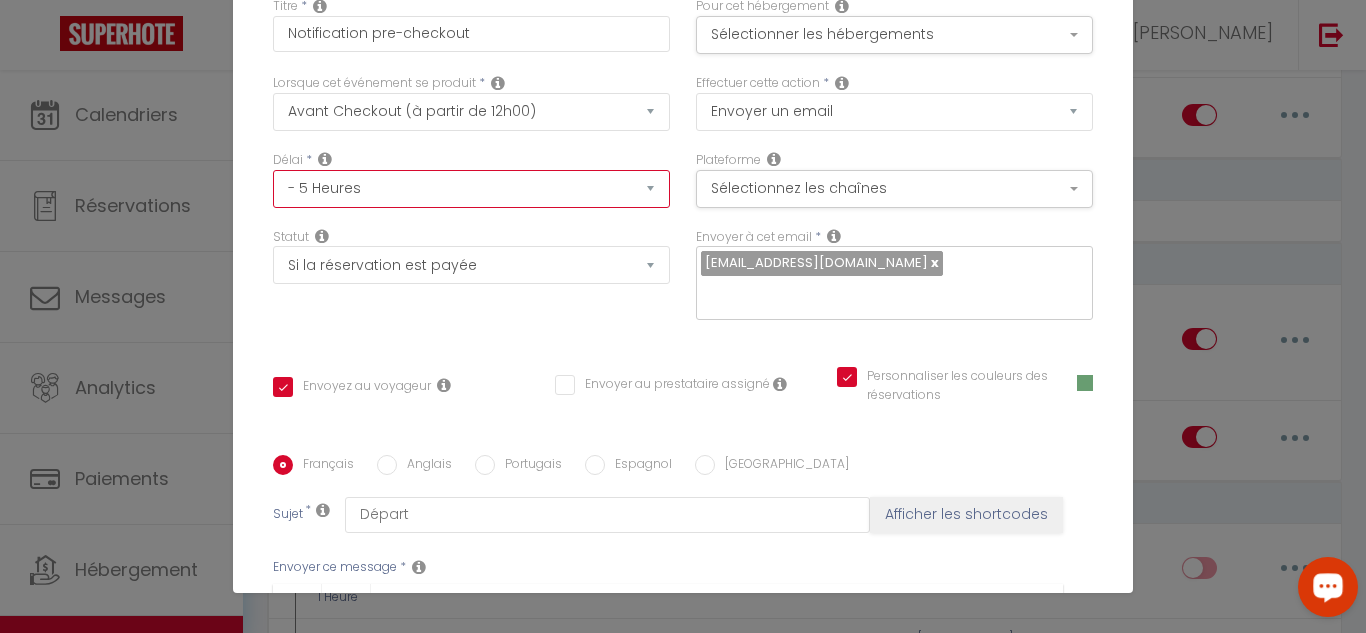 click on "Immédiat - 10 Minutes - 1 Heure - 2 Heures - 3 Heures - 4 Heures - 5 Heures - 6 Heures - 7 Heures - 8 Heures - 9 Heures - 10 Heures - 11 Heures - 12 Heures - 13 Heures - 14 Heures - 15 Heures - 16 Heures - 17 Heures - 18 Heures - 19 Heures - 20 Heures - 21 Heures - 22 Heures - 23 Heures   - 1 Jour - 2 Jours - 3 Jours - 4 Jours - 5 Jours - 6 Jours - 7 Jours - 8 Jours - 9 Jours - 10 Jours - 11 Jours - 12 Jours - 13 Jours - 14 Jours - 15 Jours - 16 Jours - 17 Jours - 18 Jours - 19 Jours - 20 Jours - 21 Jours - 22 Jours - 23 Jours - 24 Jours - 25 Jours - 26 Jours - 27 Jours - 28 Jours - 29 Jours - 30 Jours - 31 Jours - 32 Jours - 33 Jours - 34 Jours - 35 Jours - 36 Jours - 37 Jours - 38 Jours - 39 Jours - 40 Jours - 41 Jours - 42 Jours - 43 Jours - 44 Jours - 45 Jours - 46 Jours - 47 Jours - 48 Jours - 49 Jours - 50 Jours - 51 Jours - 52 Jours - 53 Jours - 54 Jours - 55 Jours - 56 Jours - 57 Jours - 58 Jours - 59 Jours - 60 Jours - 61 Jours - 62 Jours - 63 Jours - 64 Jours - 65 Jours - 66 Jours - 67 Jours" at bounding box center [471, 189] 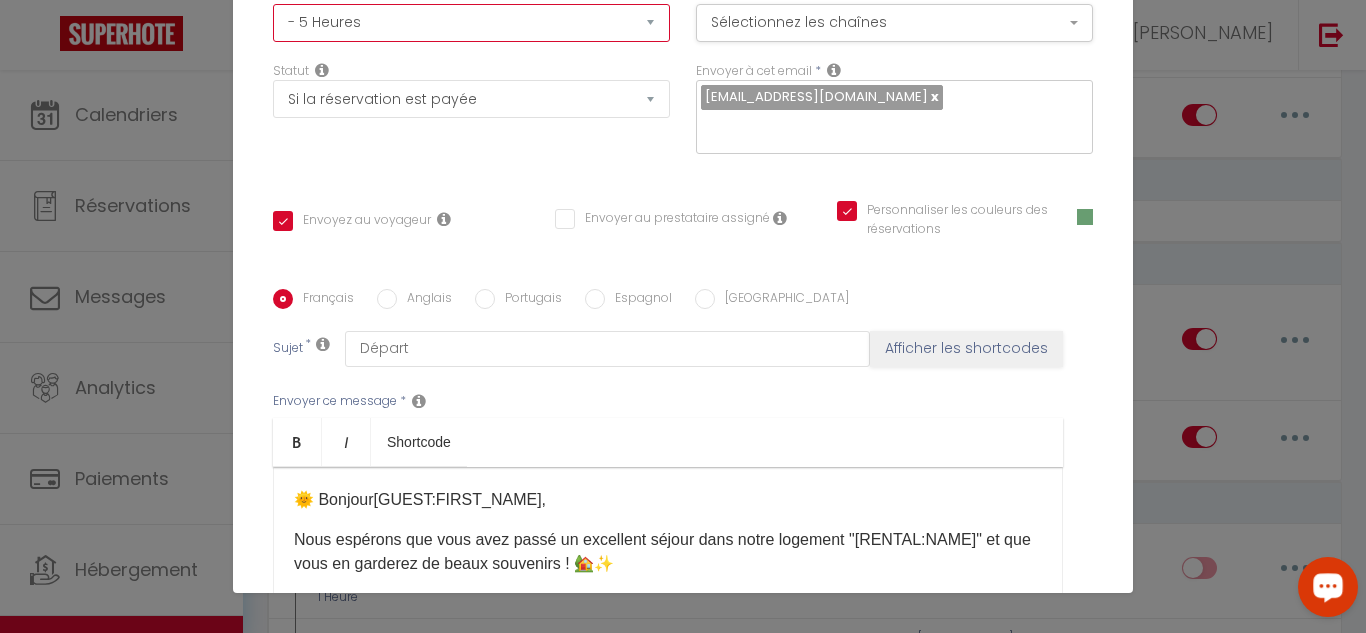 scroll, scrollTop: 258, scrollLeft: 0, axis: vertical 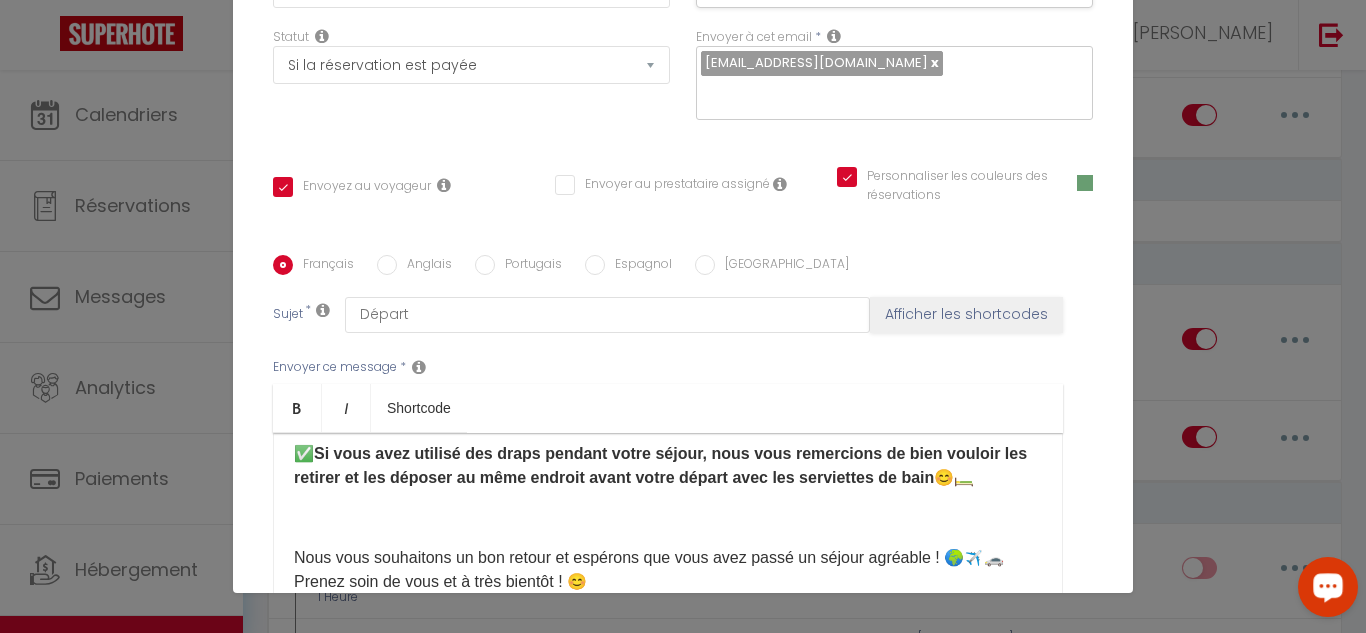 click on "🌞 Bonjour[GUEST:FIRST_NAME]​,
Nous espérons que vous avez passé un excellent séjour dans notre logement "[RENTAL:NAME]"​ et que vous en garderez de beaux souvenirs ! 🏡✨
Nous serions ravis de vous accueillir à nouveau lors d’un prochain séjour. 🚀 N’hésitez pas à nous recontacter pour une future réservation !
🛎️ Petit rappel pour votre départ :
✅  Pensez à déposer vos poubelles dans les conteneurs appropriés 🗑️
✅​ Bien refermer toutes les fenêtres et volets ​
✅  ​Si vous avez utilisé des draps pendant votre séjour, nous vous remercions de bien vouloir les retirer et les déposer au même endroit avant votre départ avec les serviettes de bain😊🛏️ ​
Nous vous souhaitons un bon retour et espérons que vous avez passé un séjour agréable ! 🌍✈️🚗 Prenez soin de vous et à très bientôt ! 😊
L’équipe M&V Conciergerie 🔑 ✨
✉️ [EMAIL_ADDRESS][DOMAIN_NAME]
​" at bounding box center [668, 533] 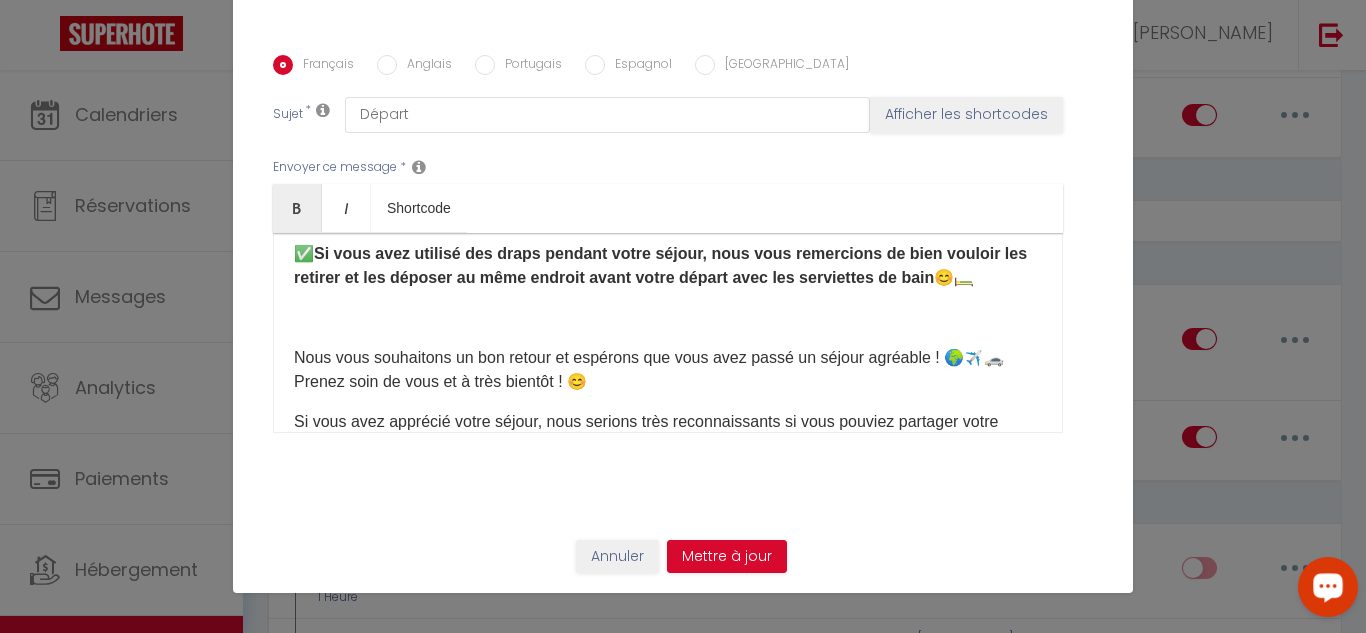 scroll, scrollTop: 358, scrollLeft: 0, axis: vertical 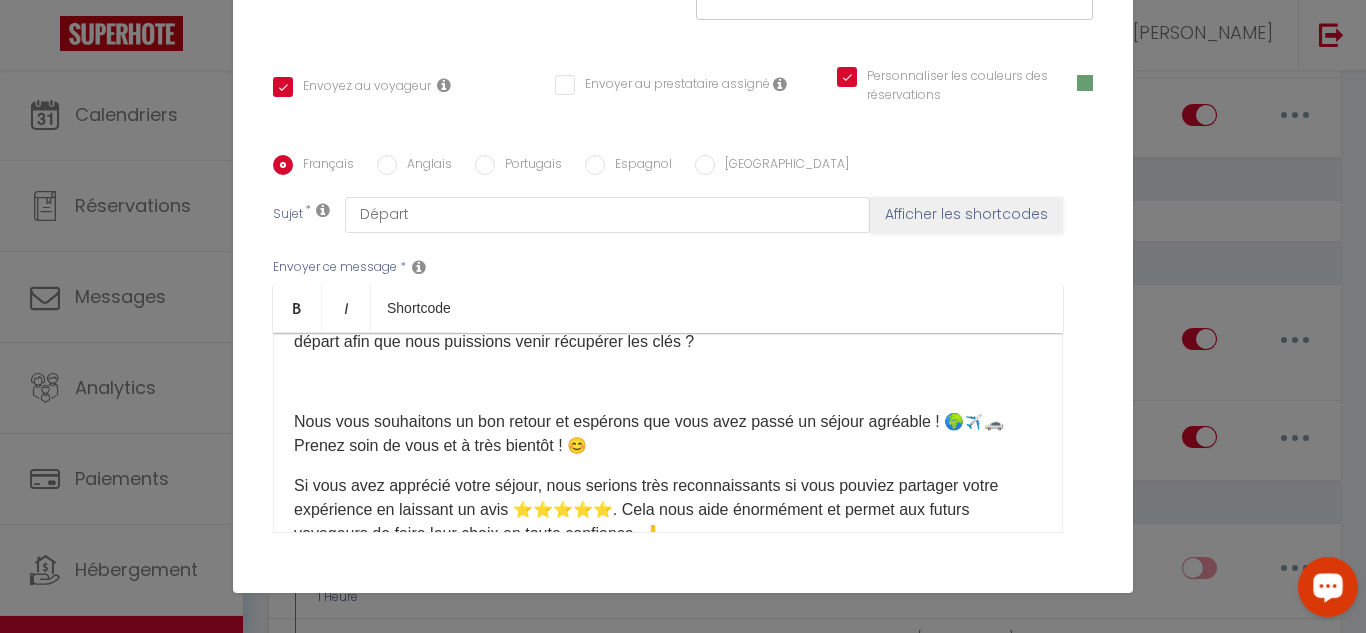 click on "🌞 Bonjour[GUEST:FIRST_NAME]​,
Nous espérons que vous avez passé un excellent séjour dans notre logement "[RENTAL:NAME]"​ et que vous en garderez de beaux souvenirs ! 🏡✨
Nous serions ravis de vous accueillir à nouveau lors d’un prochain séjour. 🚀 N’hésitez pas à nous recontacter pour une future réservation !
🛎️ Petit rappel pour votre départ :
✅  Pensez à déposer vos poubelles dans les conteneurs appropriés 🗑️
✅​ Bien refermer toutes les fenêtres et volets ​
✅  ​Si vous avez utilisé des draps pendant votre séjour, nous vous remercions de bien vouloir les retirer et les déposer au même endroit avant votre départ avec les serviettes de bain😊🛏️ 📅 Comme l’accueil s’est fait en présentiel, pourriez-vous simplement nous indiquer votre heure de départ afin que nous puissions venir récupérer les clés ? ​ ​
L’équipe M&V Conciergerie 🔑 ✨
✉️ [EMAIL_ADDRESS][DOMAIN_NAME]
​" at bounding box center [668, 433] 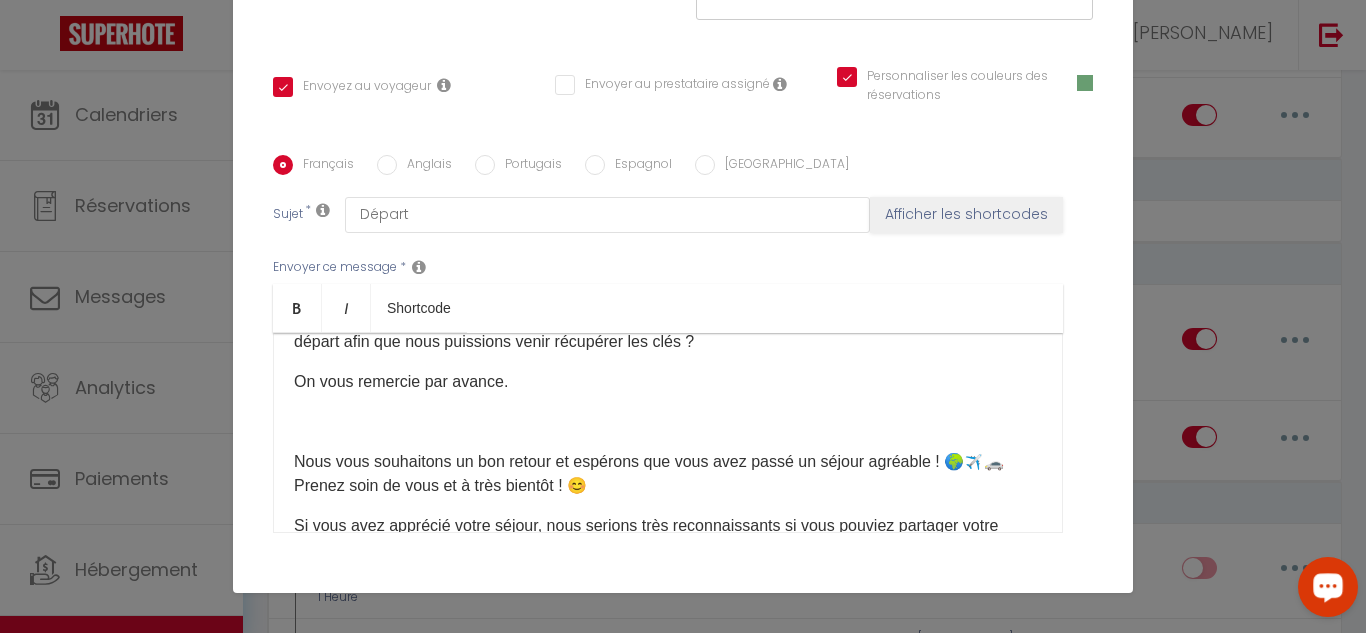 click on "Nous vous souhaitons un bon retour et espérons que vous avez passé un séjour agréable ! 🌍✈️🚗 Prenez soin de vous et à très bientôt ! 😊" at bounding box center (668, 474) 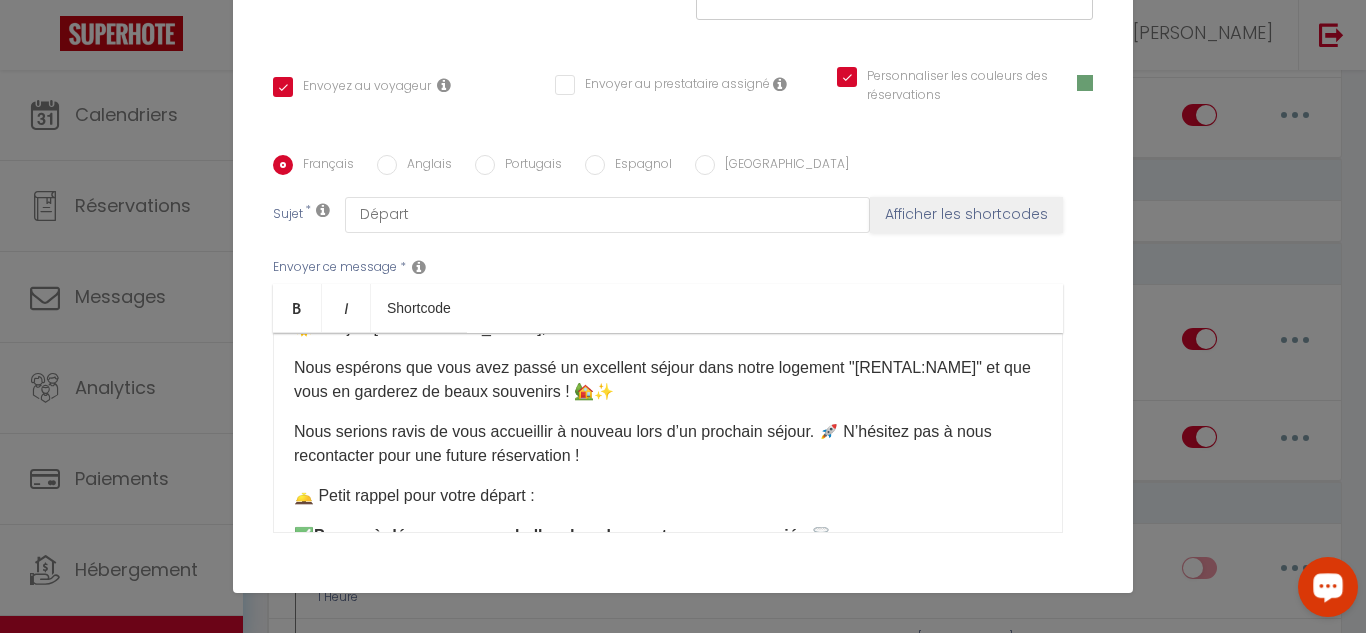 scroll, scrollTop: 0, scrollLeft: 0, axis: both 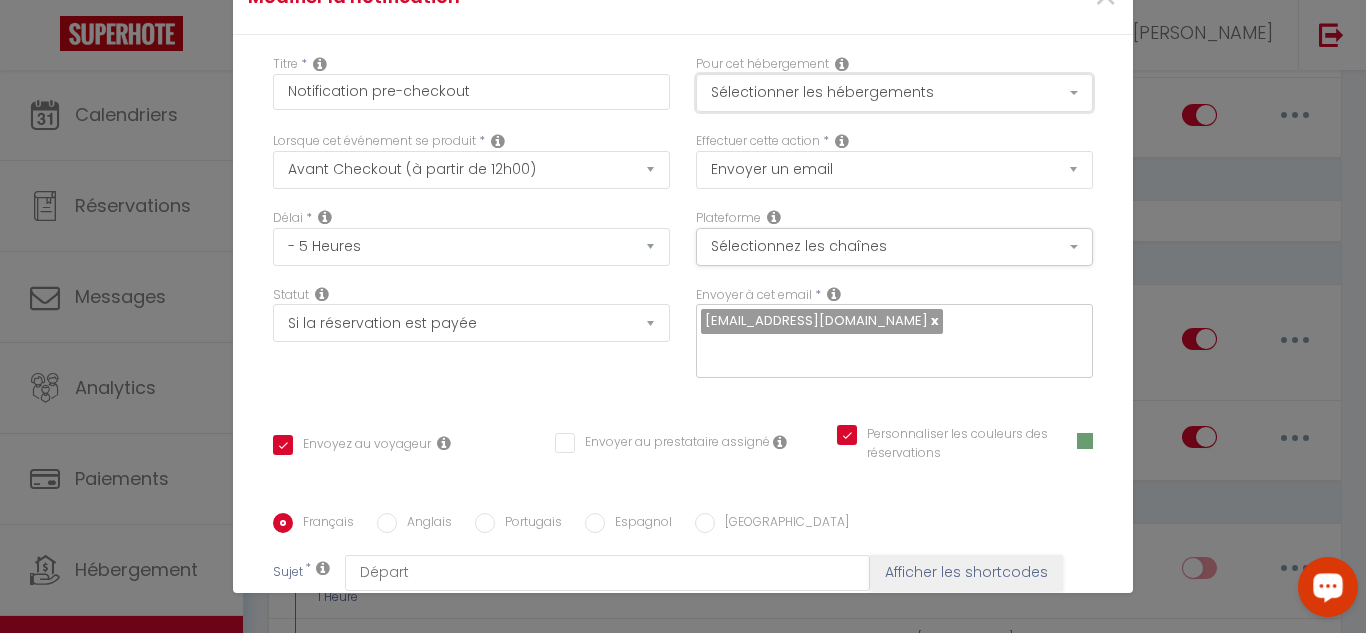 click on "Sélectionner les hébergements" at bounding box center (894, 93) 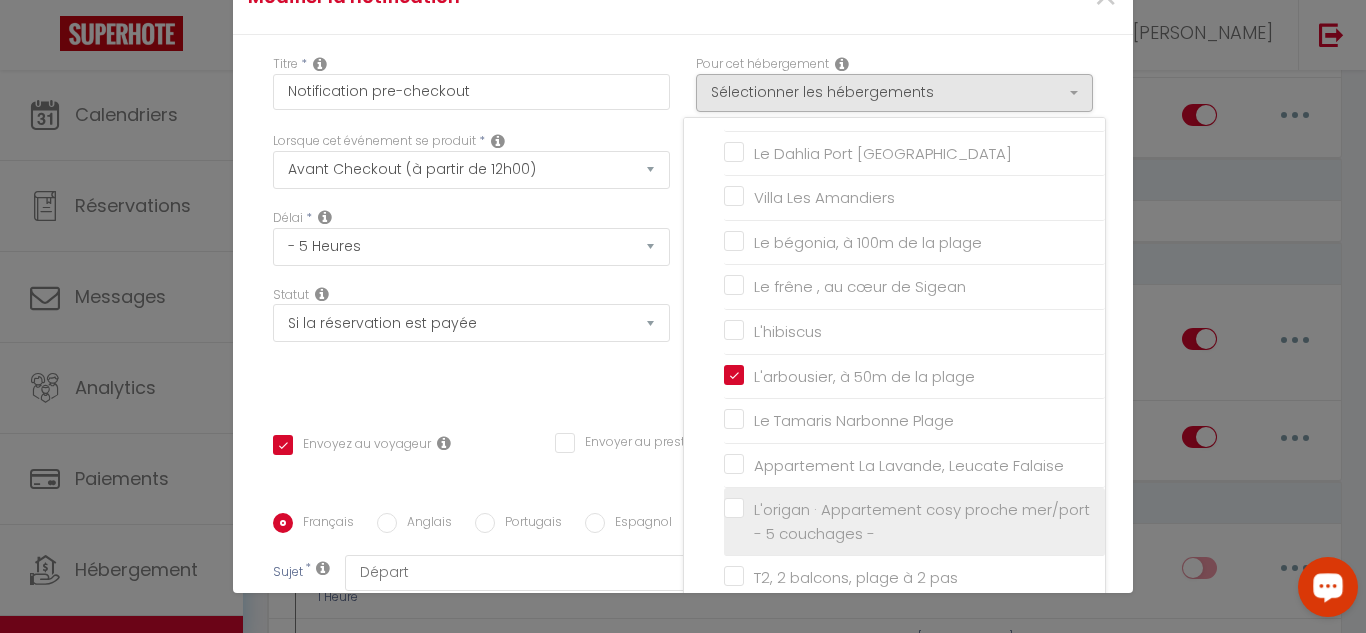 click on "L'origan · Appartement cosy proche mer/port - 5 couchages -" at bounding box center [918, 521] 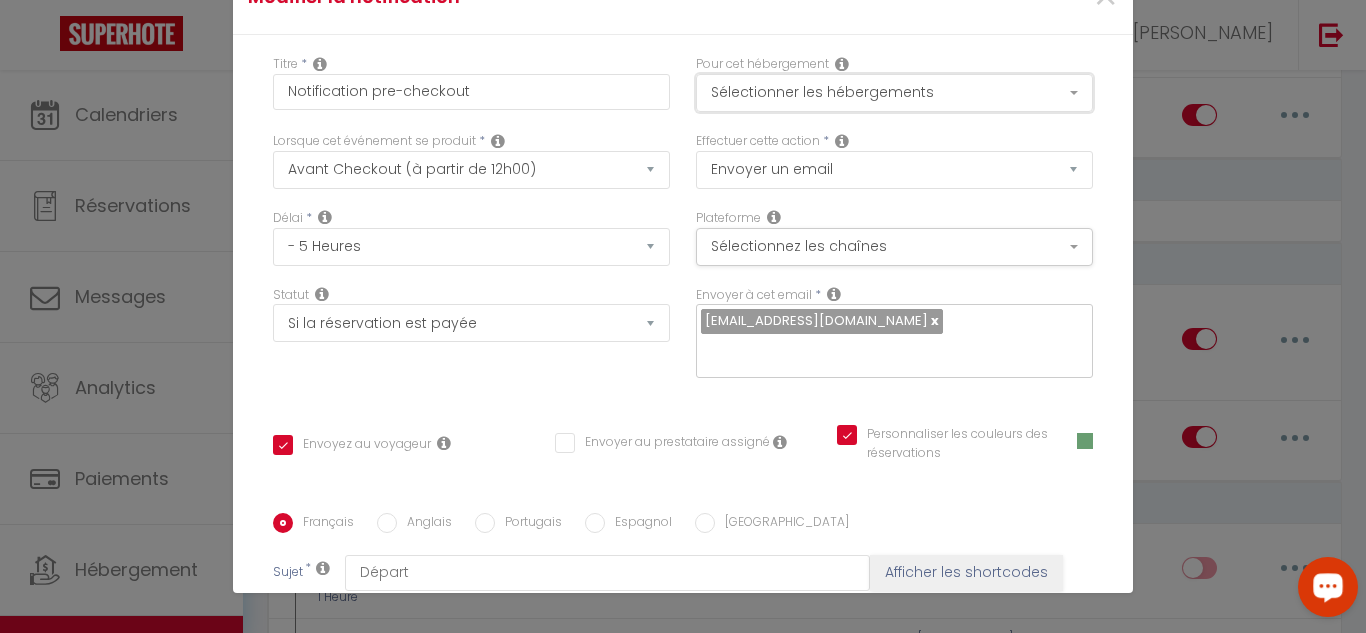 click on "Sélectionner les hébergements" at bounding box center [894, 93] 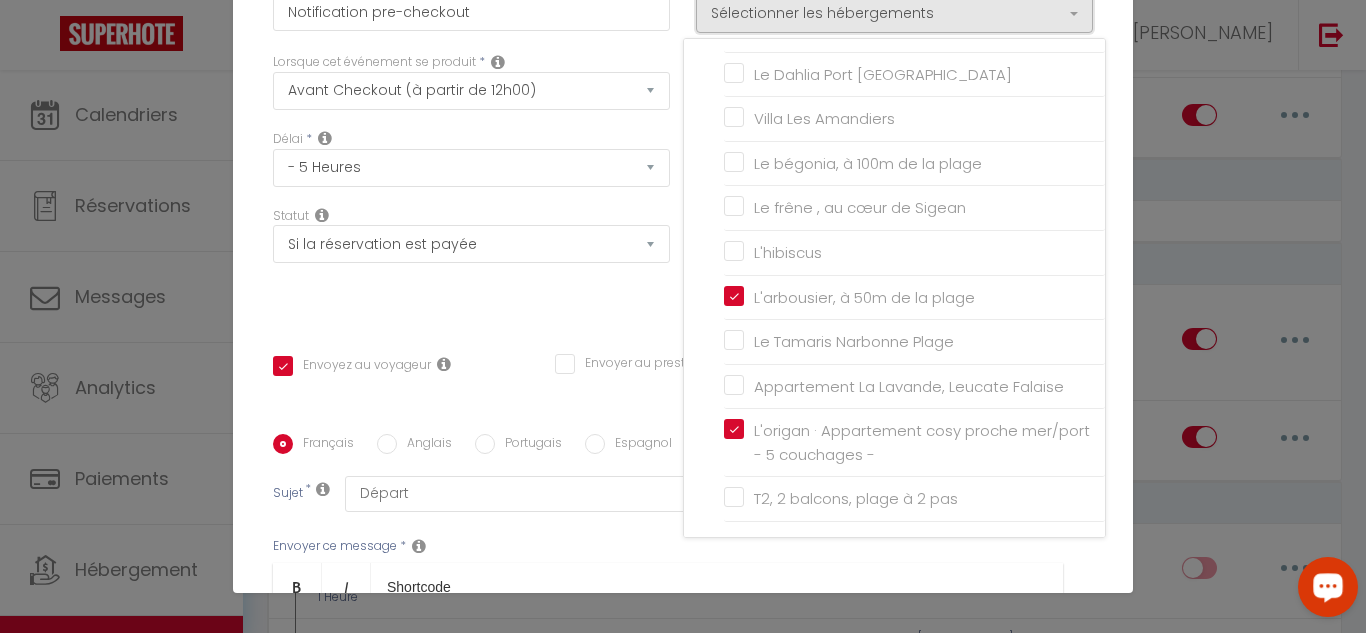 scroll, scrollTop: 100, scrollLeft: 0, axis: vertical 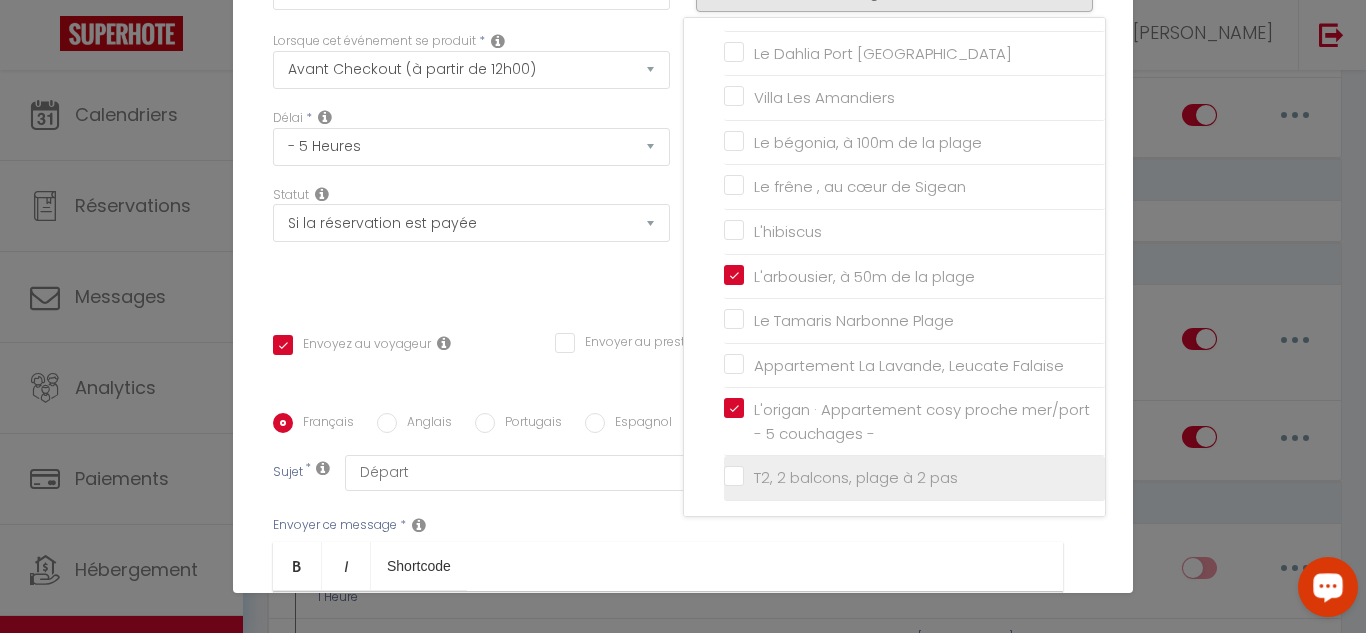 click on "T2, 2 balcons, plage à 2 pas" at bounding box center (914, 478) 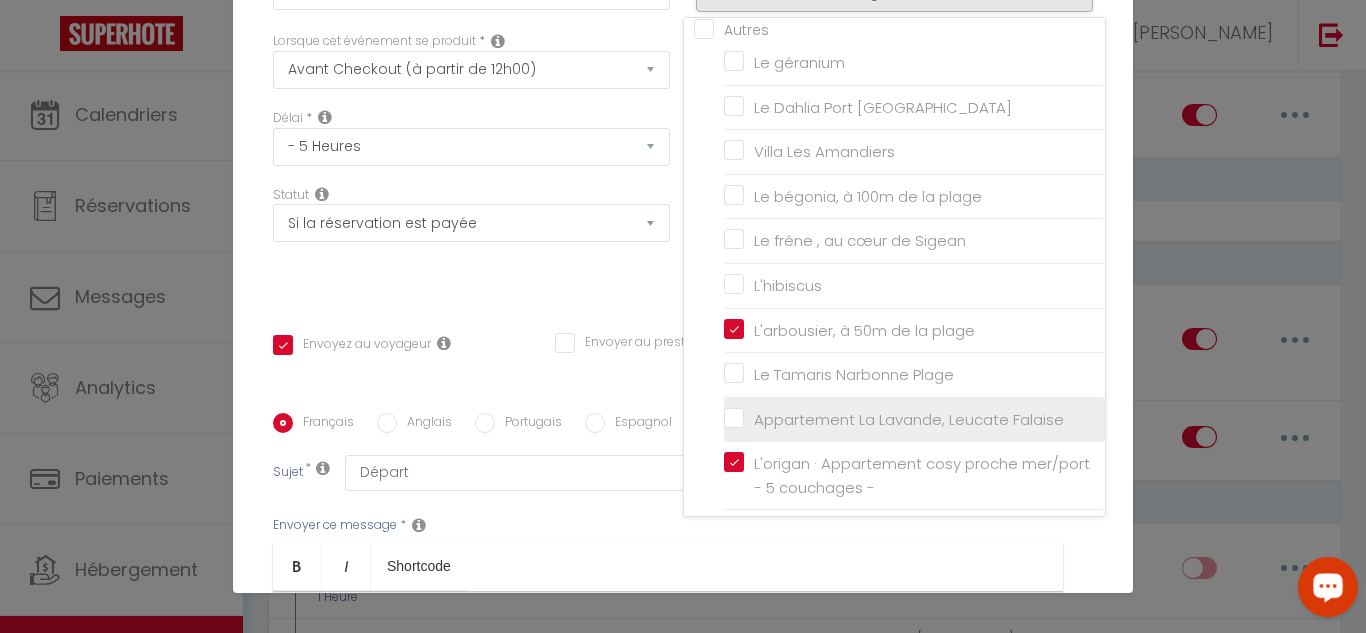 scroll, scrollTop: 0, scrollLeft: 0, axis: both 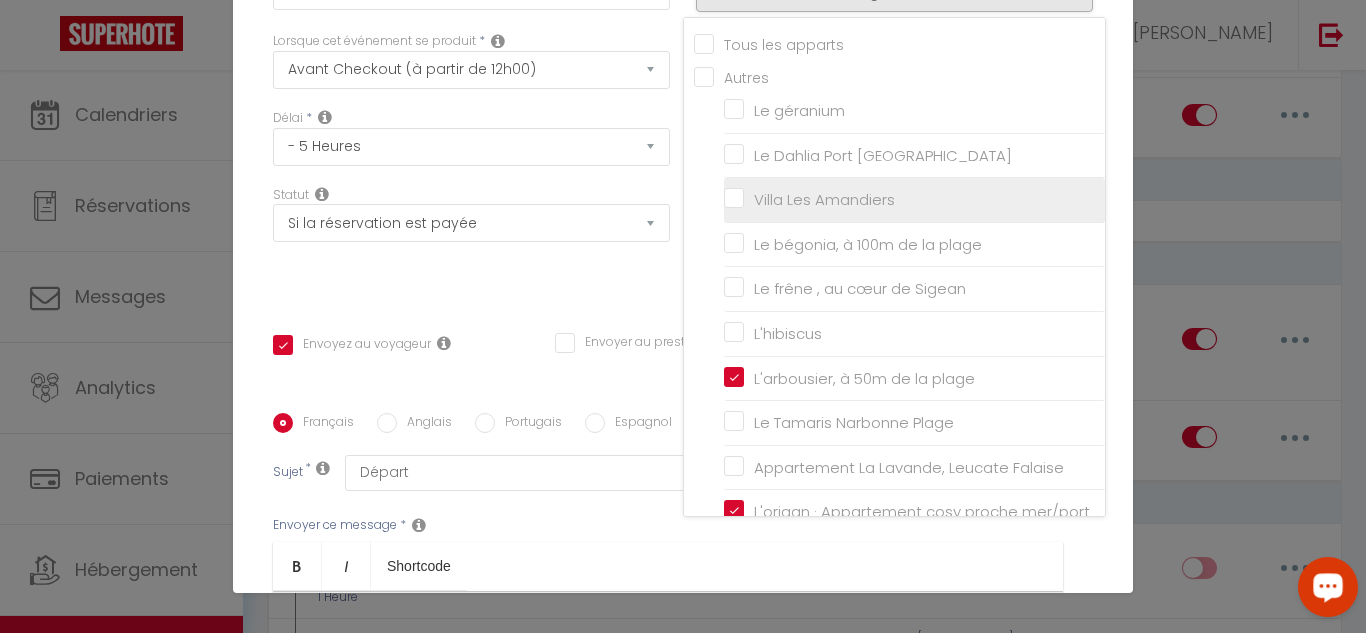 click on "Villa Les Amandiers" at bounding box center (914, 200) 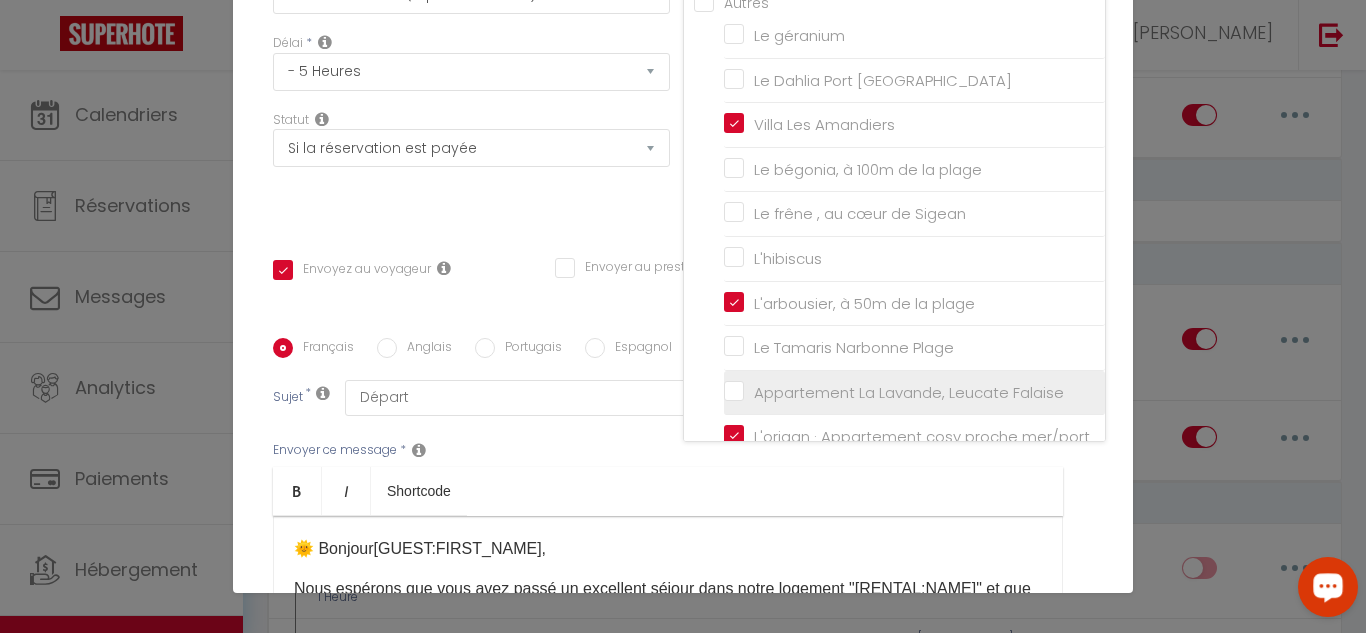 scroll, scrollTop: 200, scrollLeft: 0, axis: vertical 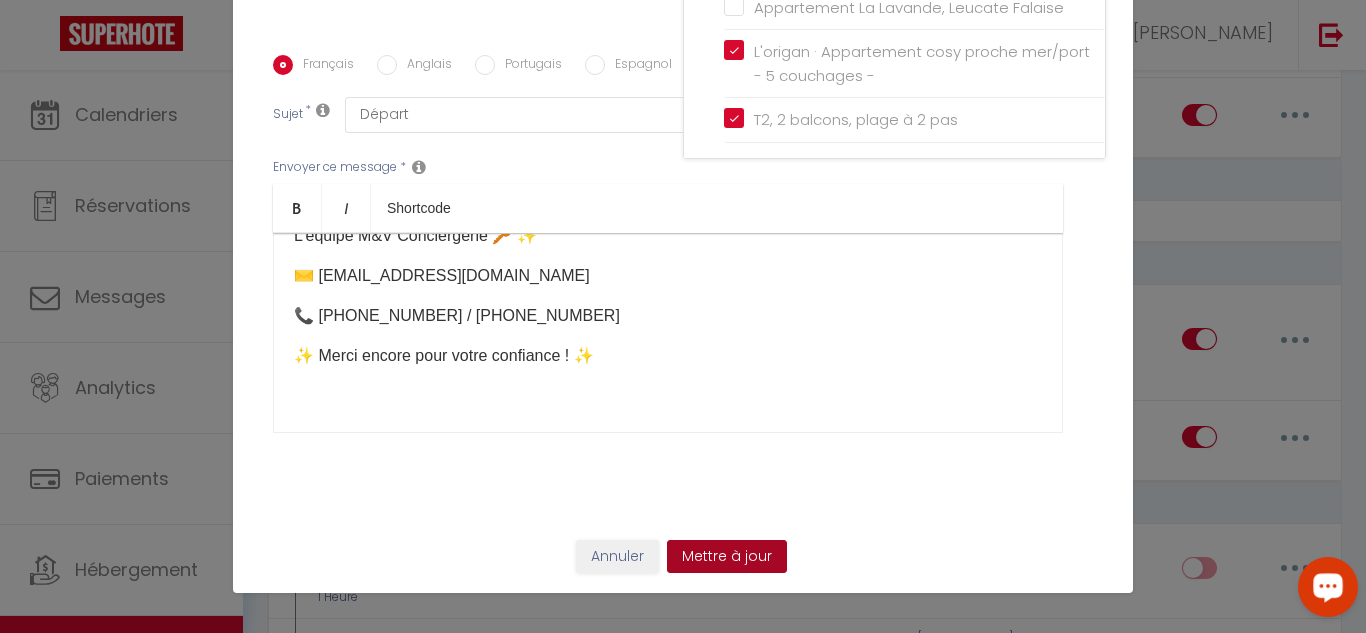 drag, startPoint x: 711, startPoint y: 561, endPoint x: 709, endPoint y: 484, distance: 77.02597 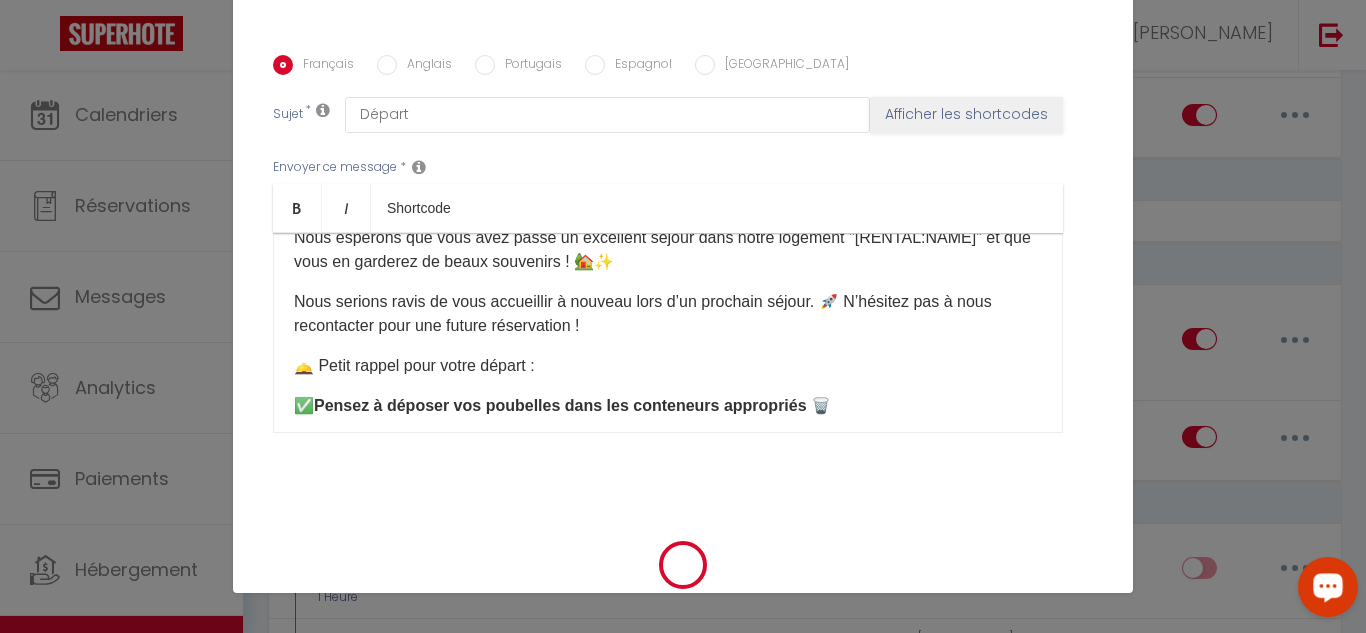 scroll, scrollTop: 0, scrollLeft: 0, axis: both 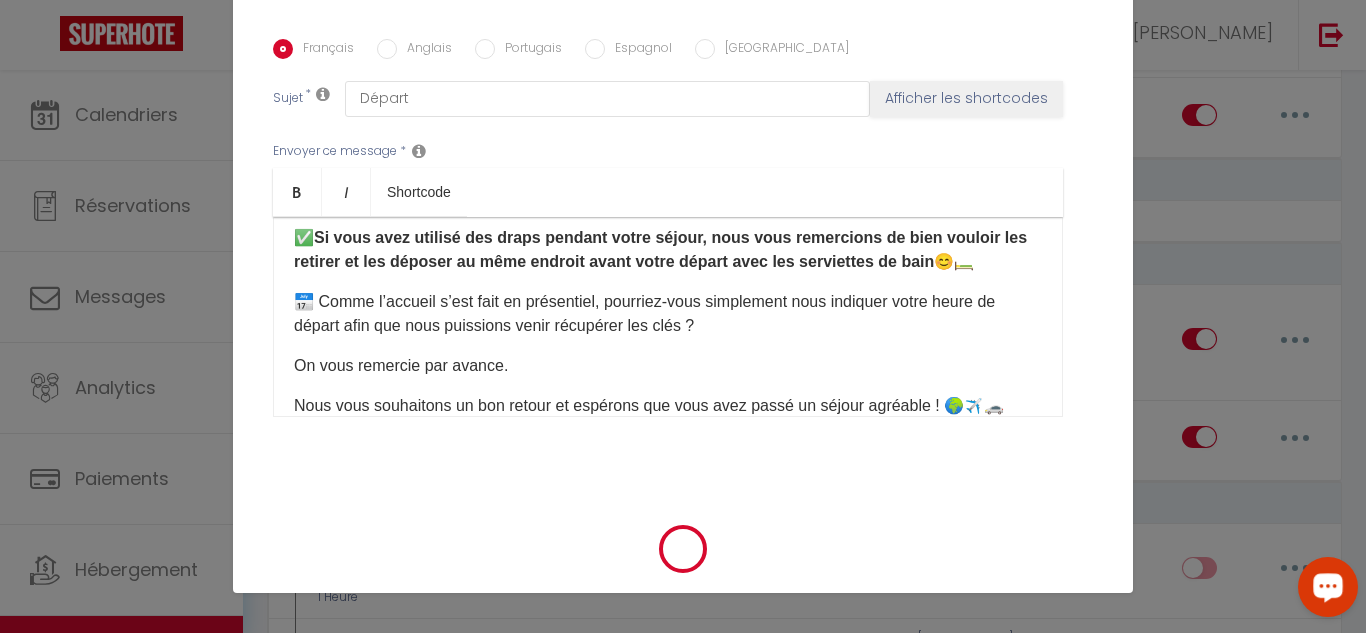 click 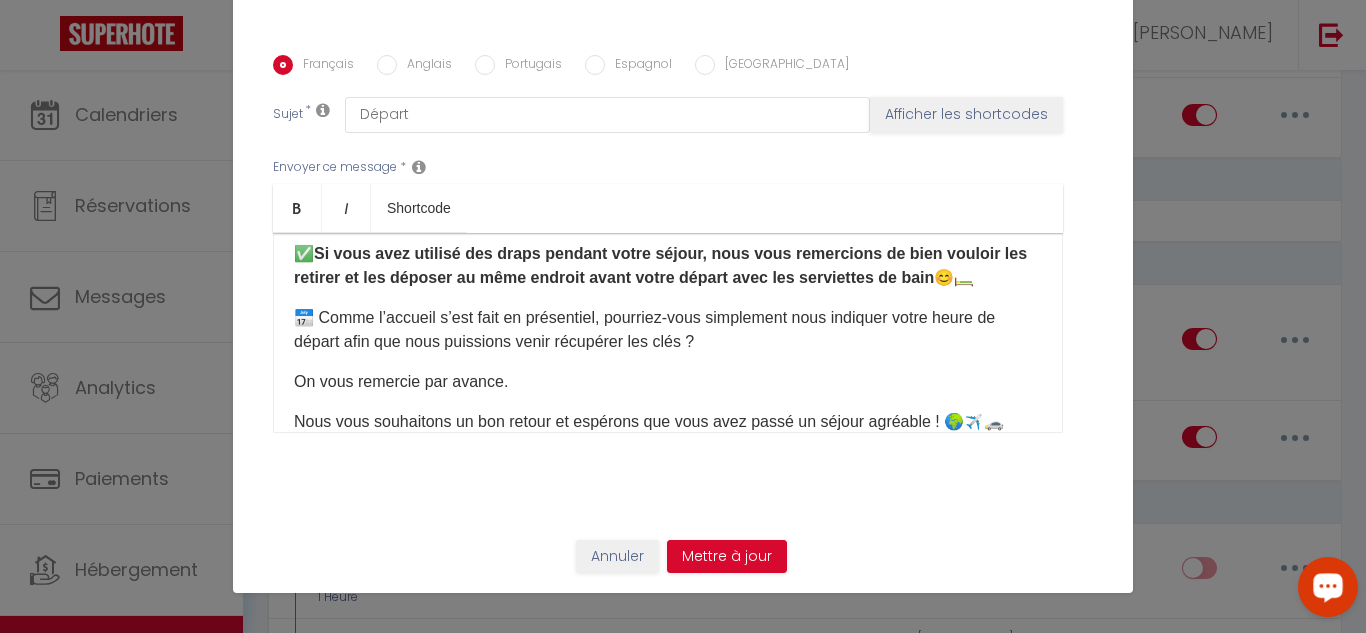 scroll, scrollTop: 458, scrollLeft: 0, axis: vertical 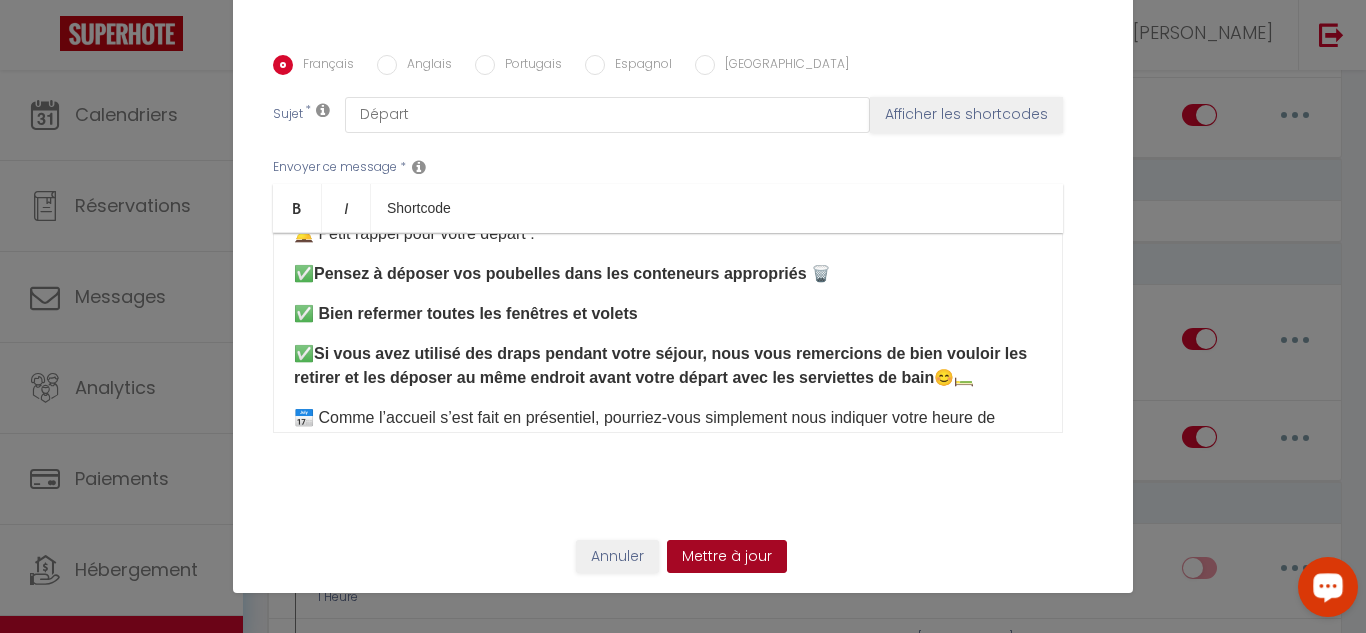 click on "Mettre à jour" at bounding box center (727, 557) 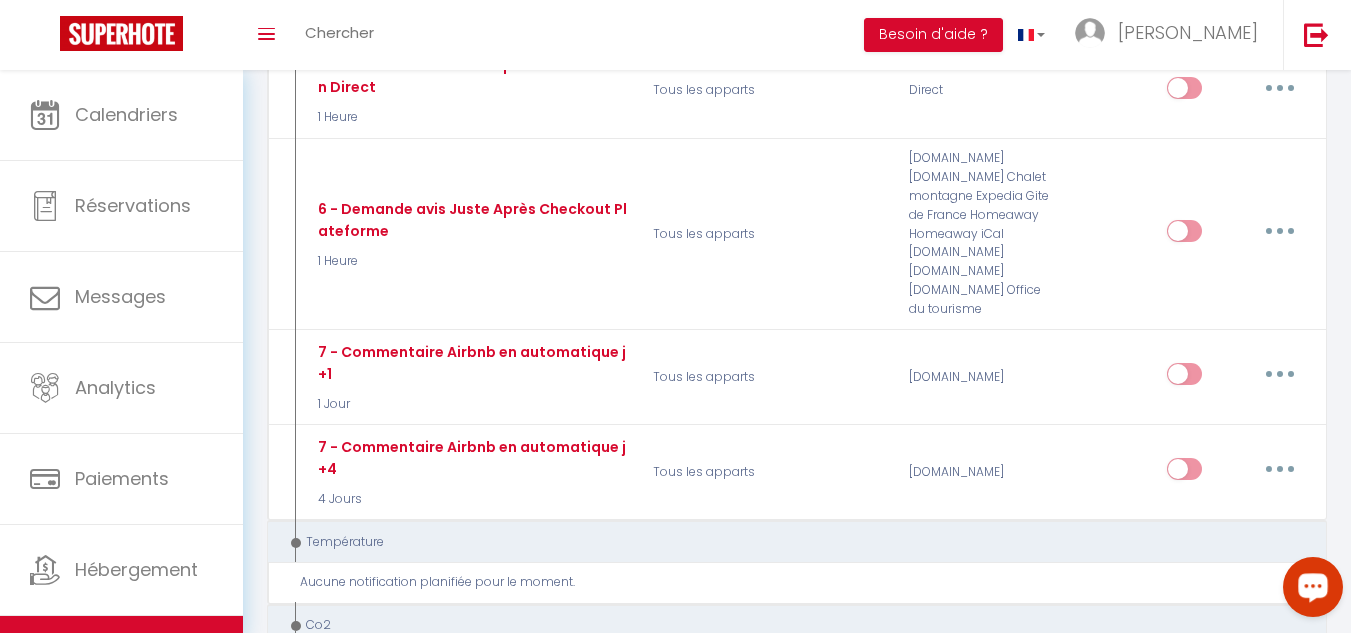 scroll, scrollTop: 2700, scrollLeft: 0, axis: vertical 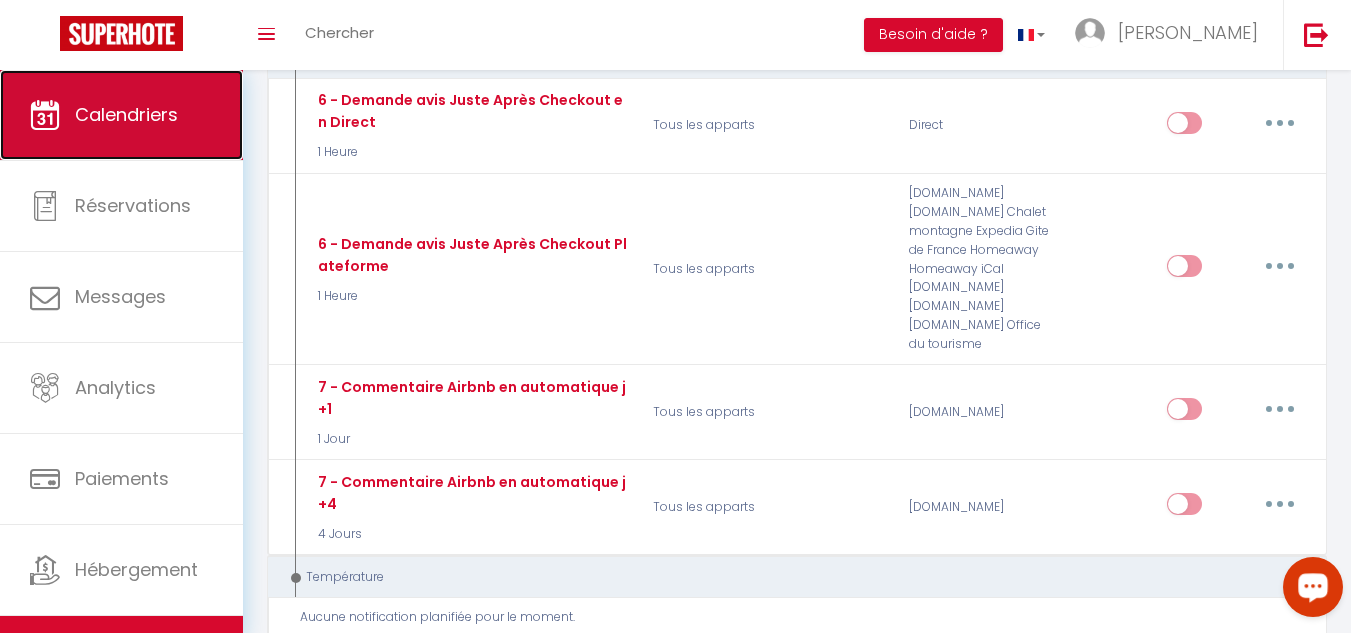 click on "Calendriers" at bounding box center (126, 114) 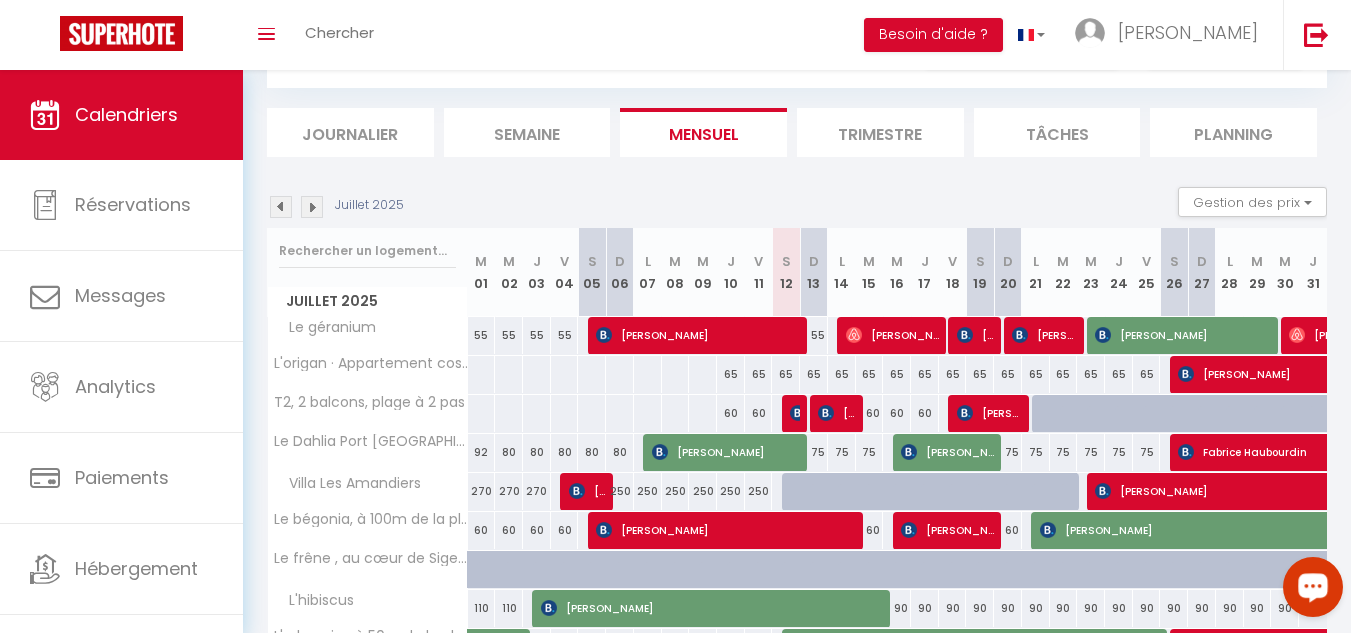 scroll, scrollTop: 200, scrollLeft: 0, axis: vertical 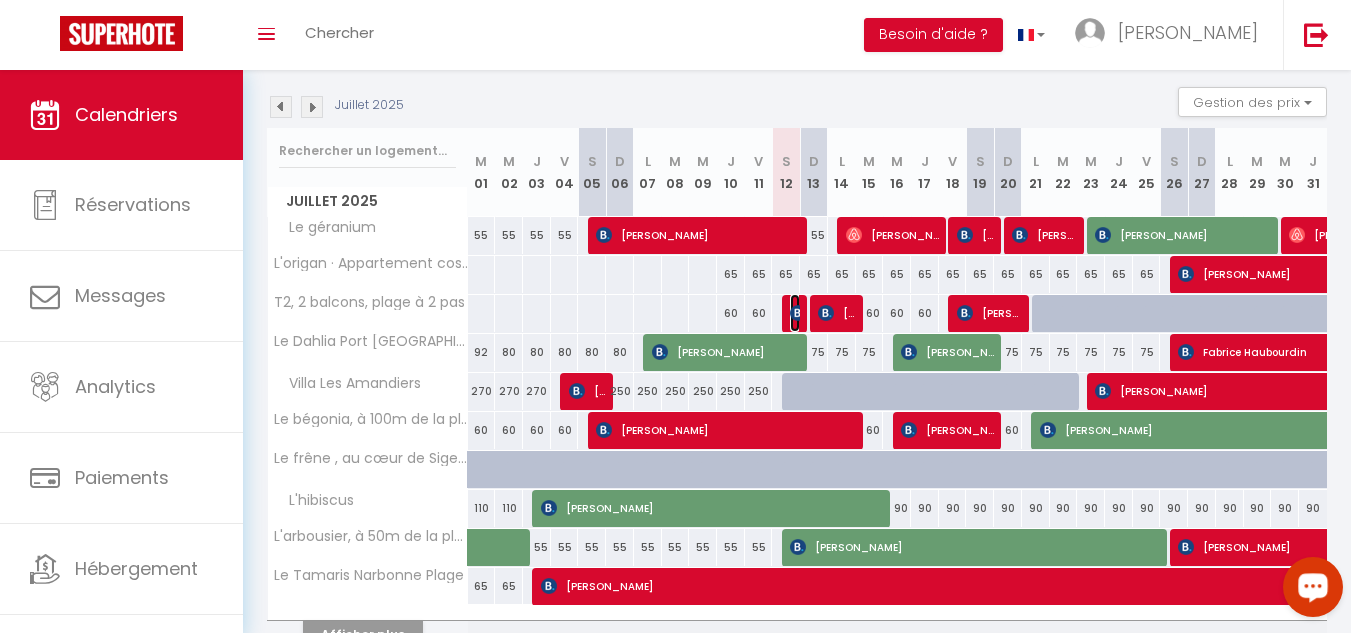 click at bounding box center [798, 313] 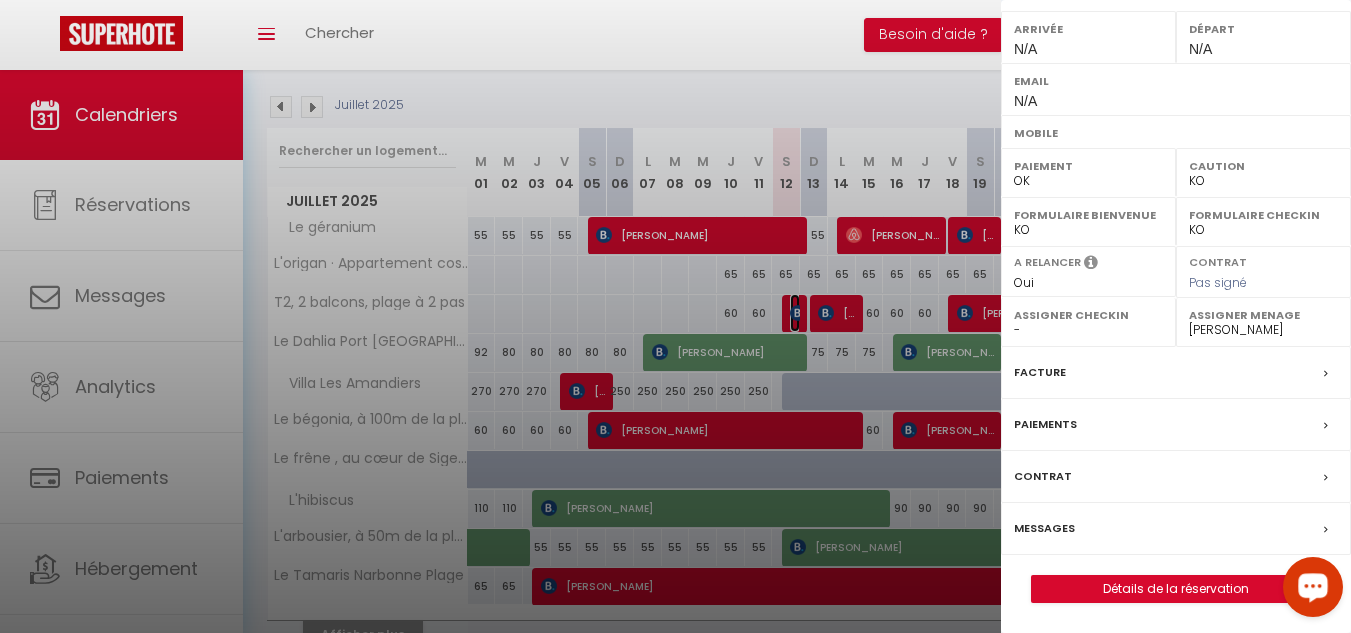 scroll, scrollTop: 312, scrollLeft: 0, axis: vertical 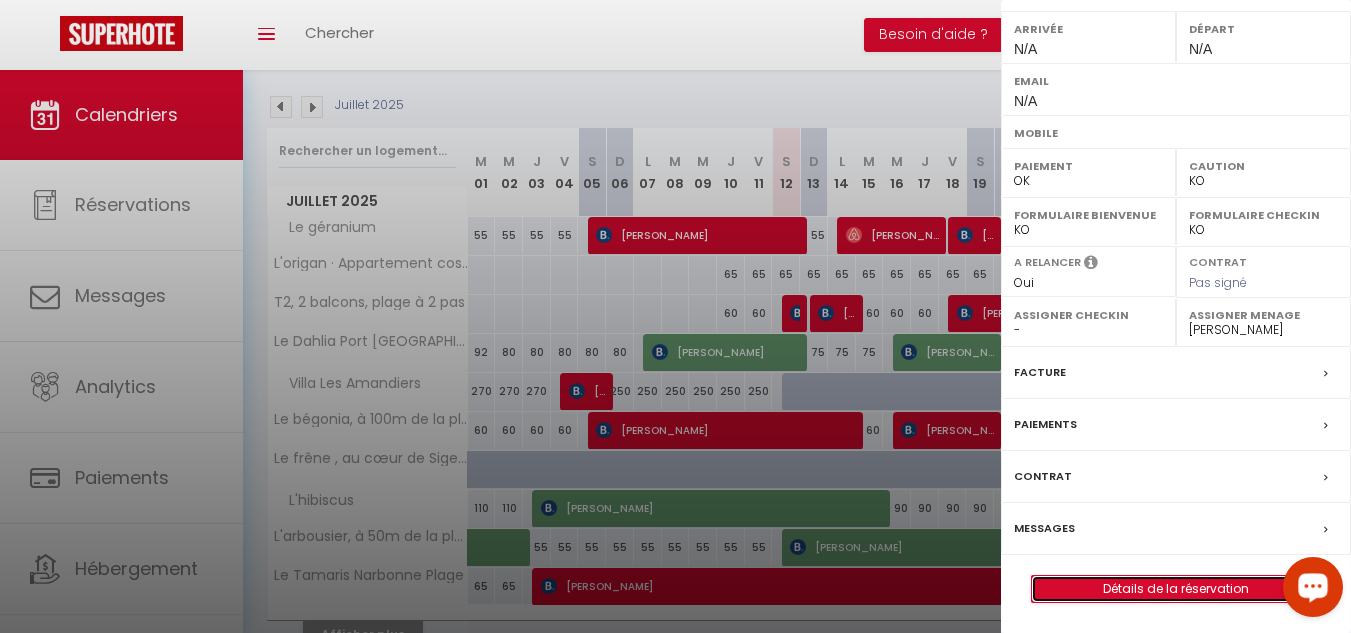 click on "Détails de la réservation" at bounding box center [1176, 589] 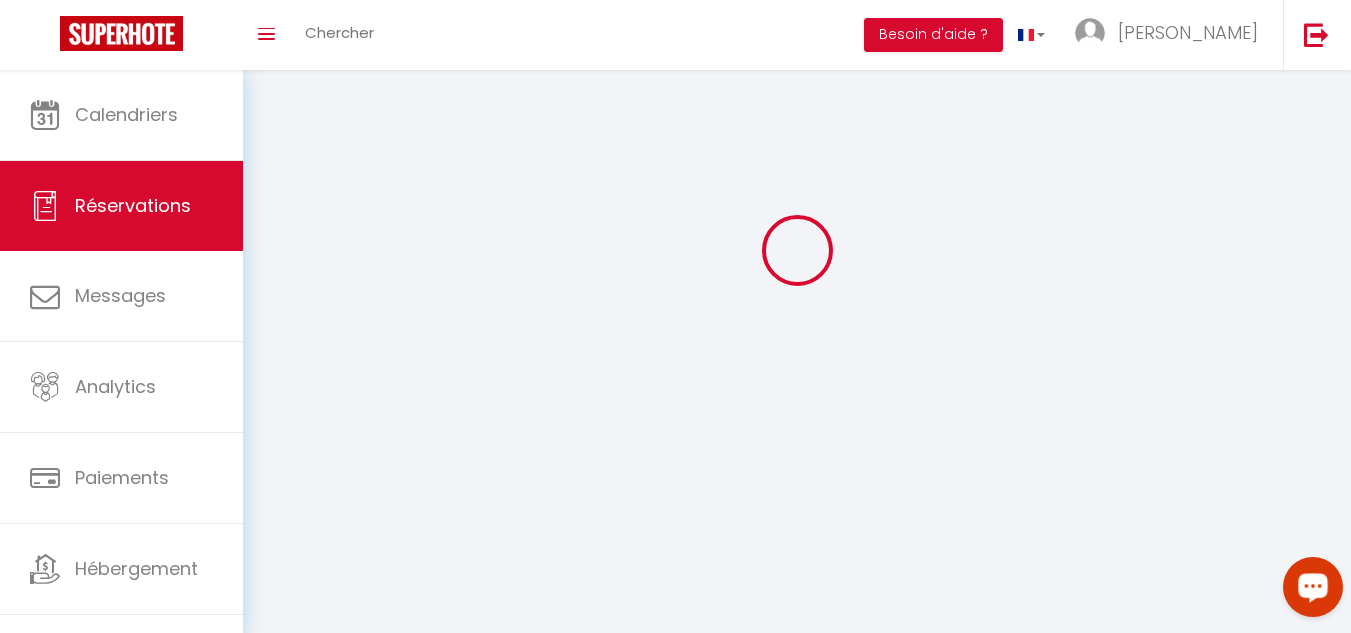 scroll, scrollTop: 0, scrollLeft: 0, axis: both 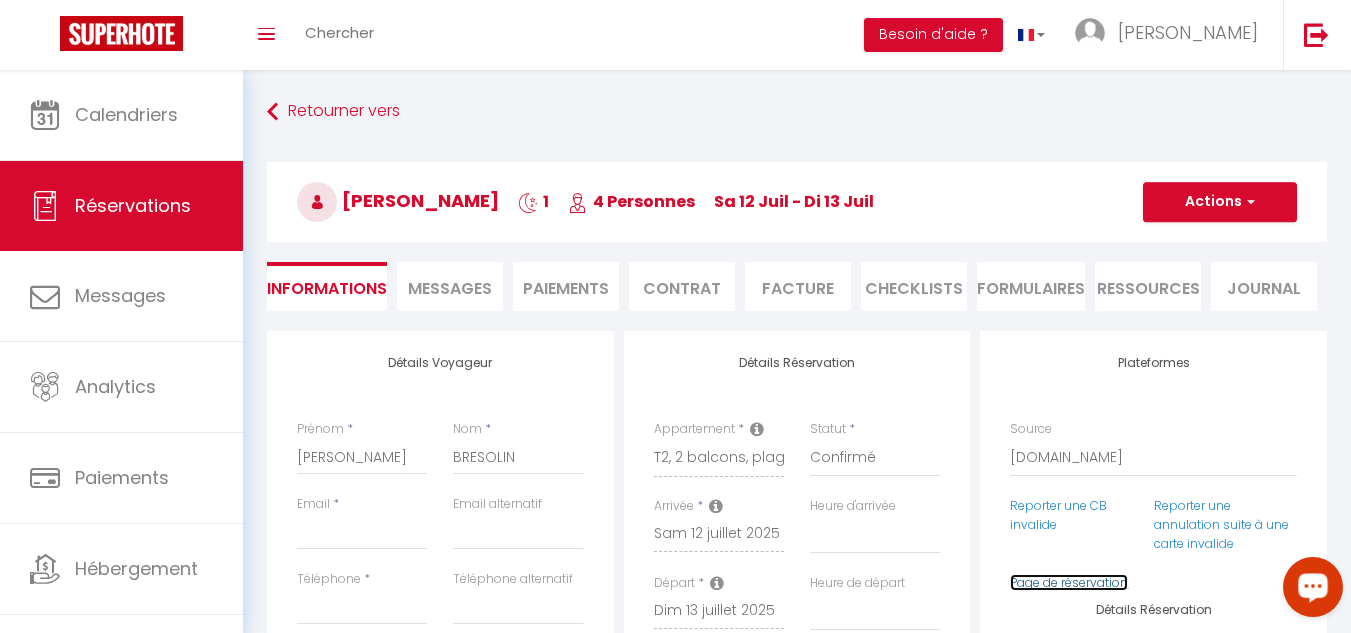 click on "Page de réservation" at bounding box center [1069, 582] 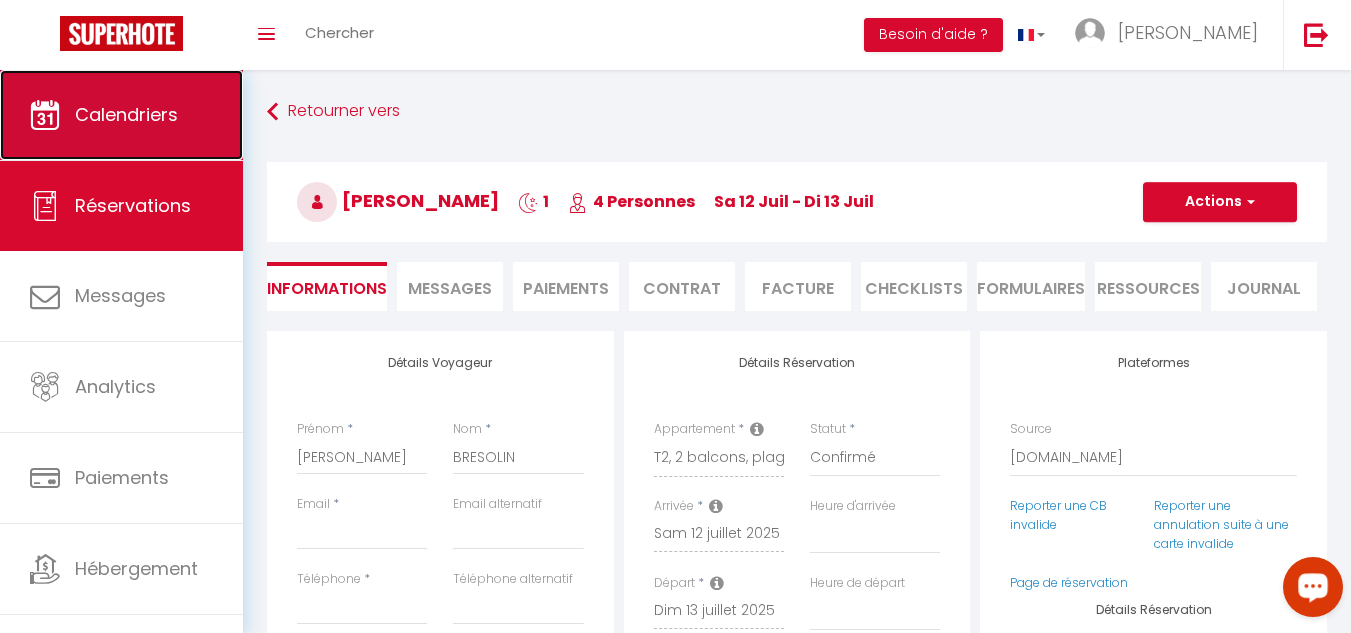 click on "Calendriers" at bounding box center (121, 115) 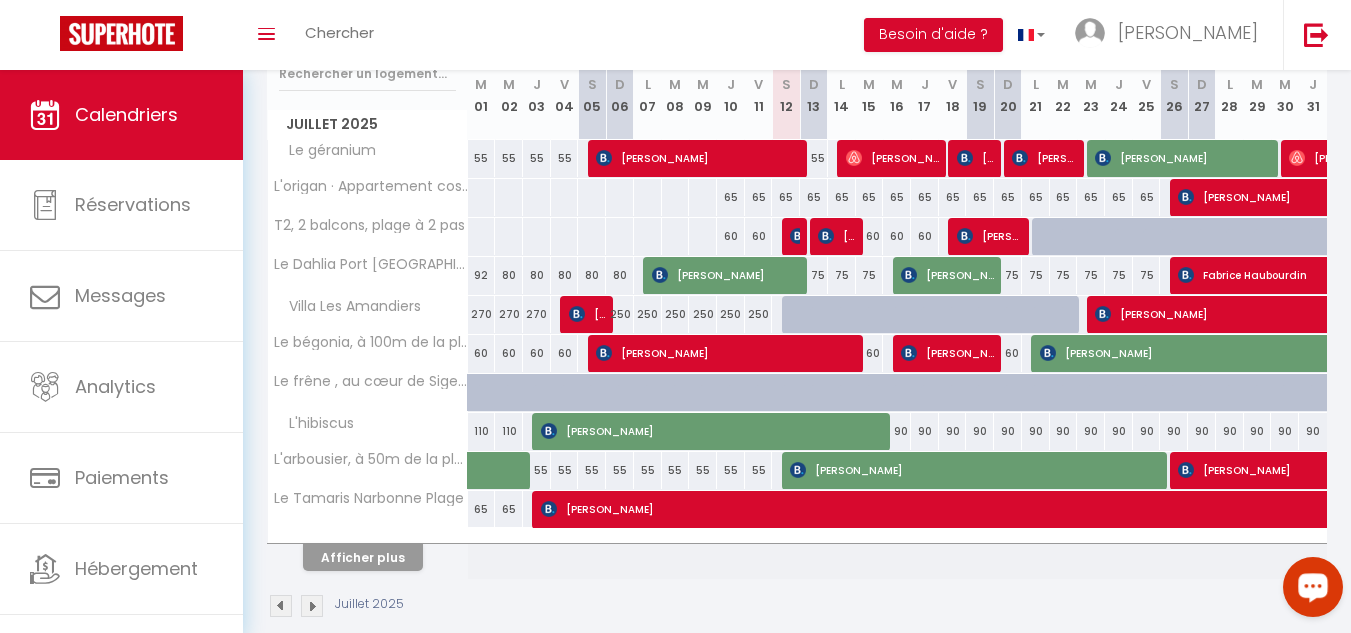 scroll, scrollTop: 300, scrollLeft: 0, axis: vertical 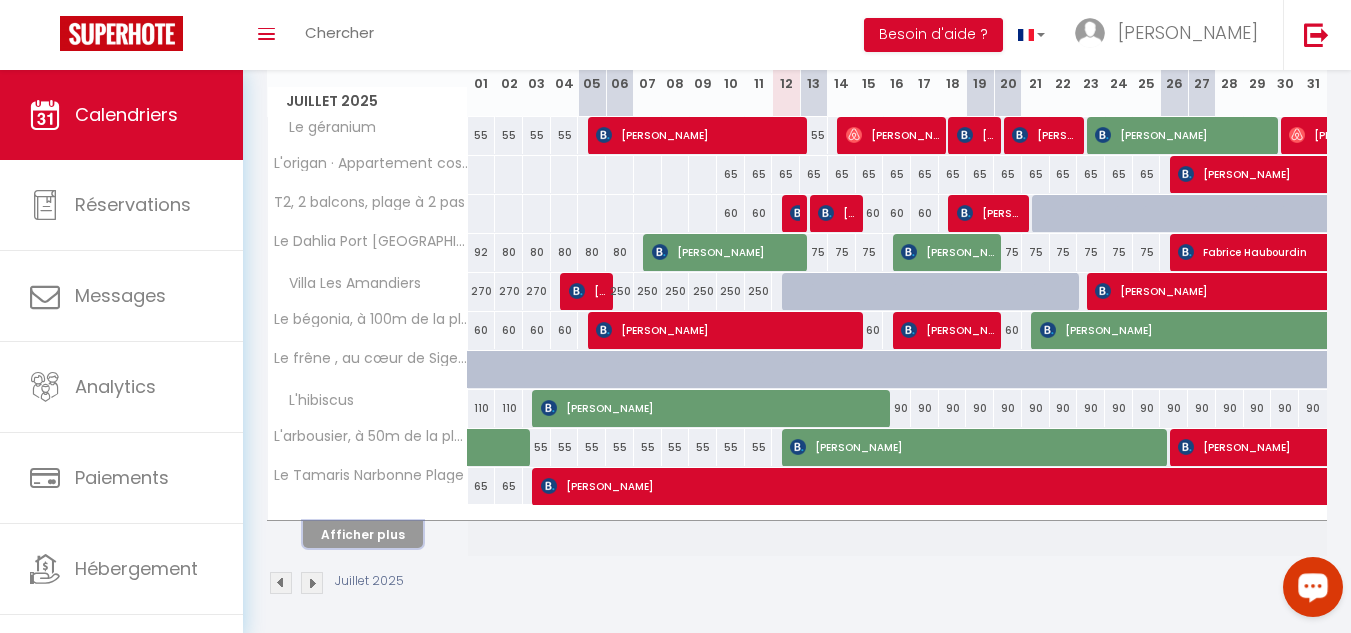 click on "Afficher plus" at bounding box center (363, 534) 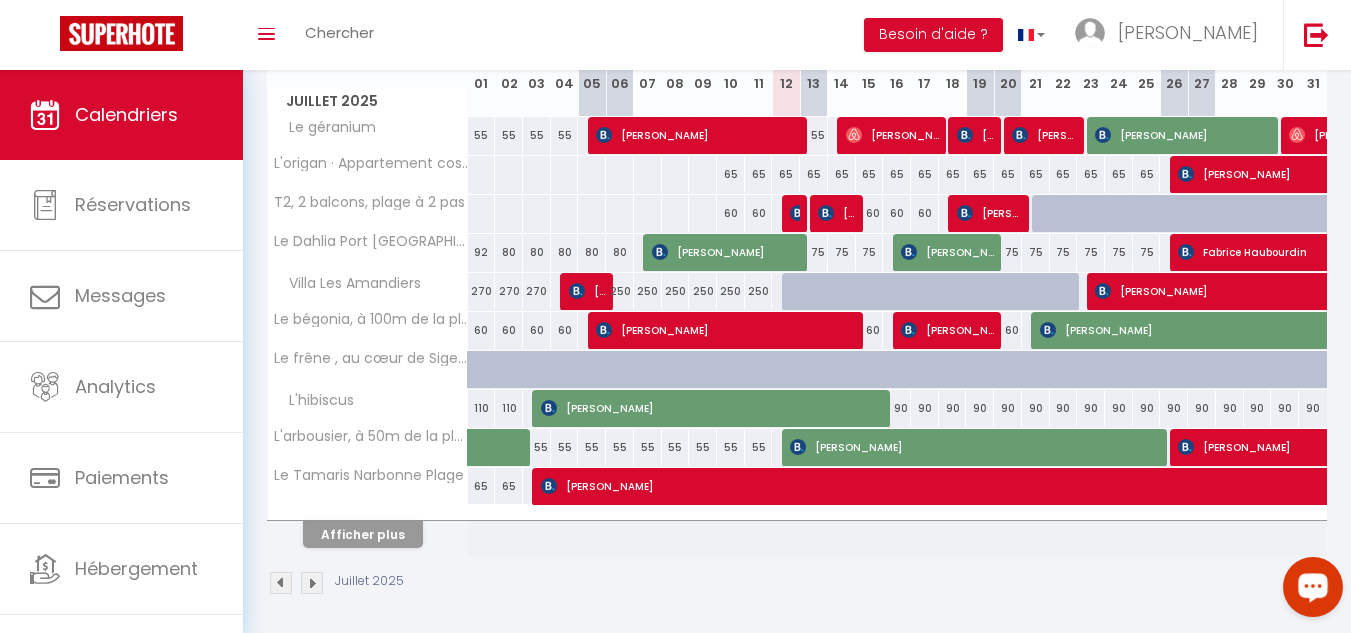 scroll, scrollTop: 296, scrollLeft: 0, axis: vertical 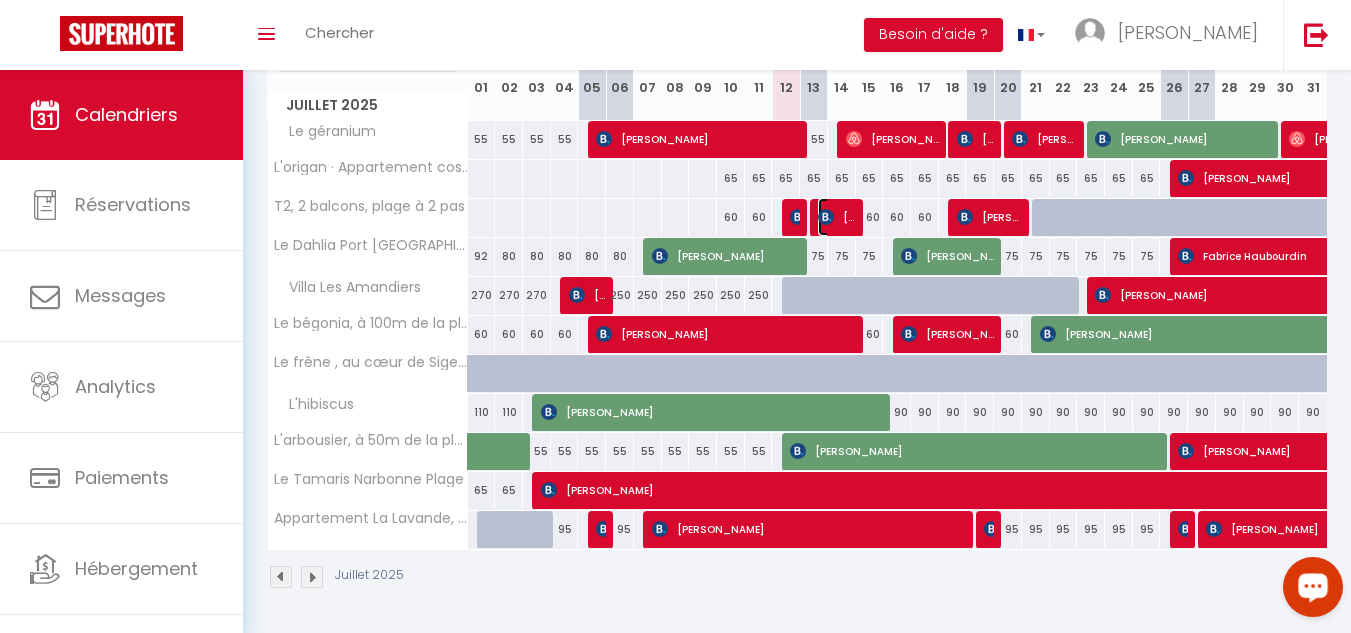 click at bounding box center (826, 217) 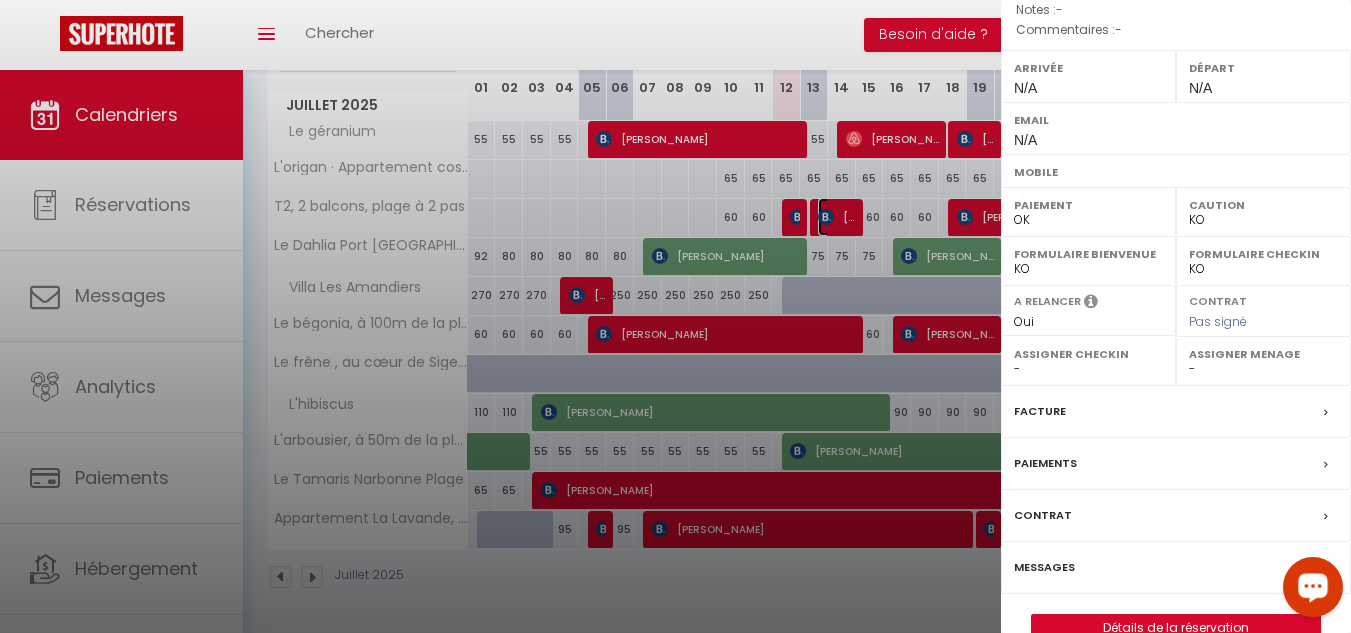 scroll, scrollTop: 280, scrollLeft: 0, axis: vertical 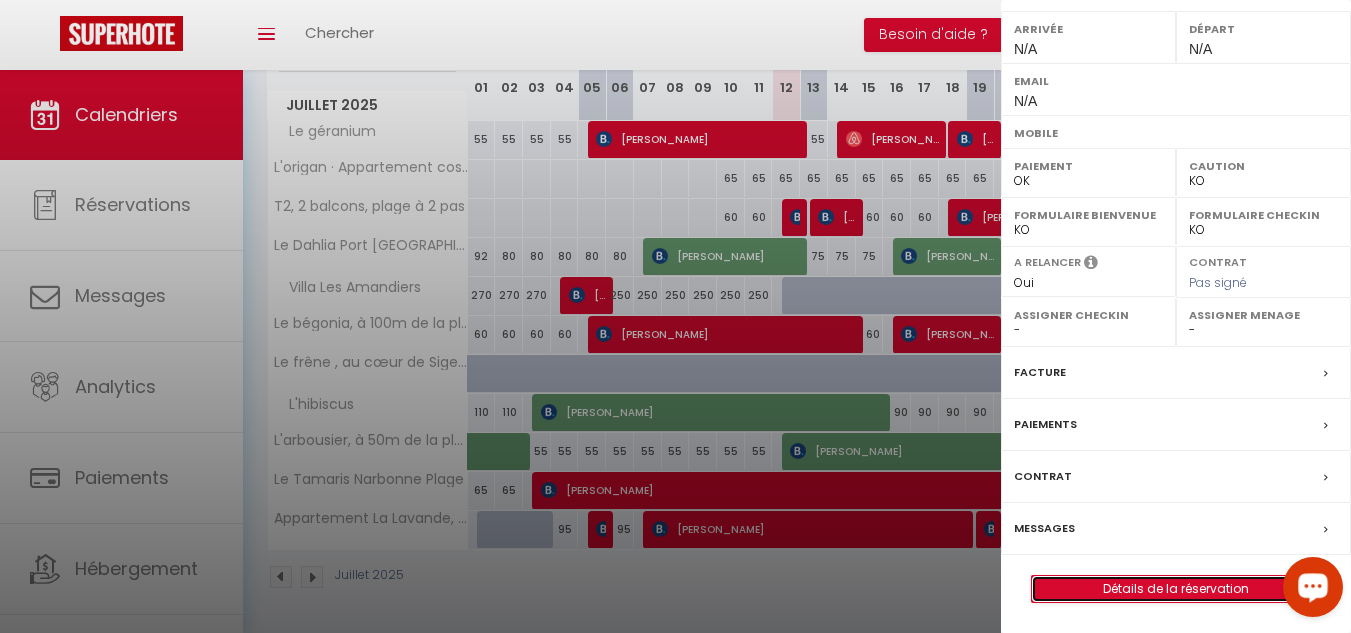 click on "Détails de la réservation" at bounding box center [1176, 589] 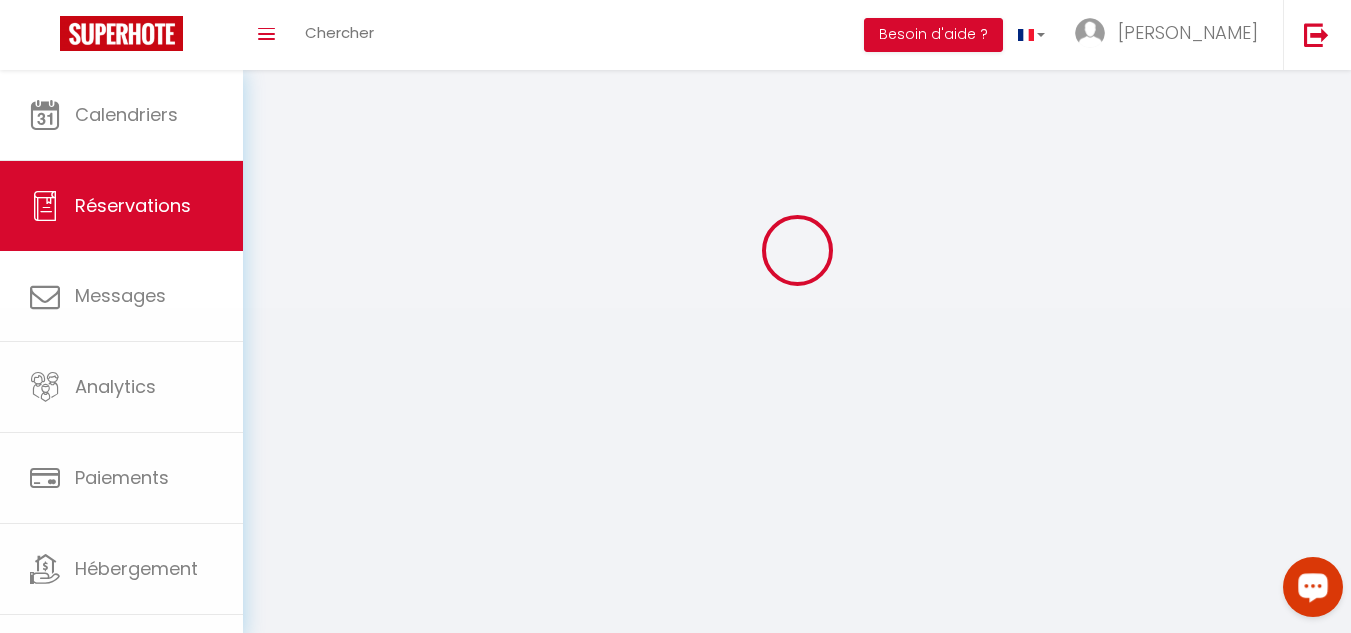 scroll, scrollTop: 0, scrollLeft: 0, axis: both 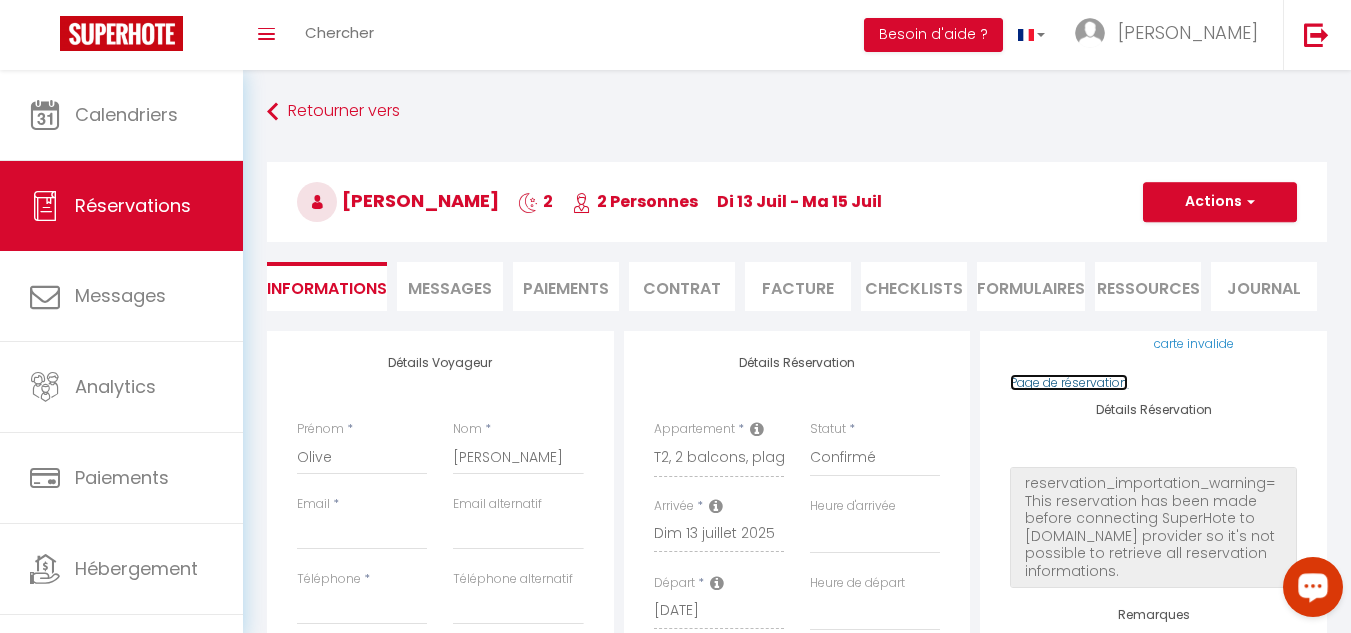 click on "Page de réservation" at bounding box center [1069, 382] 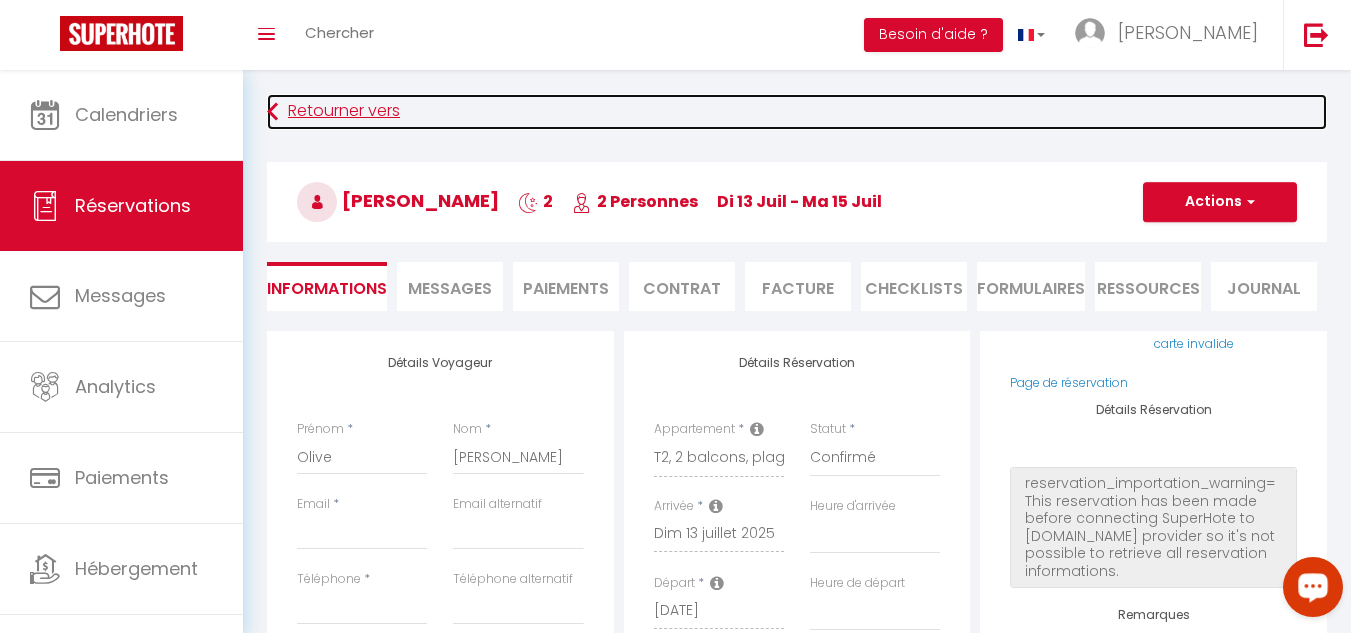 click at bounding box center [272, 112] 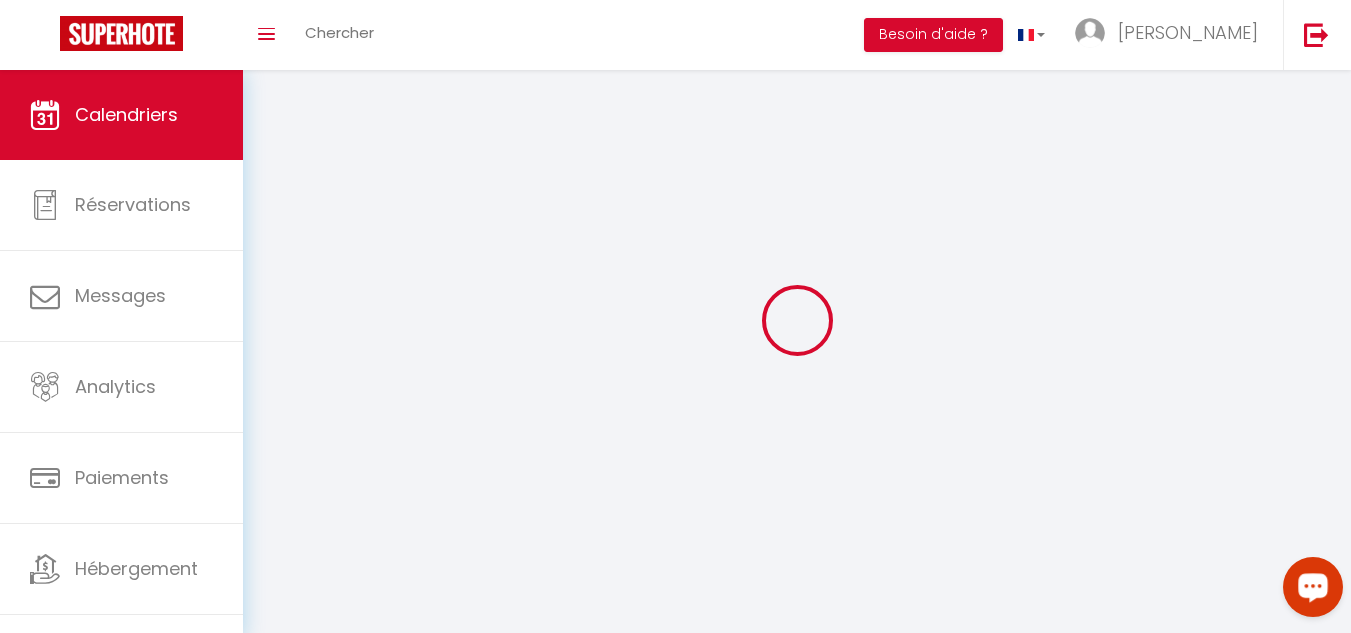 scroll, scrollTop: 70, scrollLeft: 0, axis: vertical 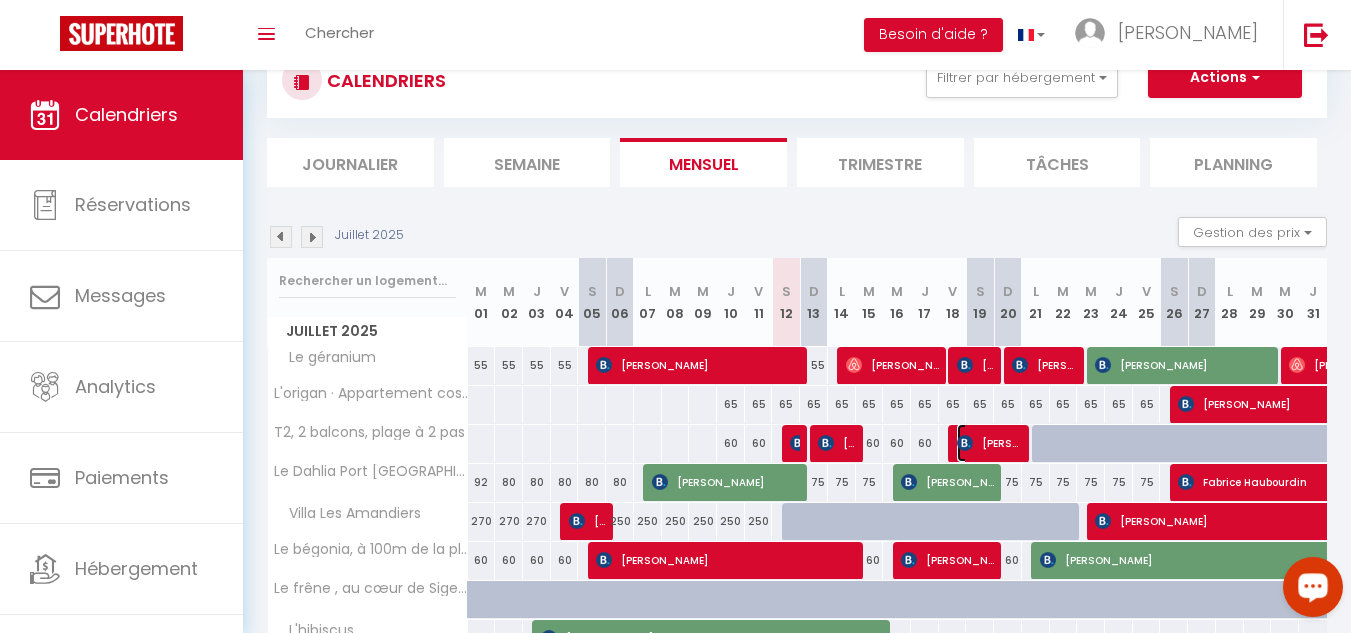 click at bounding box center [965, 443] 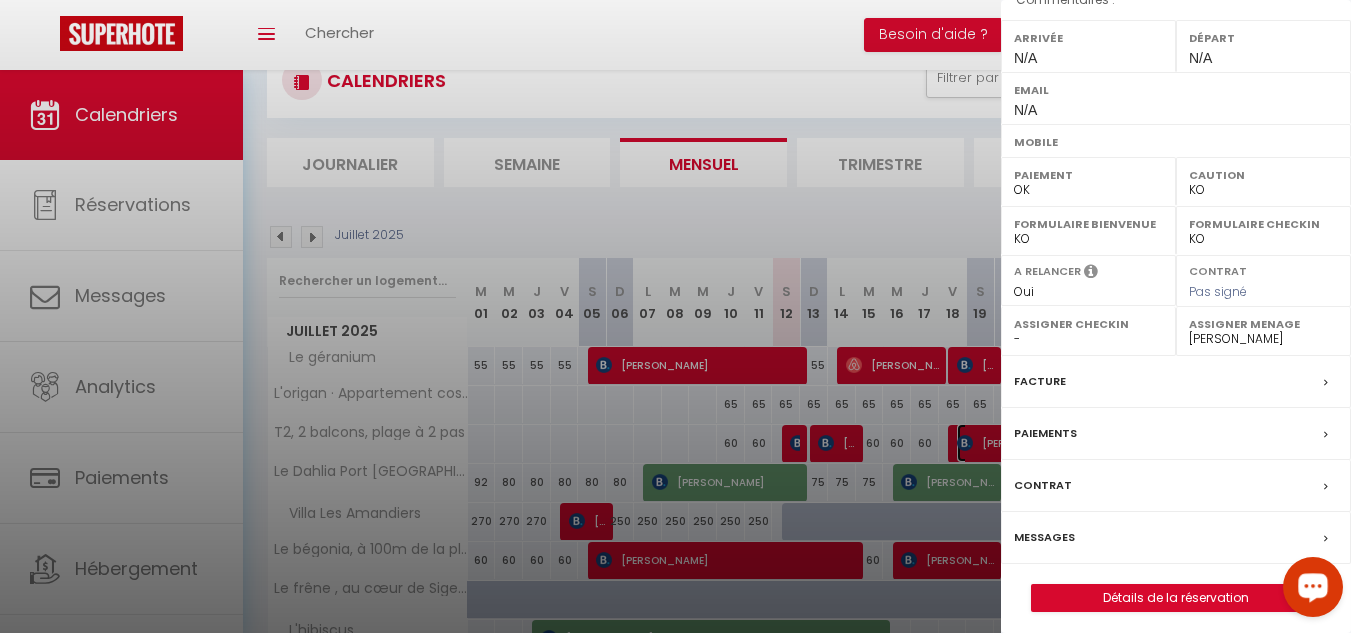 scroll, scrollTop: 280, scrollLeft: 0, axis: vertical 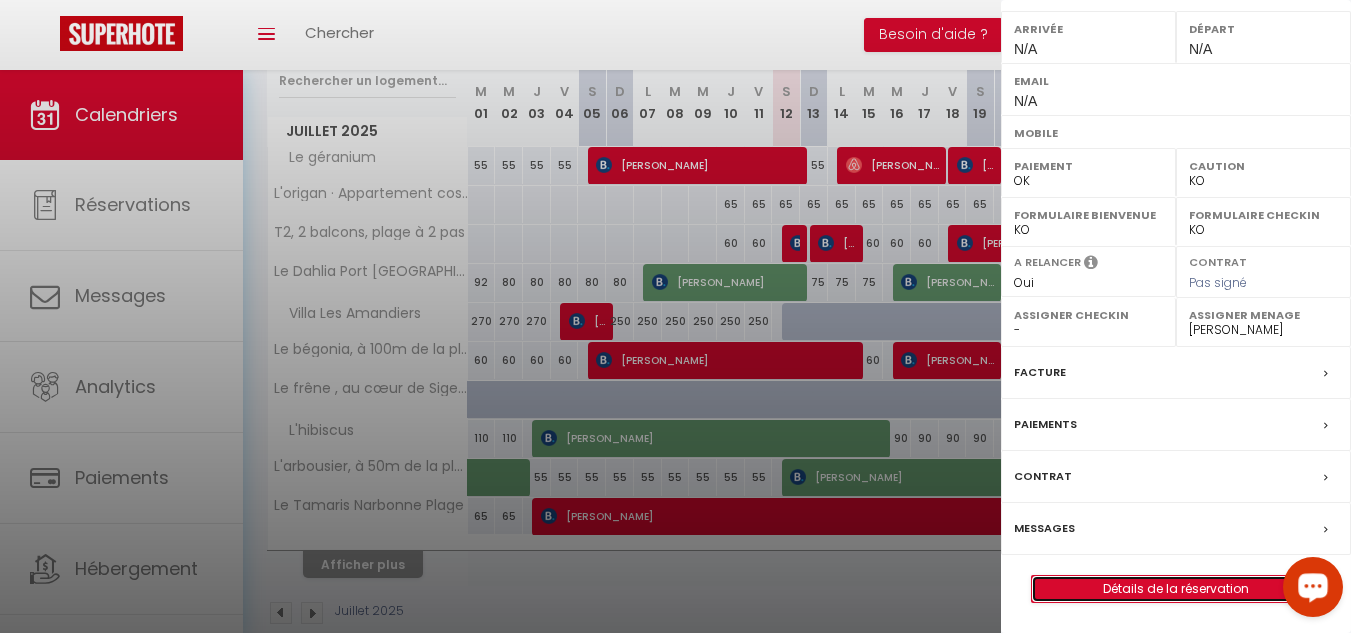 click on "Détails de la réservation" at bounding box center (1176, 589) 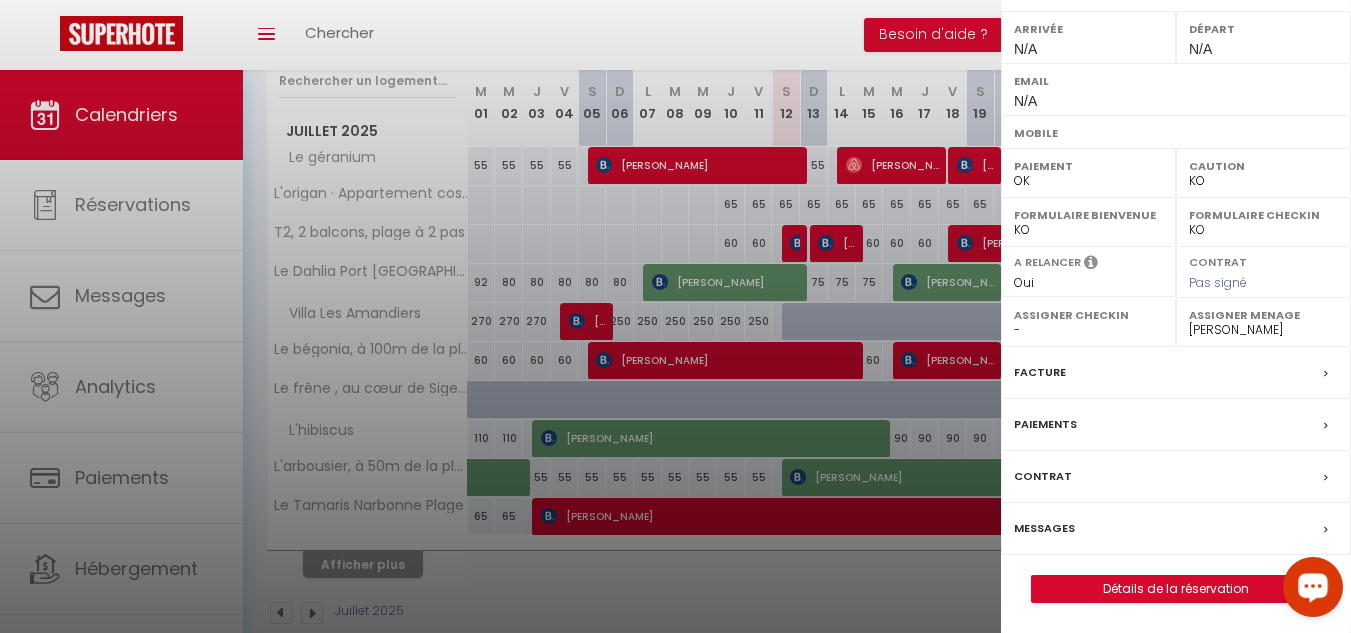 scroll, scrollTop: 0, scrollLeft: 0, axis: both 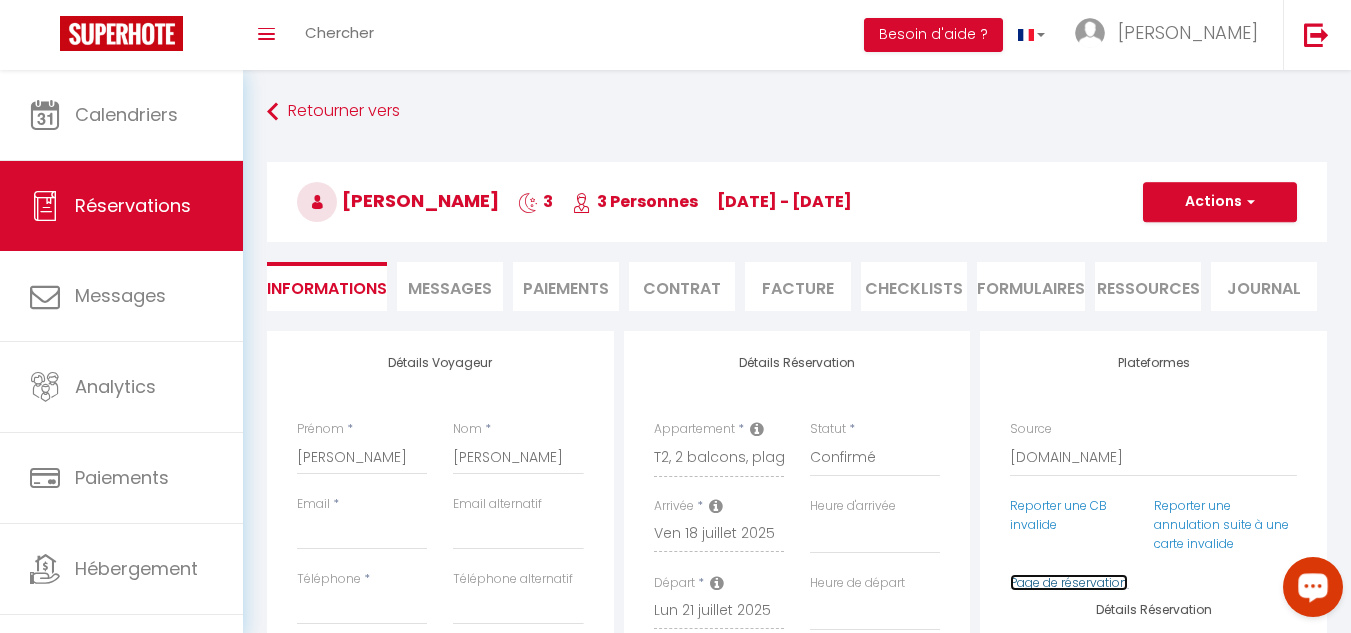 click on "Page de réservation" at bounding box center [1069, 582] 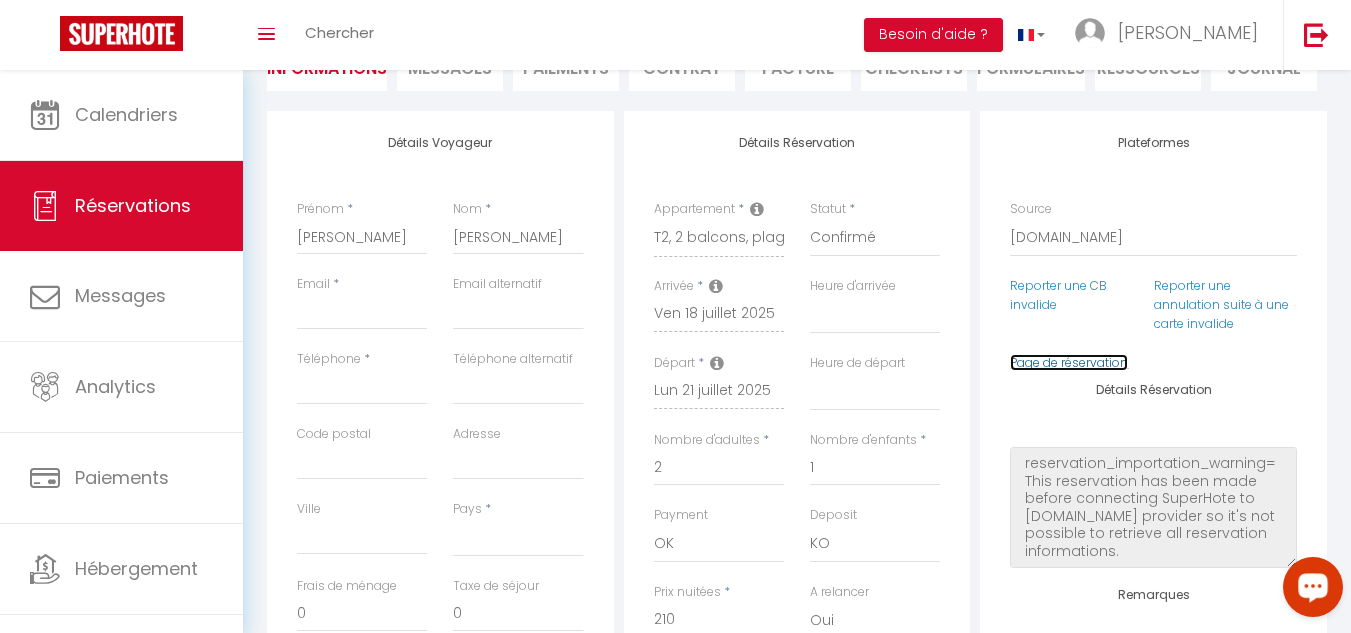 scroll, scrollTop: 100, scrollLeft: 0, axis: vertical 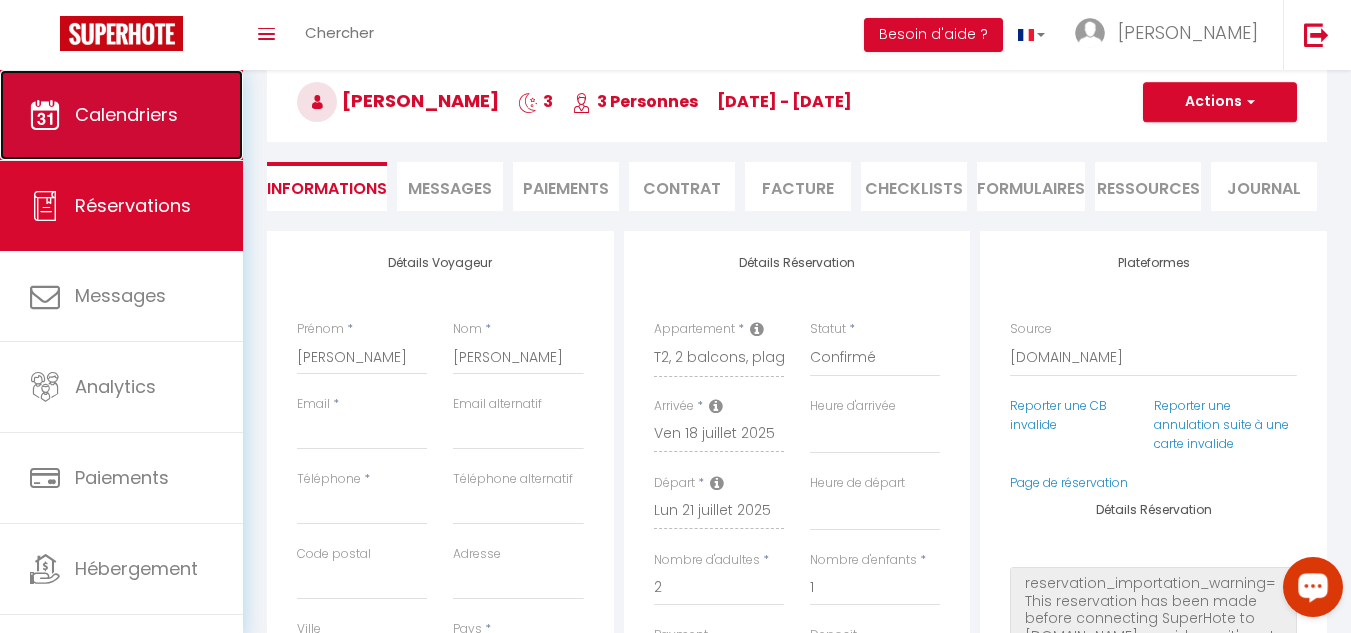 click on "Calendriers" at bounding box center [121, 115] 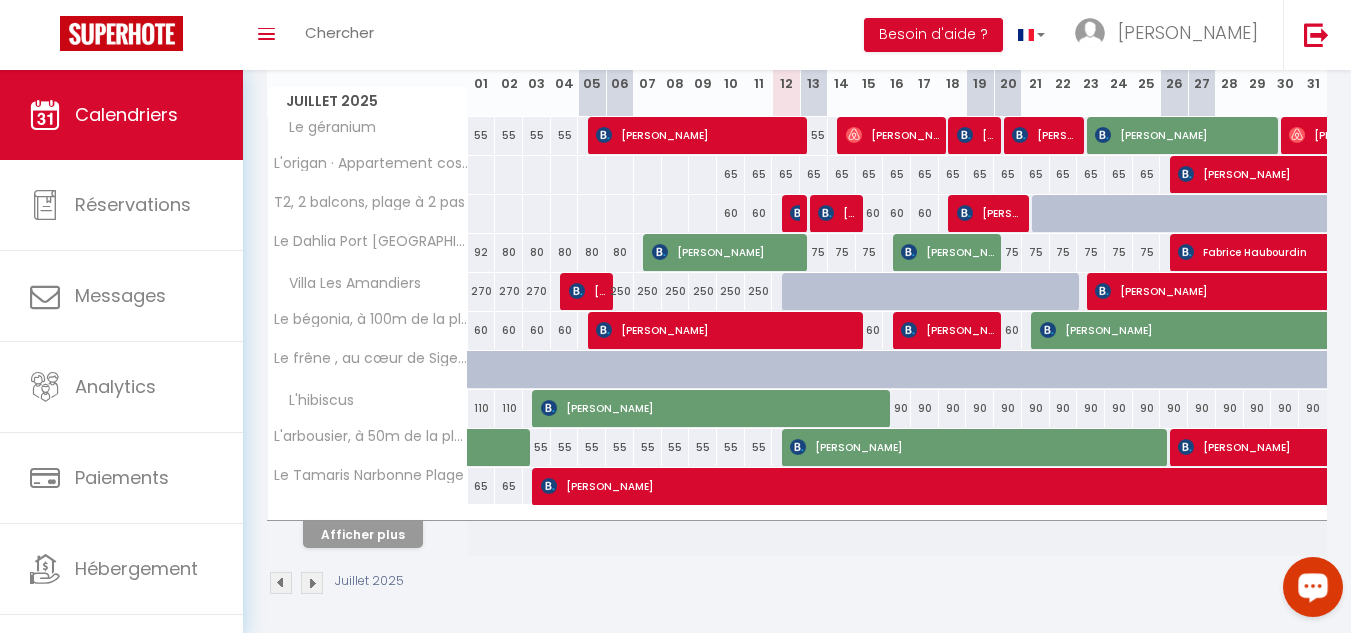 scroll, scrollTop: 200, scrollLeft: 0, axis: vertical 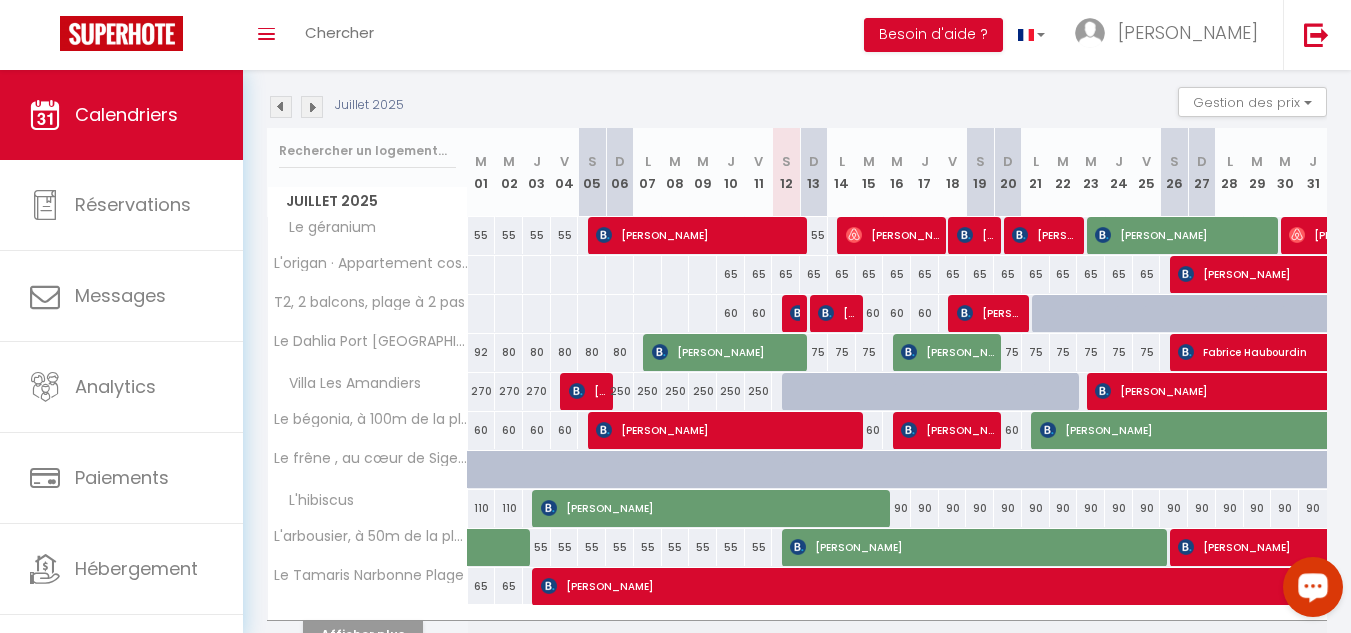 click at bounding box center [312, 107] 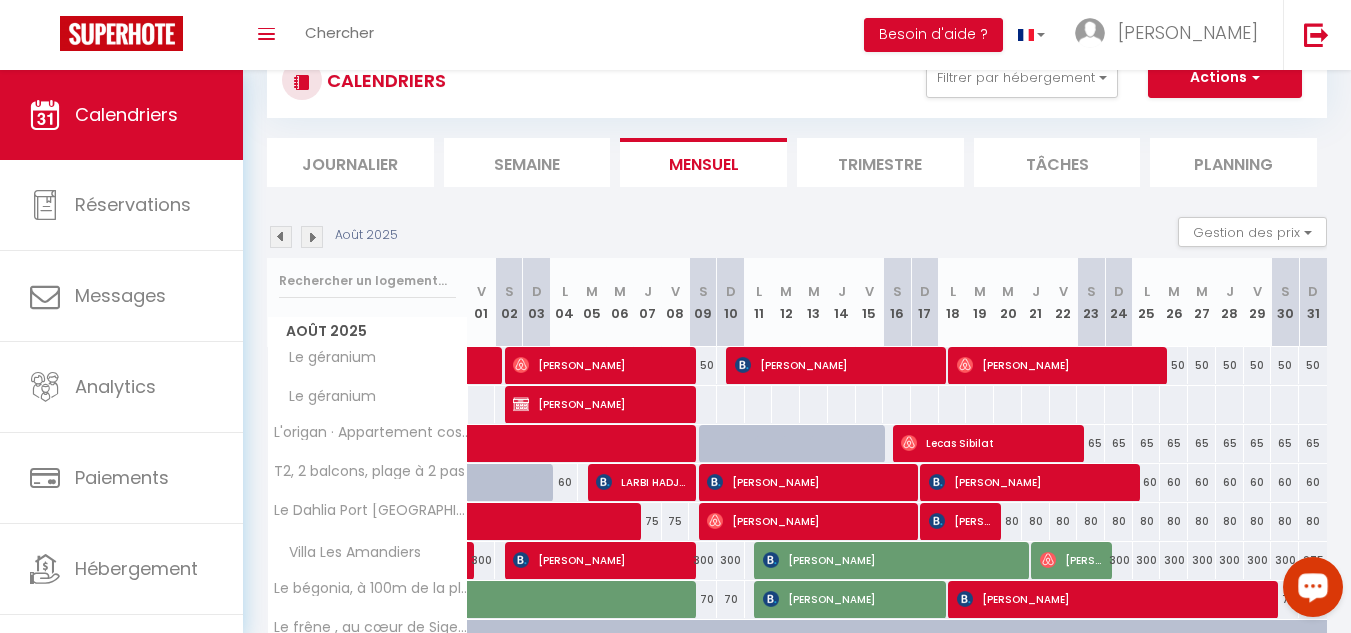 scroll, scrollTop: 200, scrollLeft: 0, axis: vertical 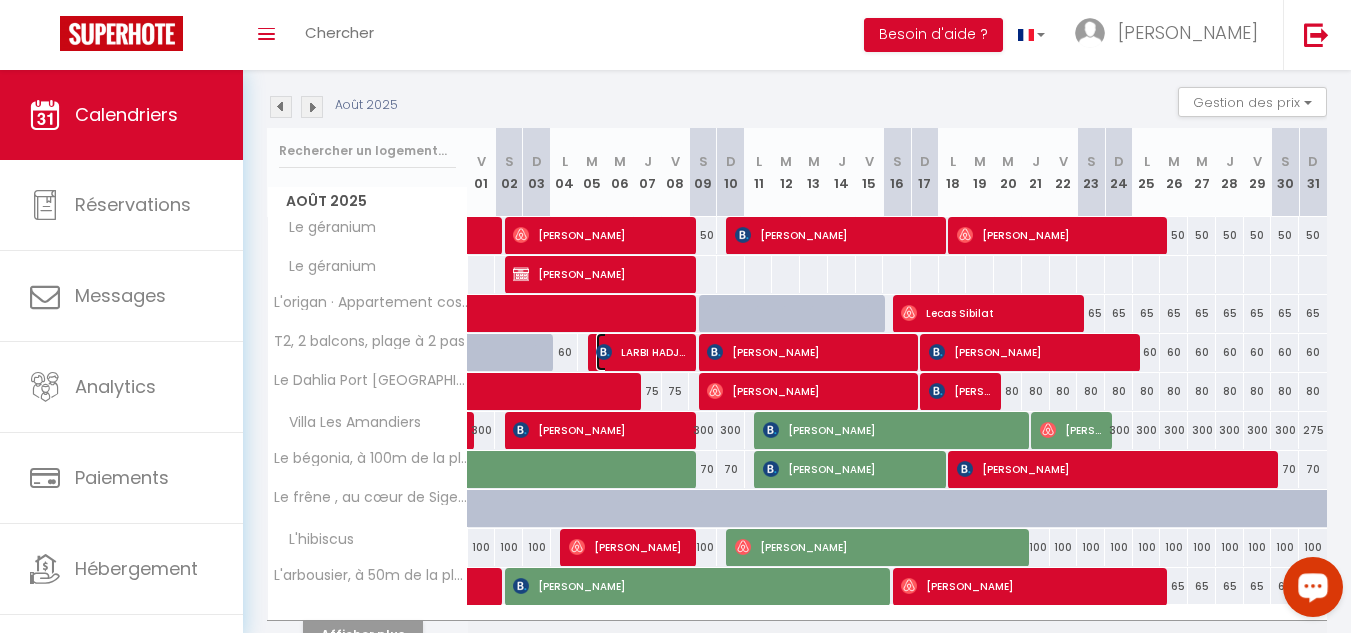 click on "LARBI HADJEB" at bounding box center [642, 352] 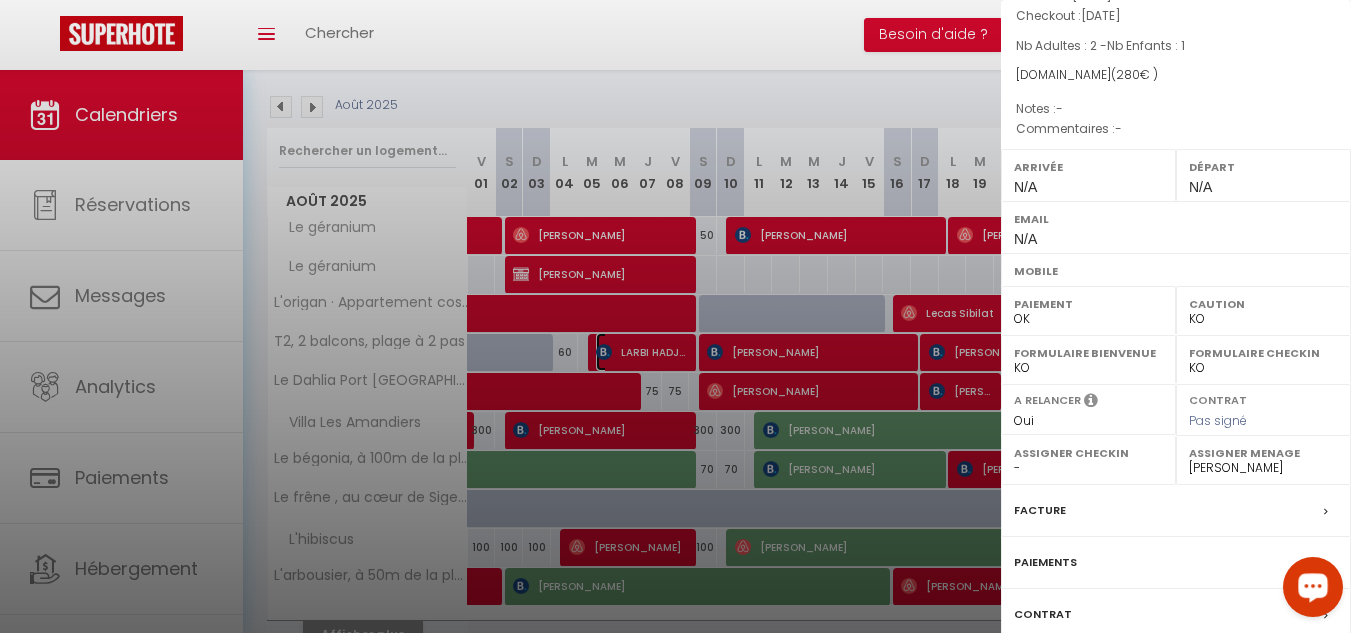 scroll, scrollTop: 280, scrollLeft: 0, axis: vertical 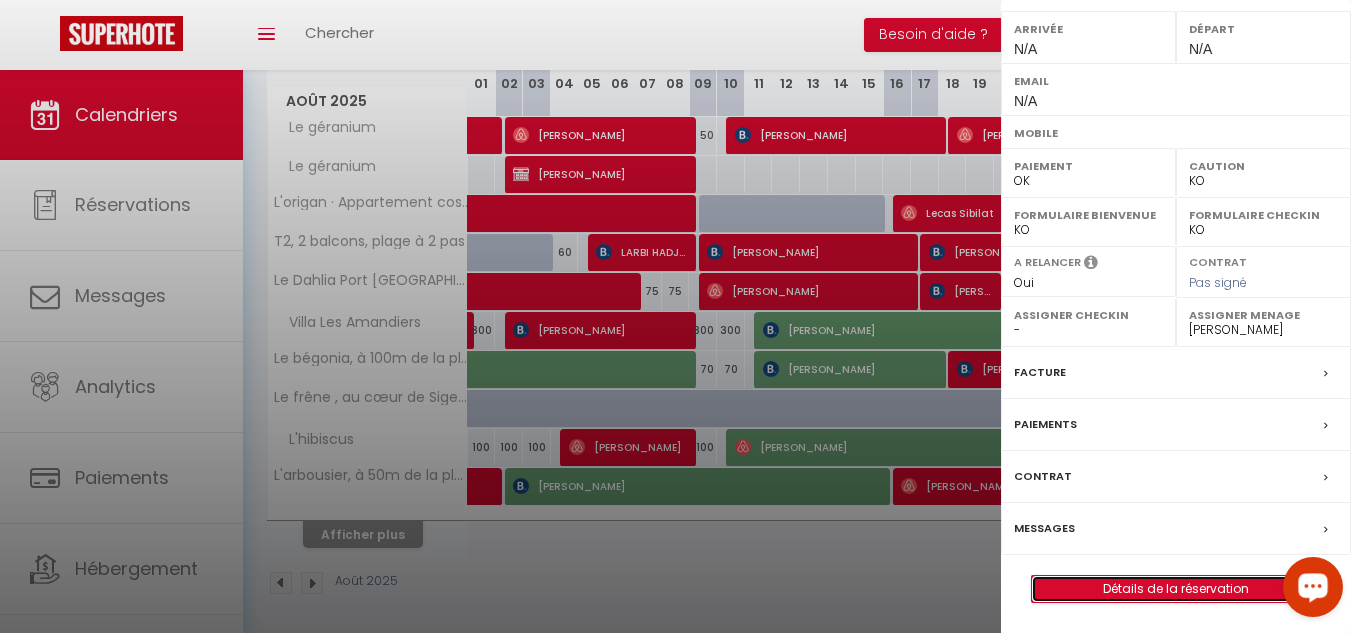 click on "Détails de la réservation" at bounding box center (1176, 589) 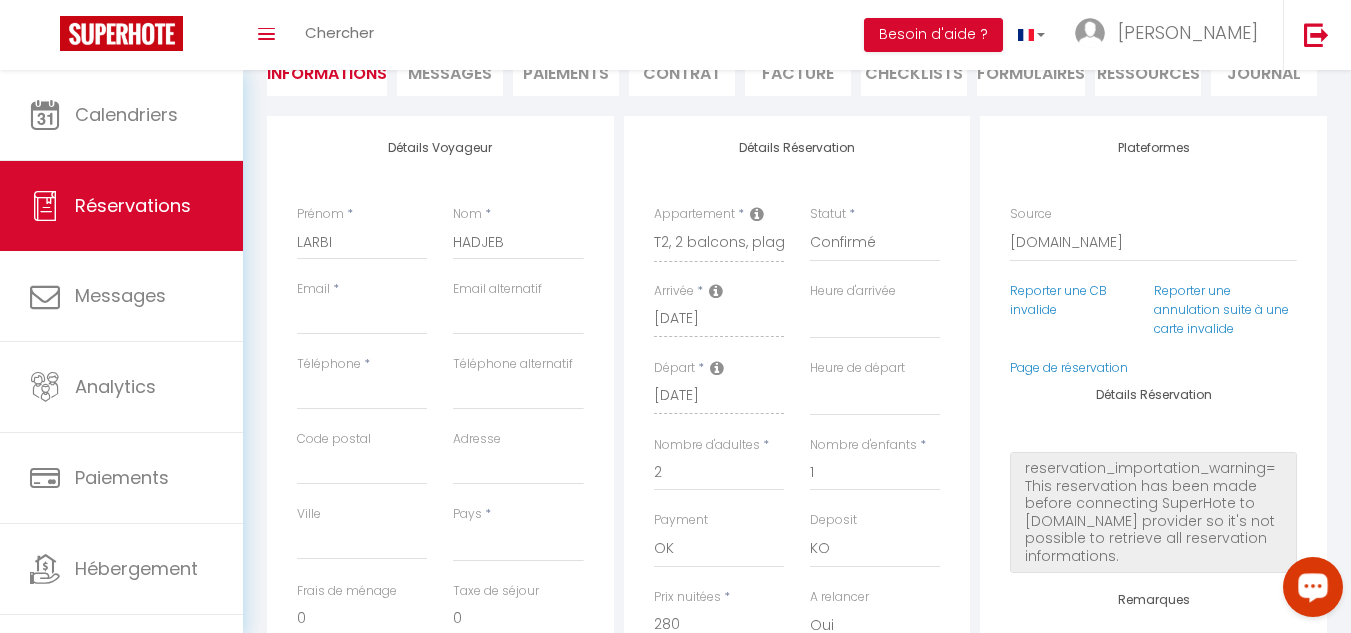 scroll, scrollTop: 300, scrollLeft: 0, axis: vertical 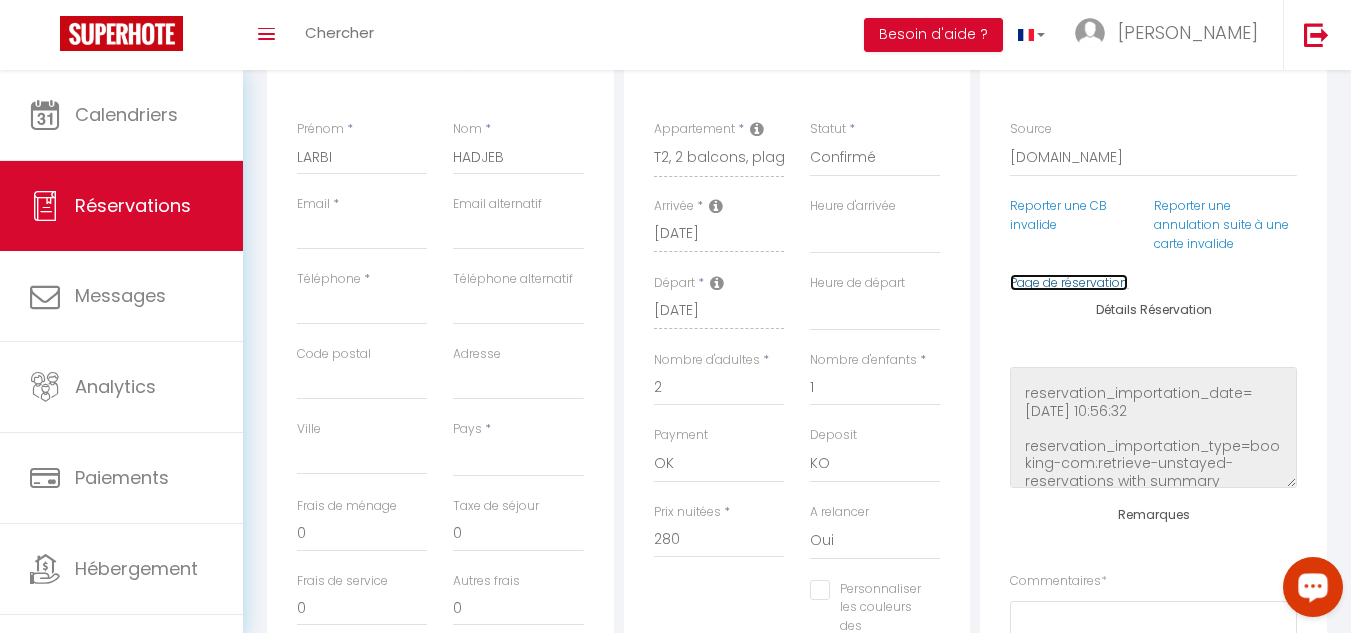 click on "Page de réservation" at bounding box center (1069, 282) 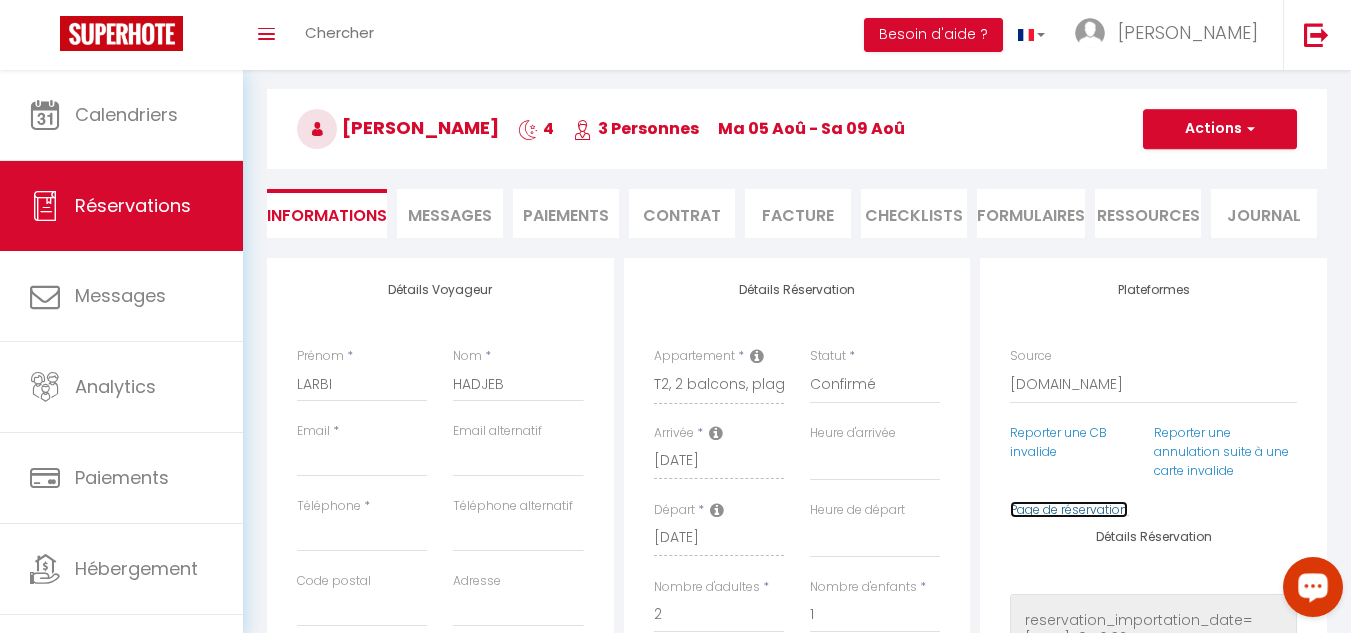 scroll, scrollTop: 0, scrollLeft: 0, axis: both 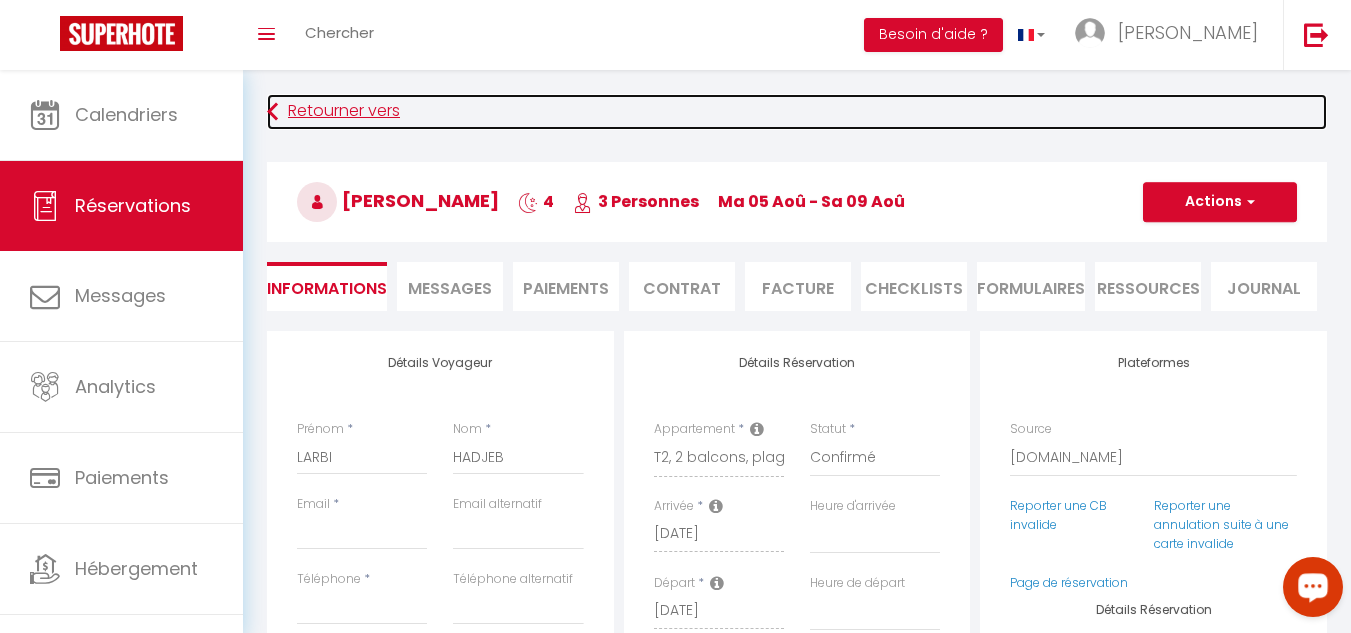 click on "Retourner vers" at bounding box center (797, 112) 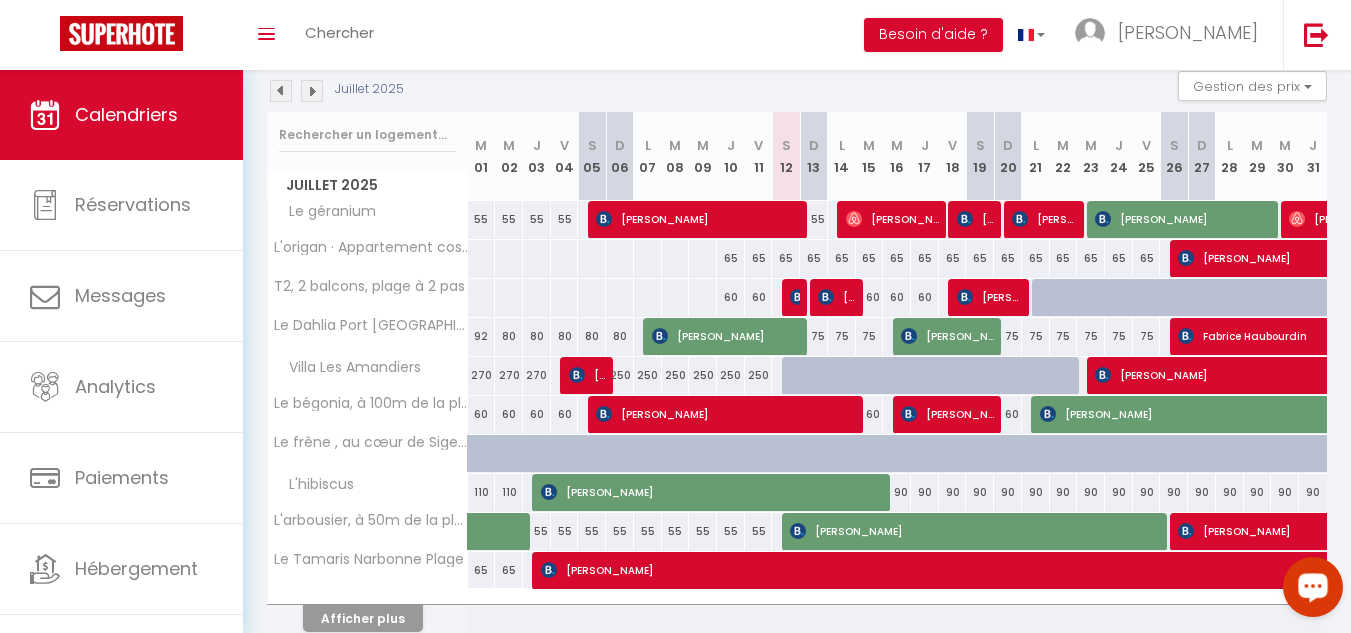 scroll, scrollTop: 170, scrollLeft: 0, axis: vertical 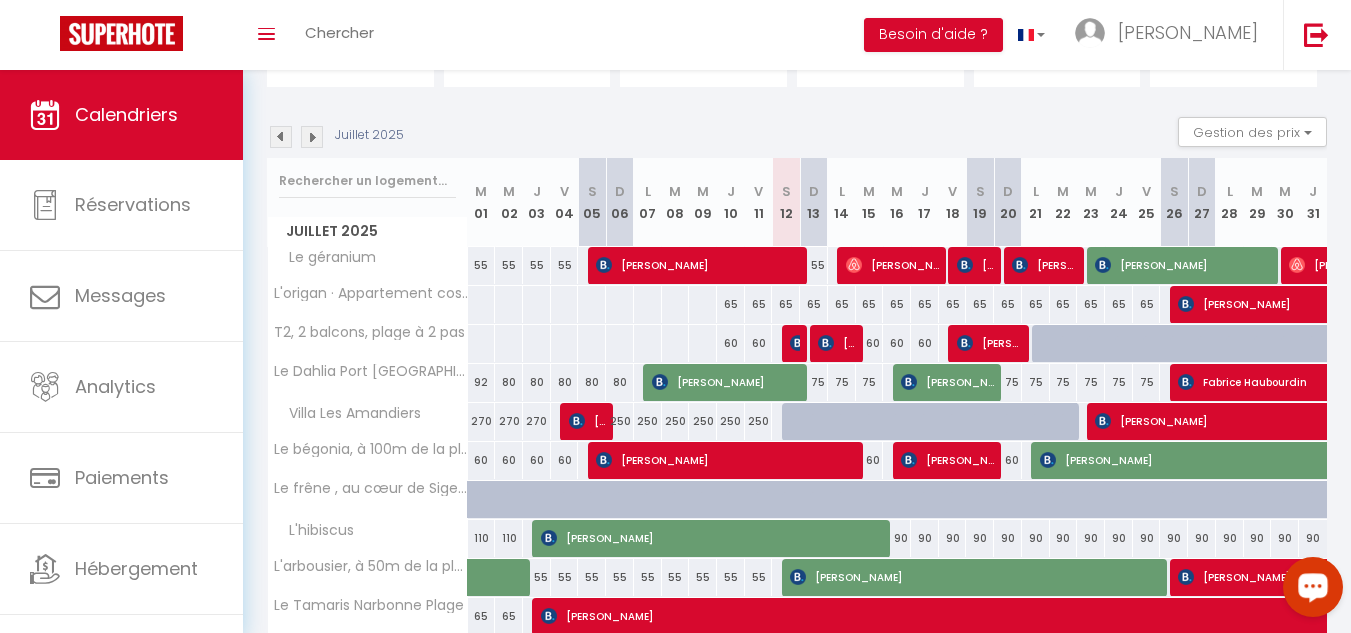 click at bounding box center [312, 137] 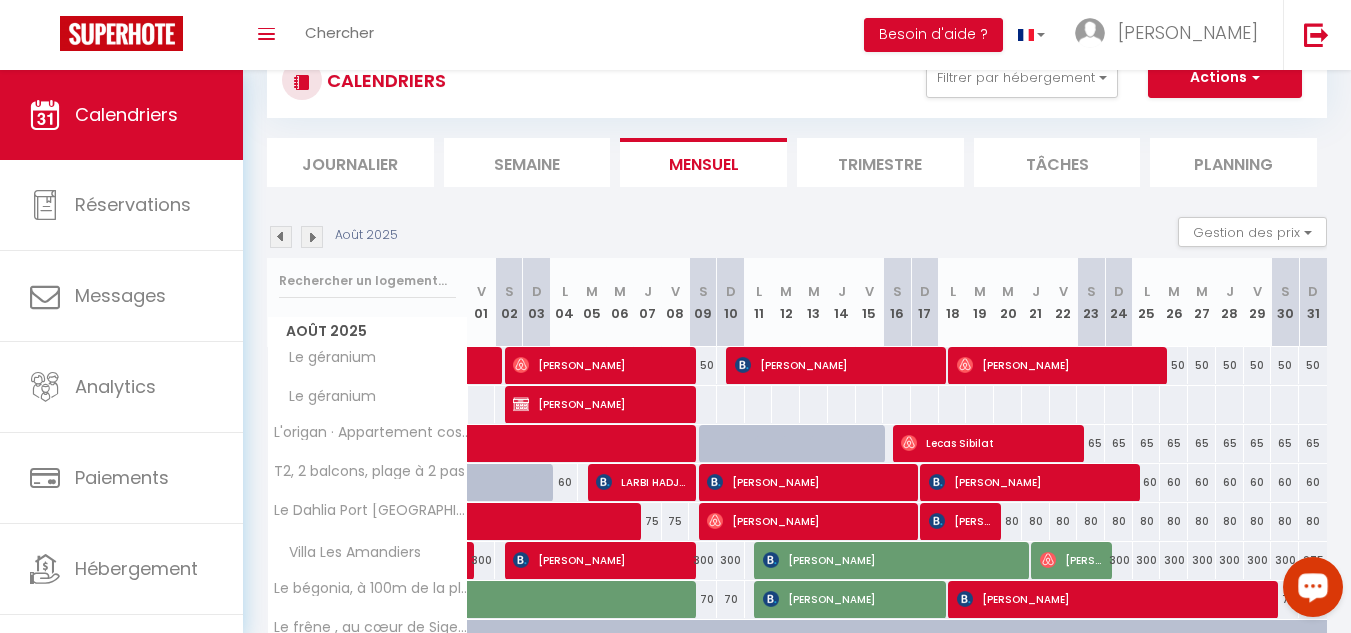 scroll, scrollTop: 170, scrollLeft: 0, axis: vertical 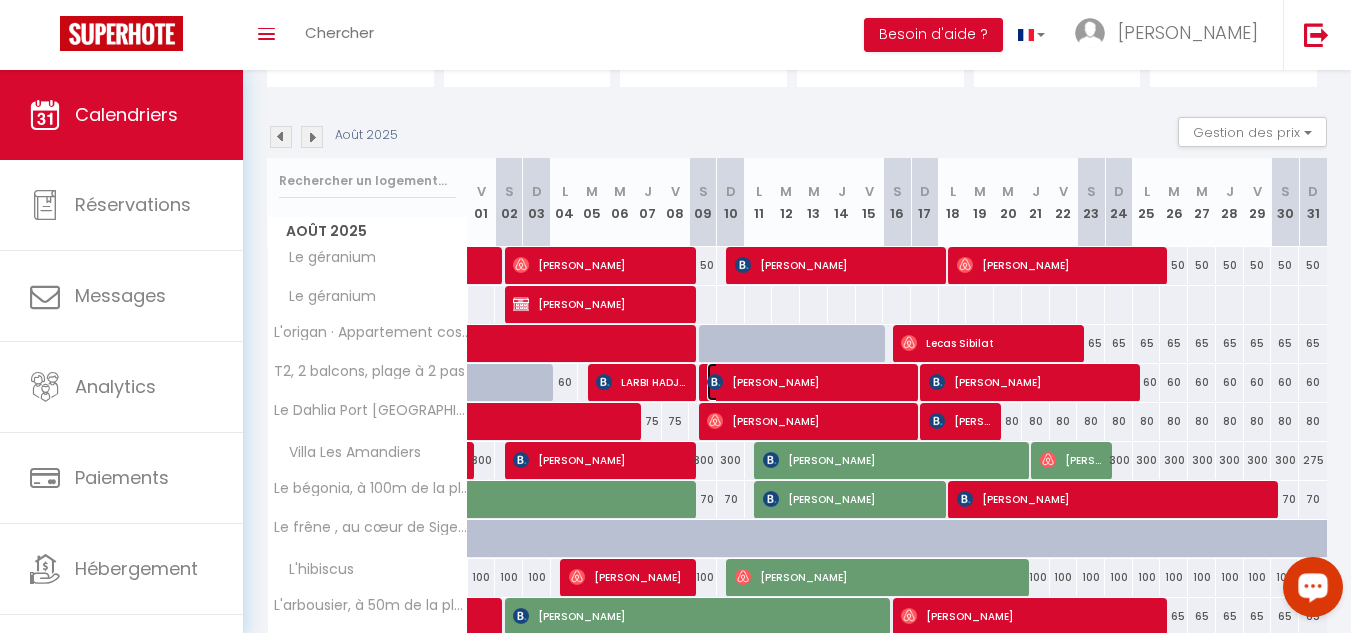 click on "[PERSON_NAME]" at bounding box center (809, 382) 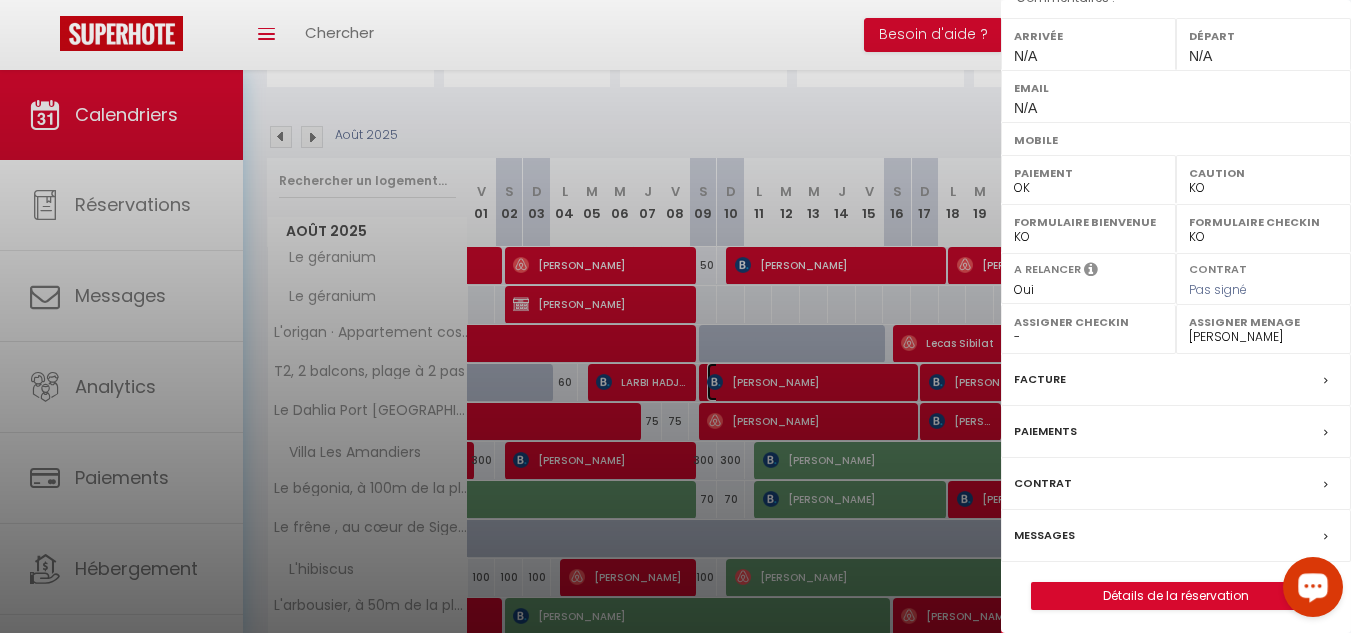 scroll, scrollTop: 280, scrollLeft: 0, axis: vertical 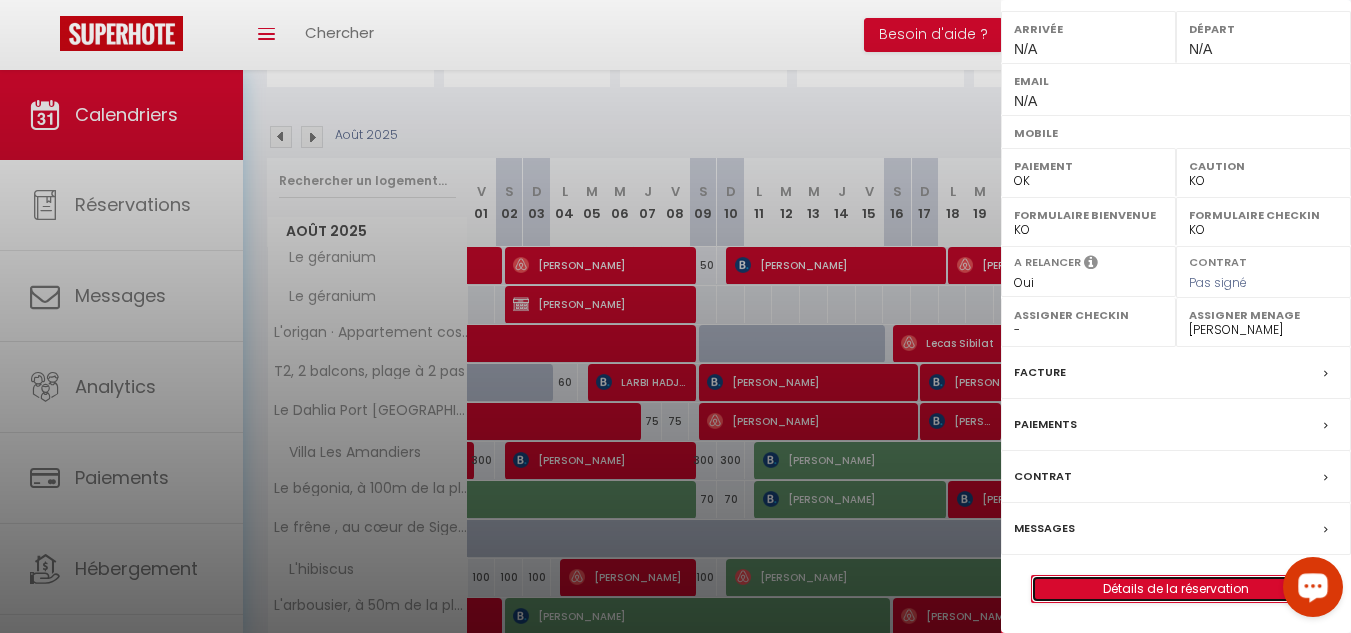 click on "Détails de la réservation" at bounding box center [1176, 589] 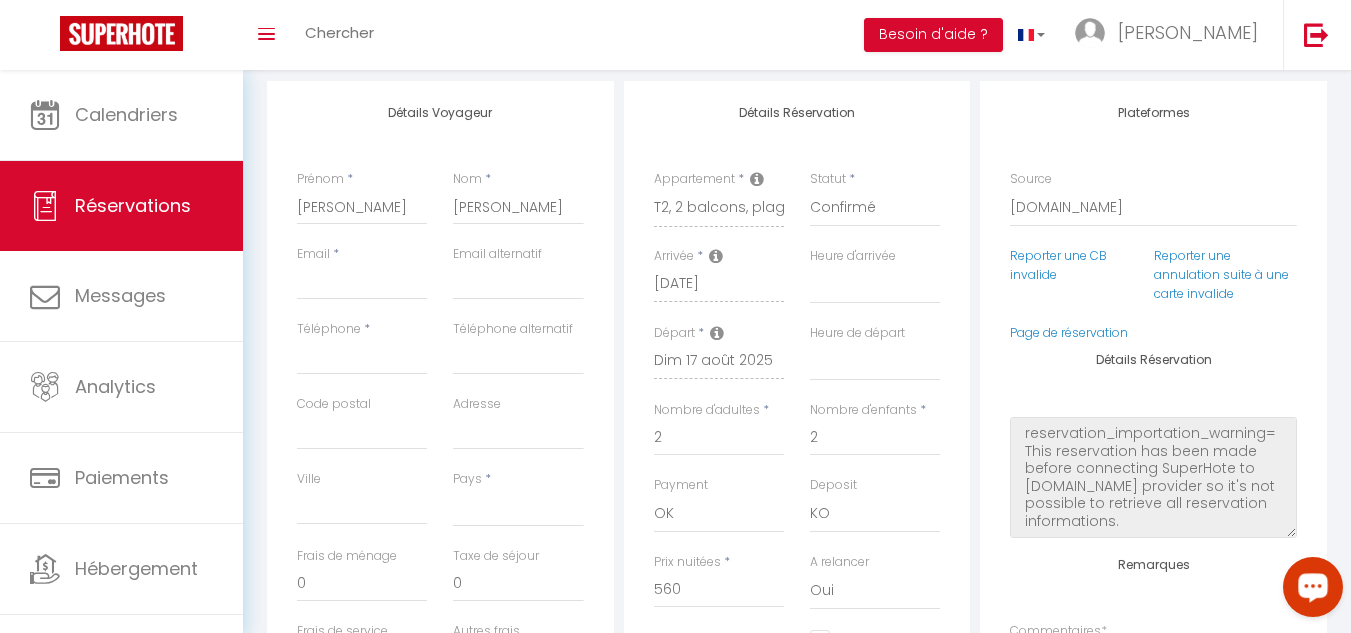 scroll, scrollTop: 300, scrollLeft: 0, axis: vertical 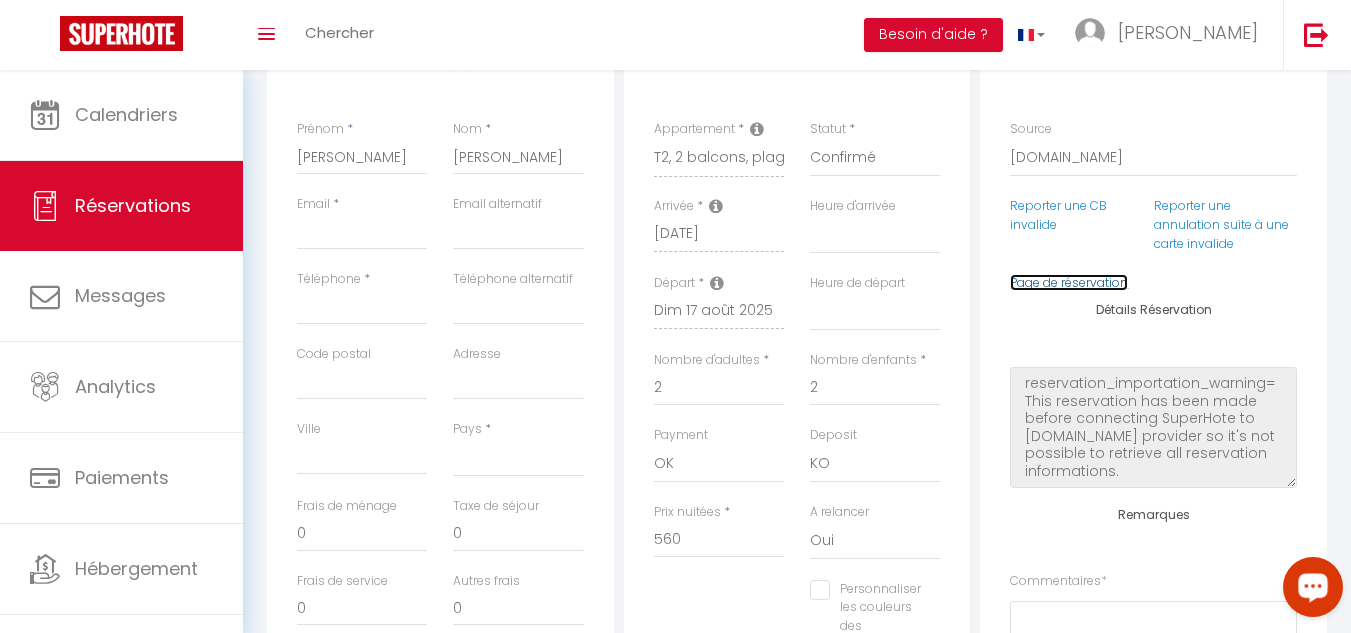 click on "Page de réservation" at bounding box center (1069, 282) 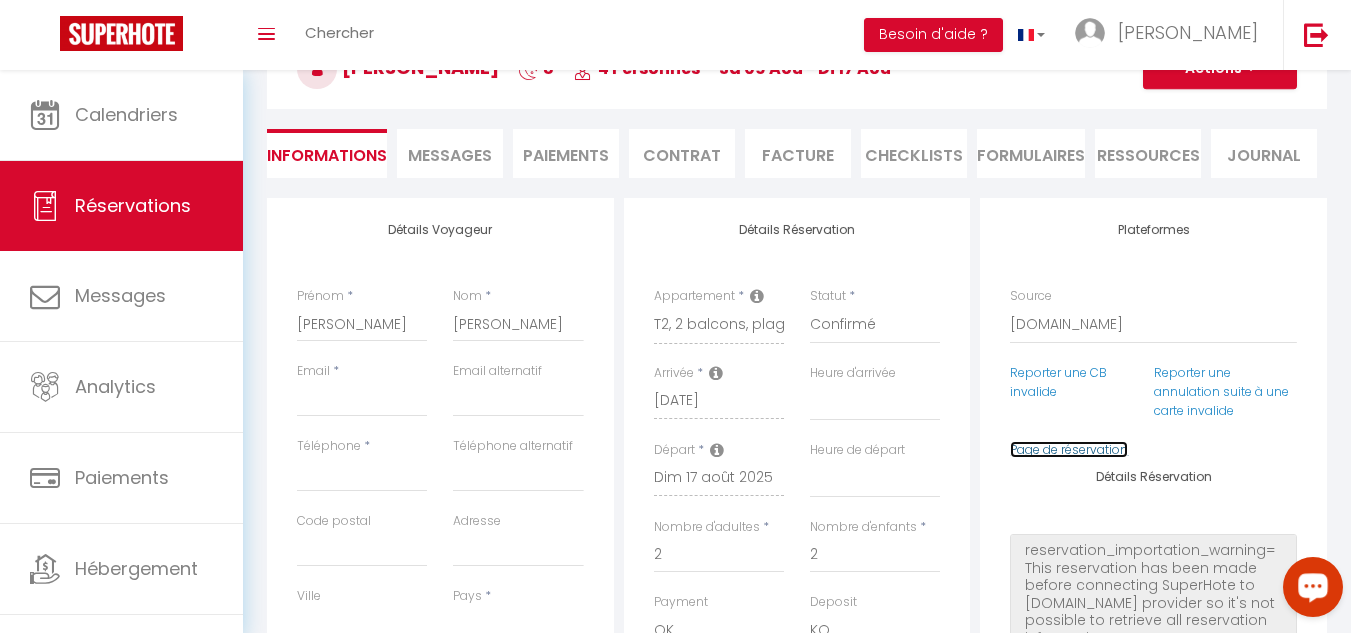 scroll, scrollTop: 0, scrollLeft: 0, axis: both 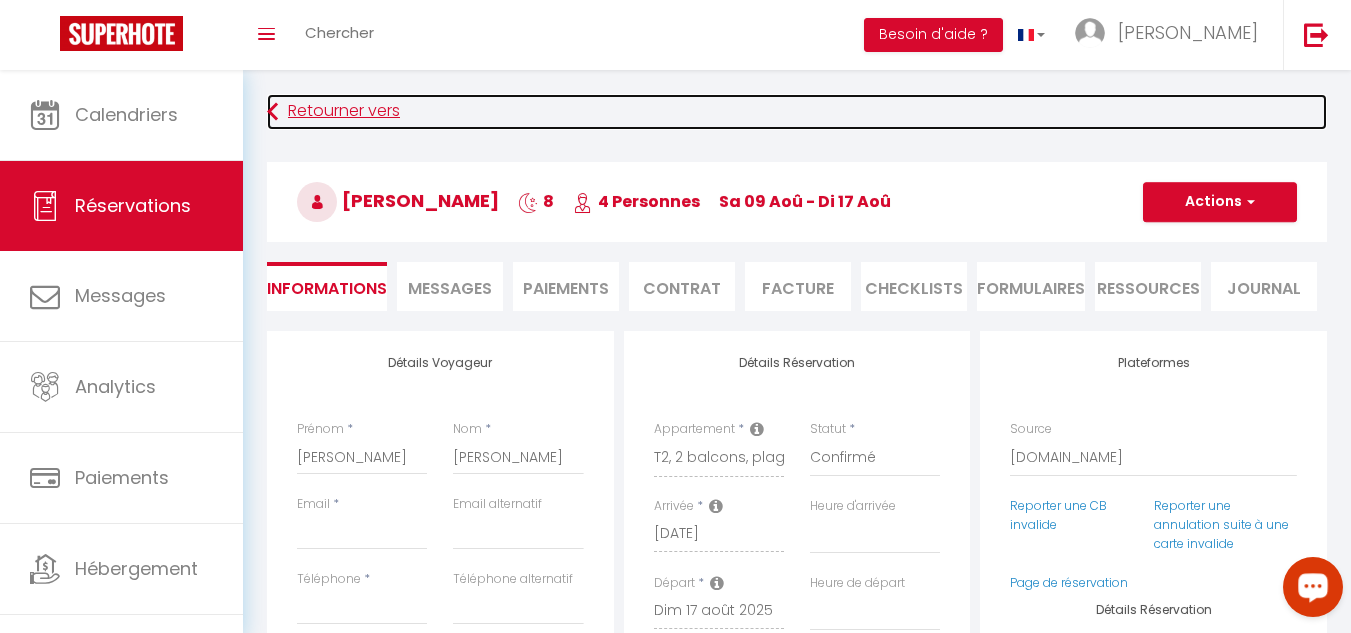 click on "Retourner vers" at bounding box center (797, 112) 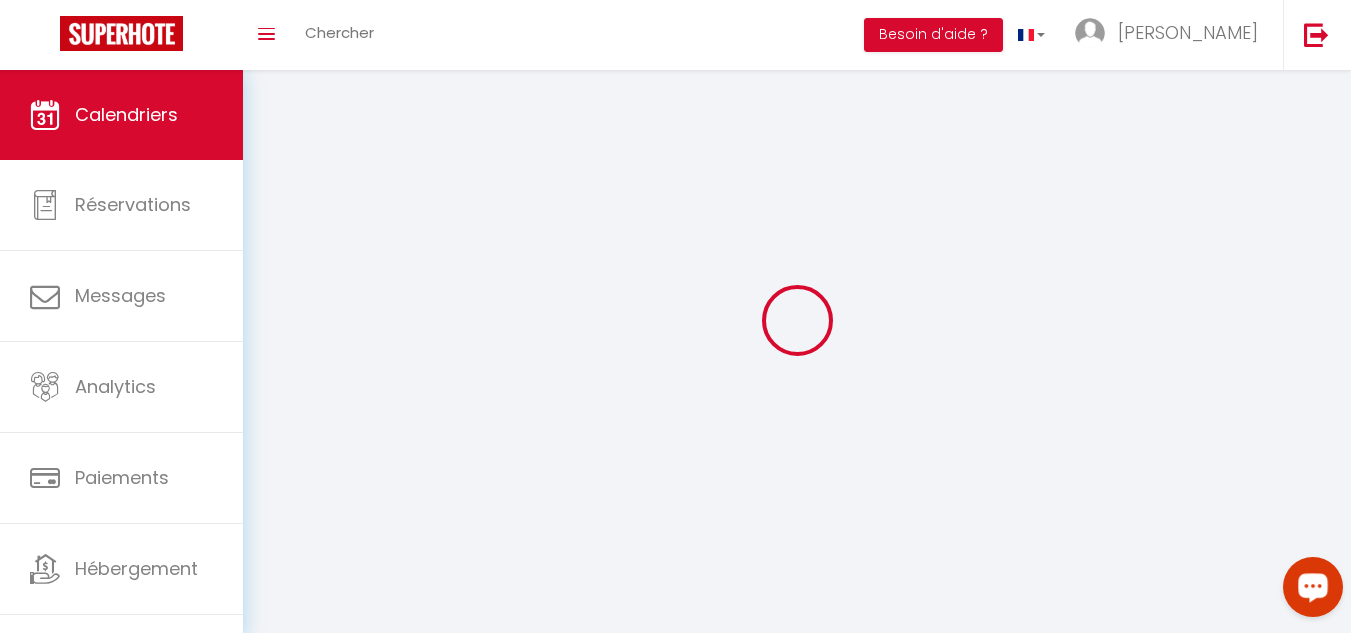 scroll, scrollTop: 70, scrollLeft: 0, axis: vertical 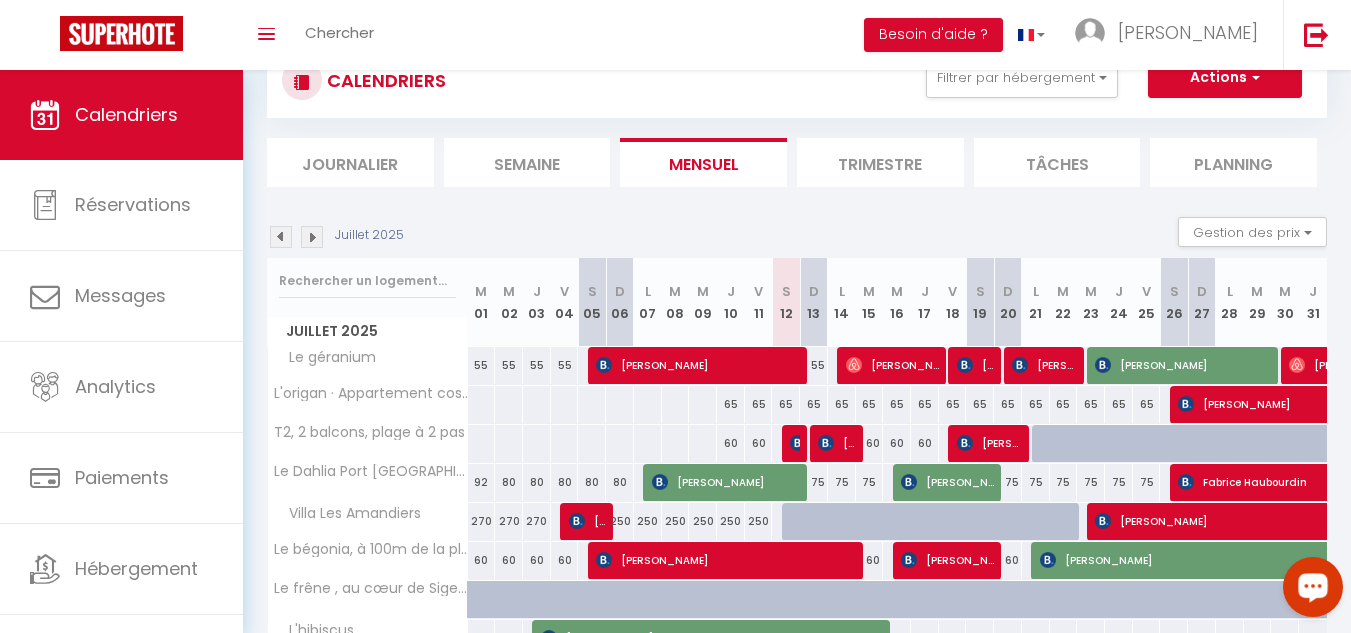click at bounding box center (312, 237) 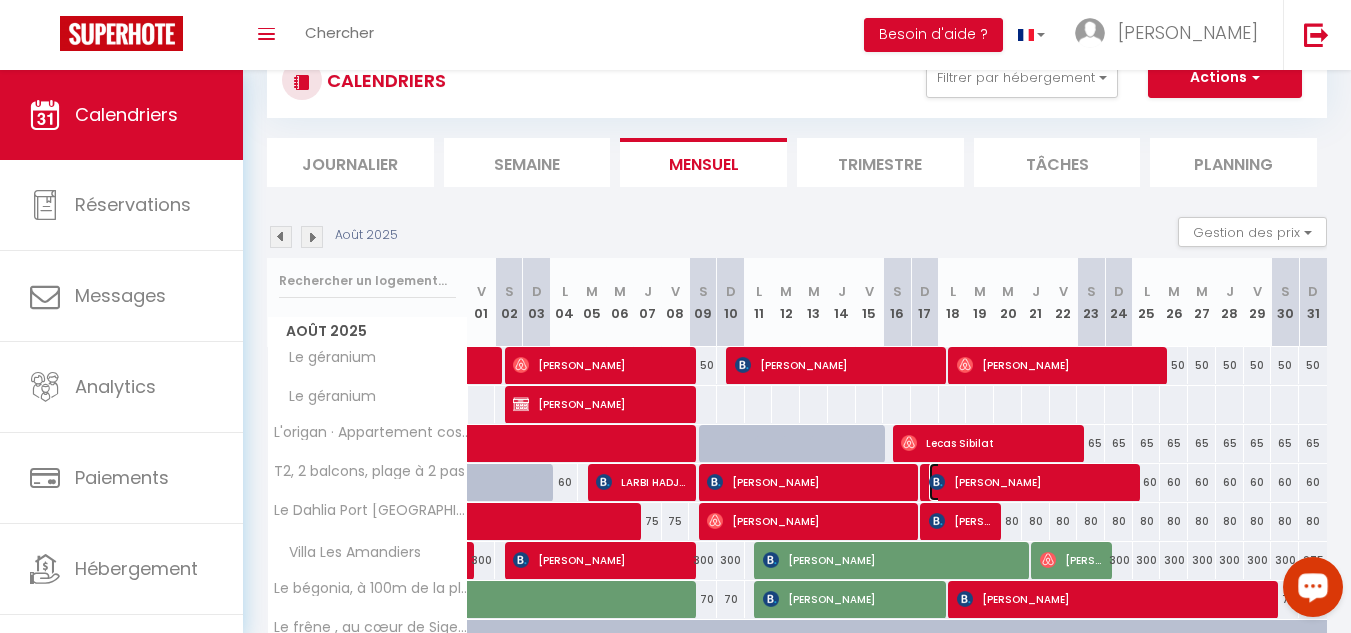 click on "[PERSON_NAME]" at bounding box center [1031, 482] 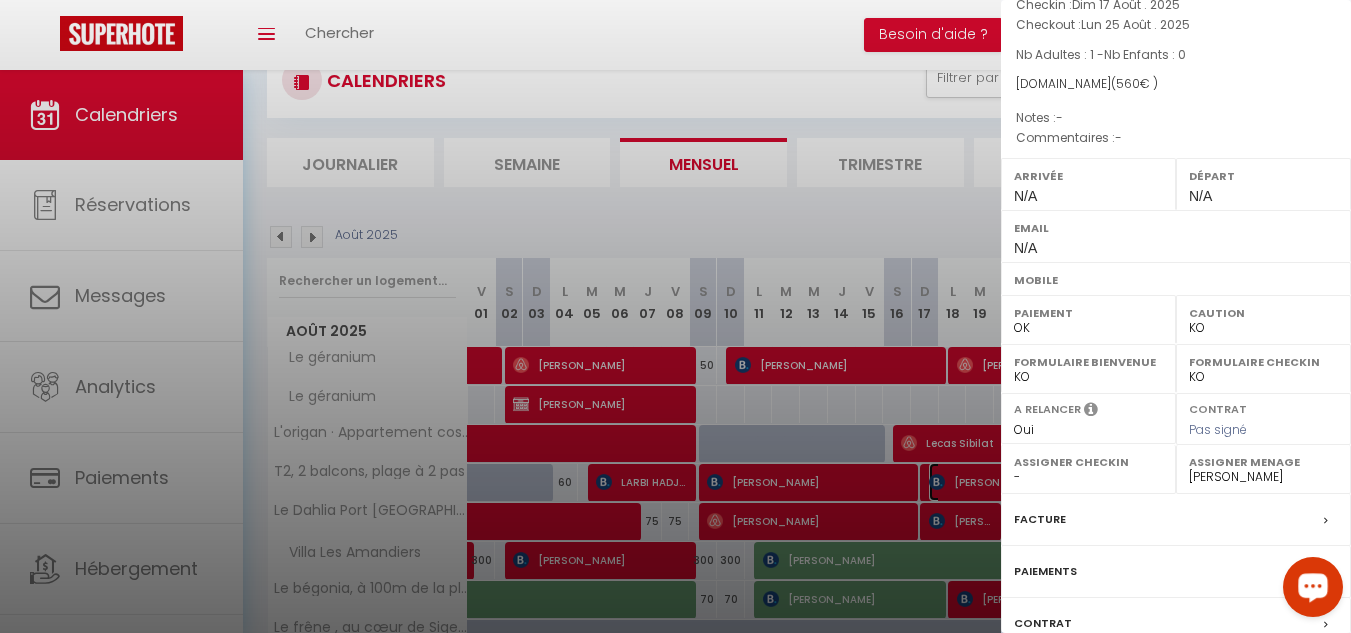 scroll, scrollTop: 280, scrollLeft: 0, axis: vertical 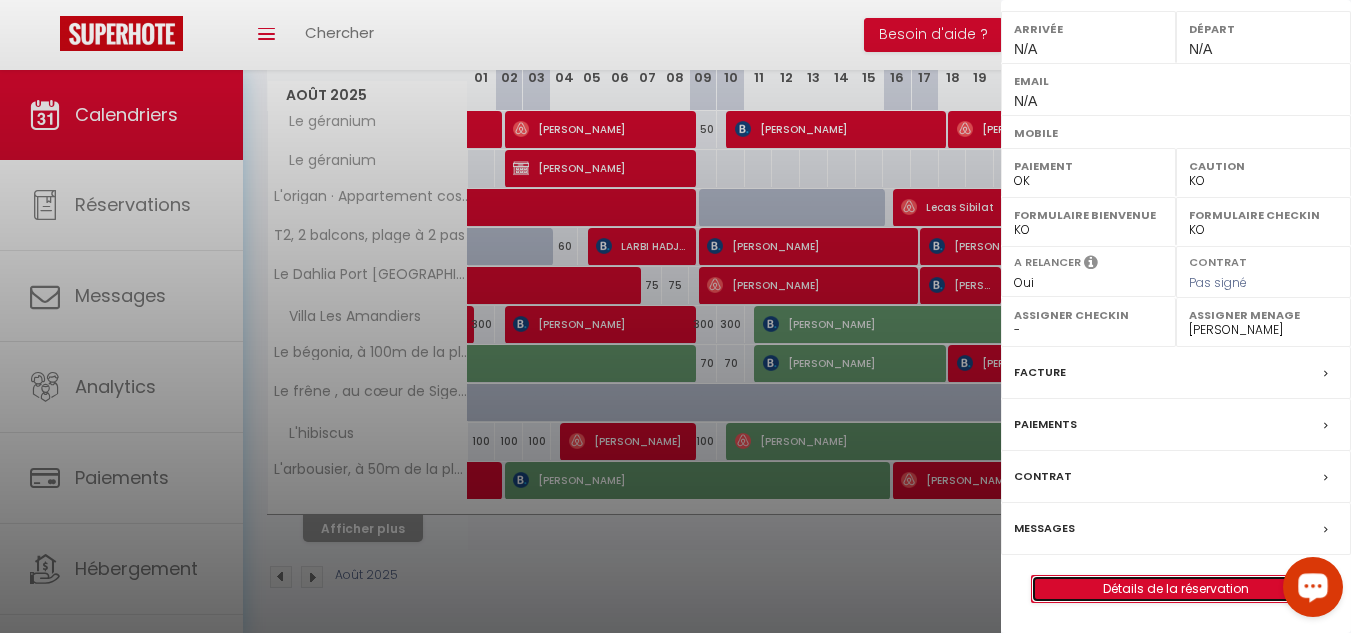 click on "Détails de la réservation" at bounding box center [1176, 589] 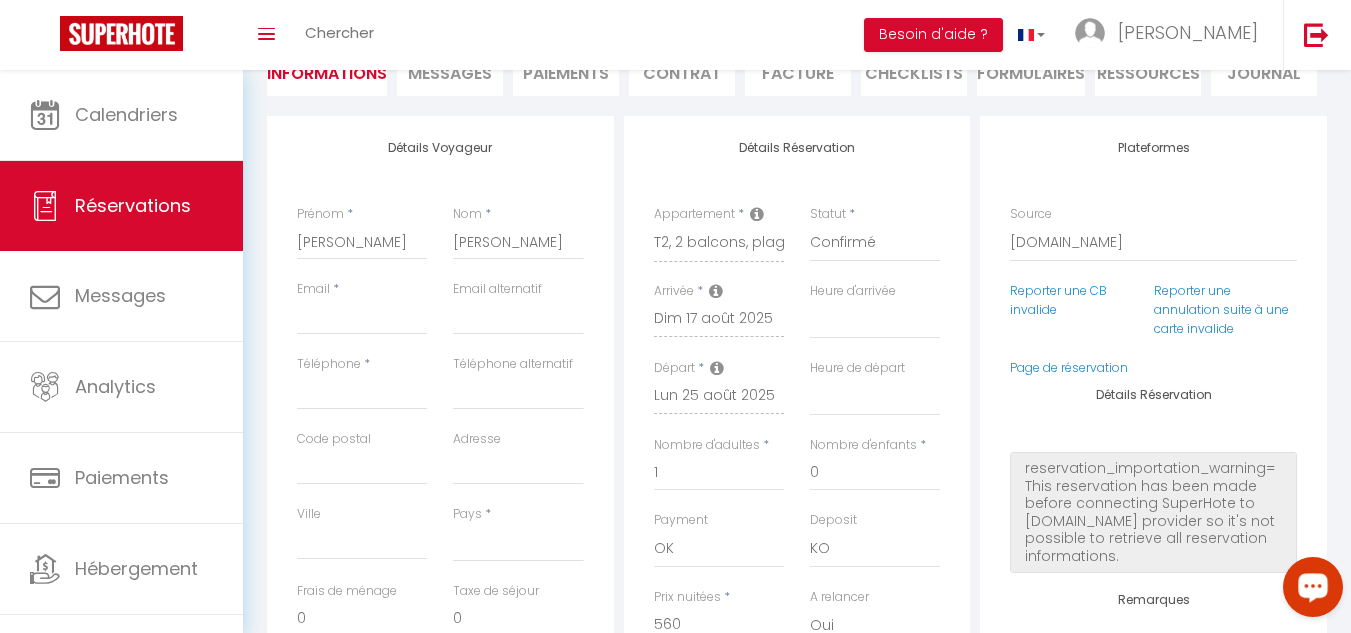 scroll, scrollTop: 300, scrollLeft: 0, axis: vertical 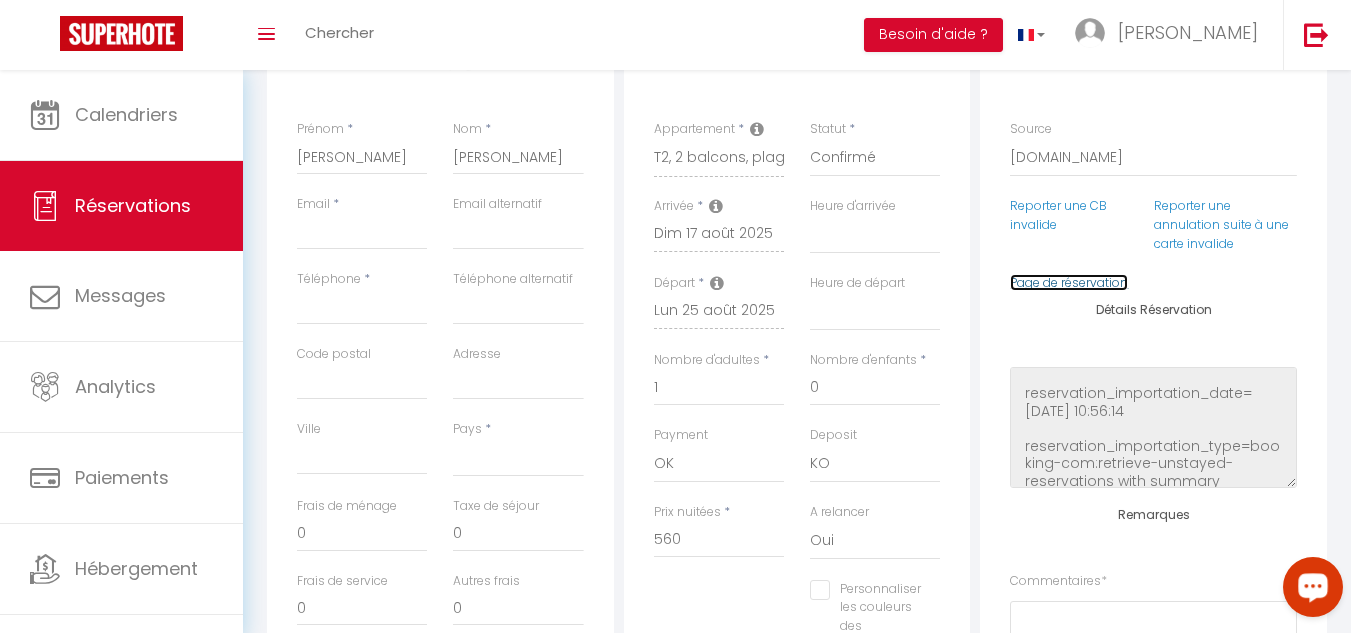 click on "Page de réservation" at bounding box center (1069, 282) 